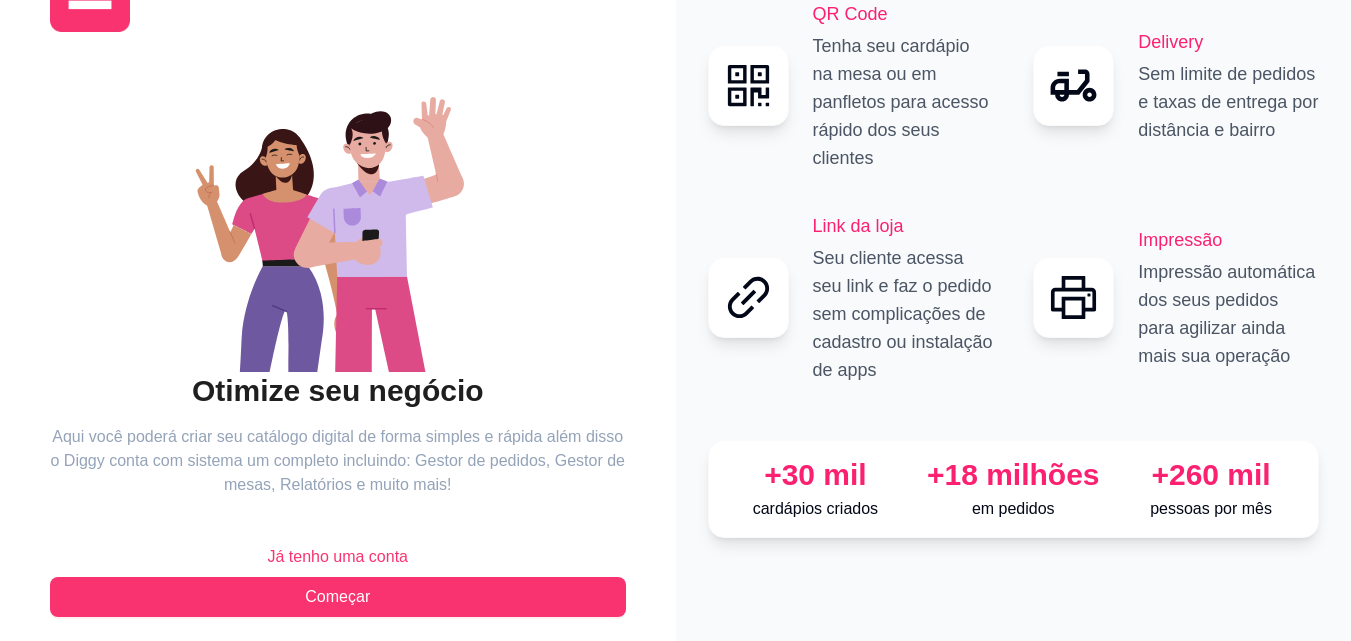 scroll, scrollTop: 88, scrollLeft: 0, axis: vertical 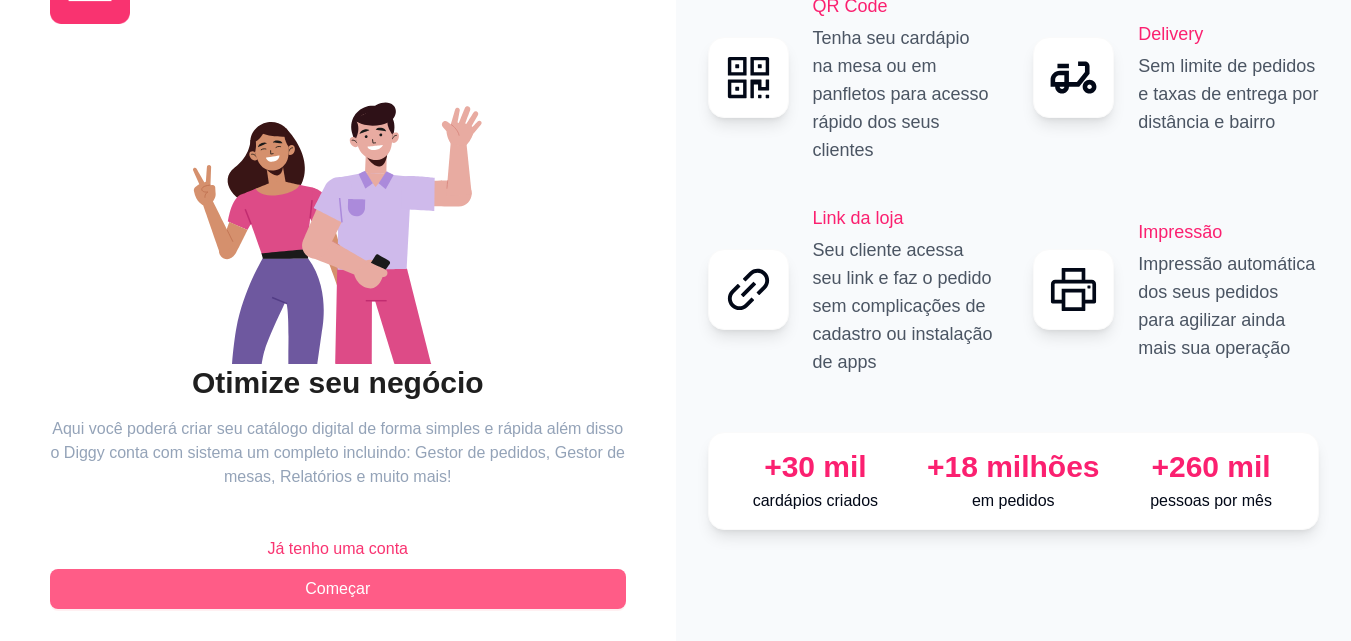click on "Começar" at bounding box center [338, 589] 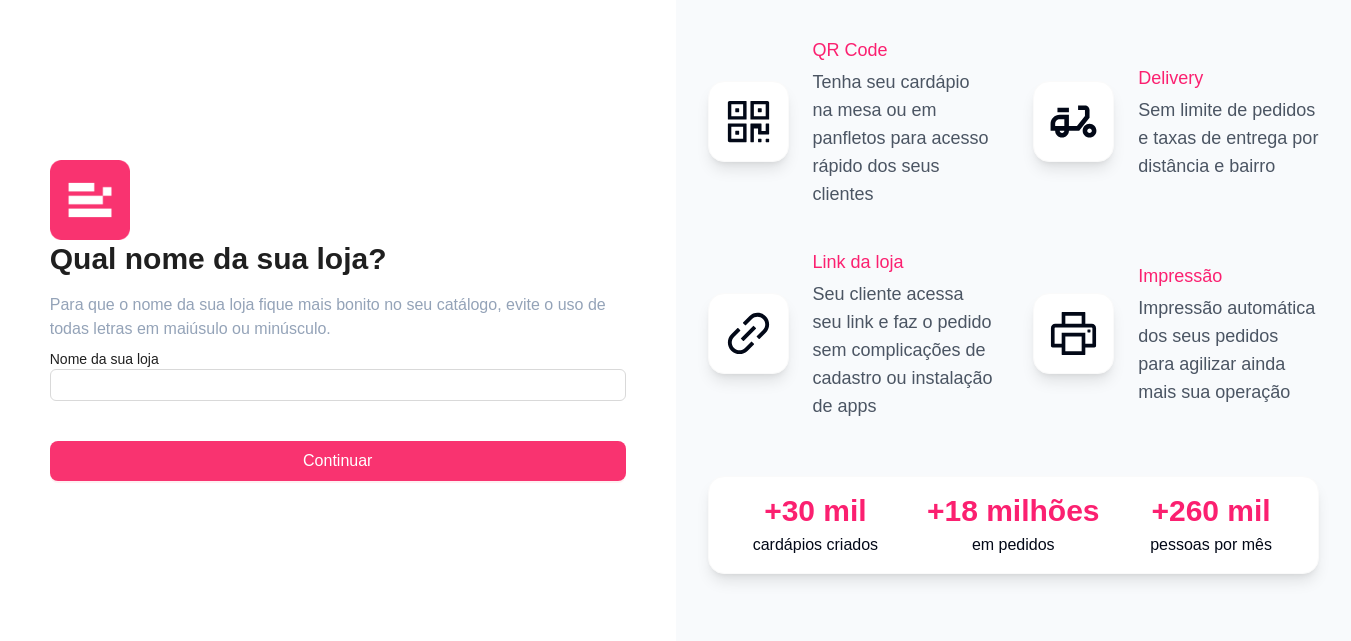 scroll, scrollTop: 0, scrollLeft: 0, axis: both 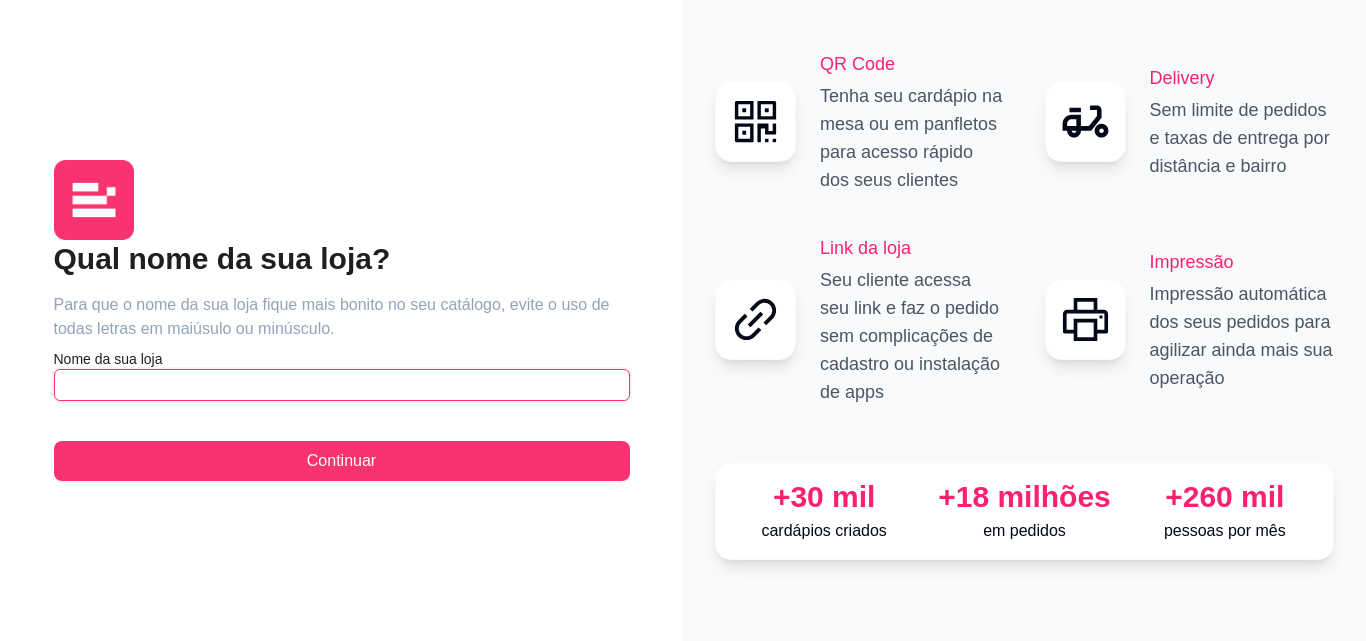 click at bounding box center [342, 385] 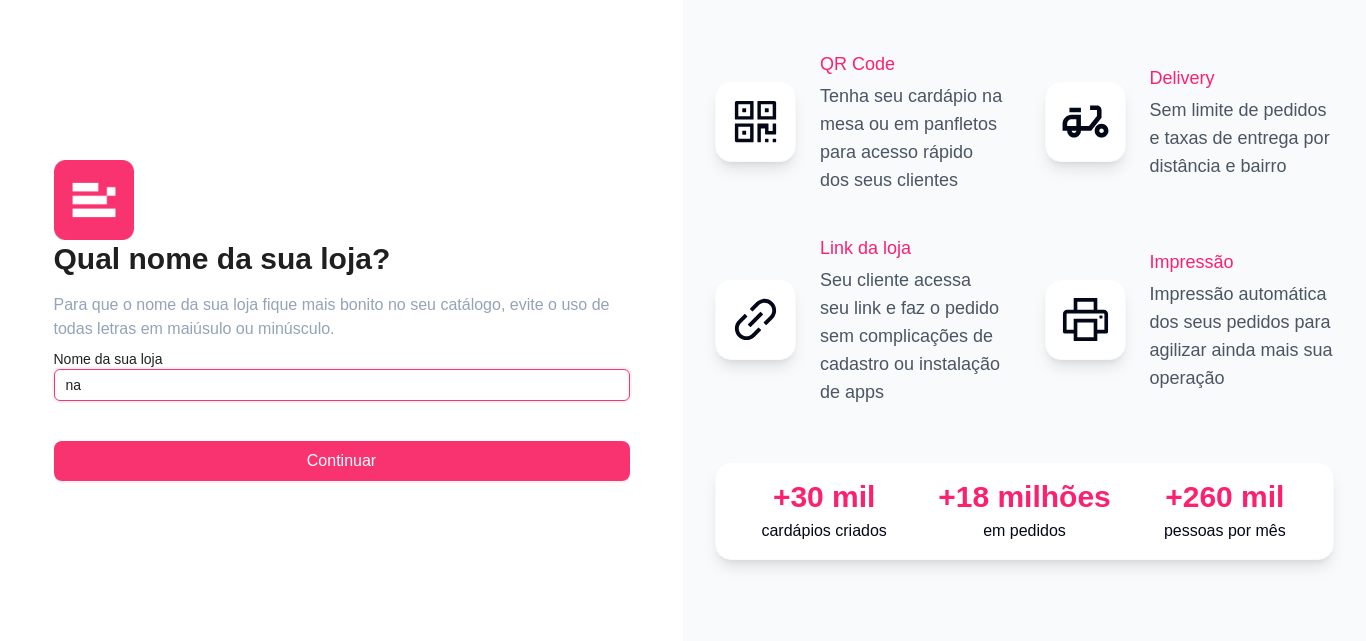 type on "n" 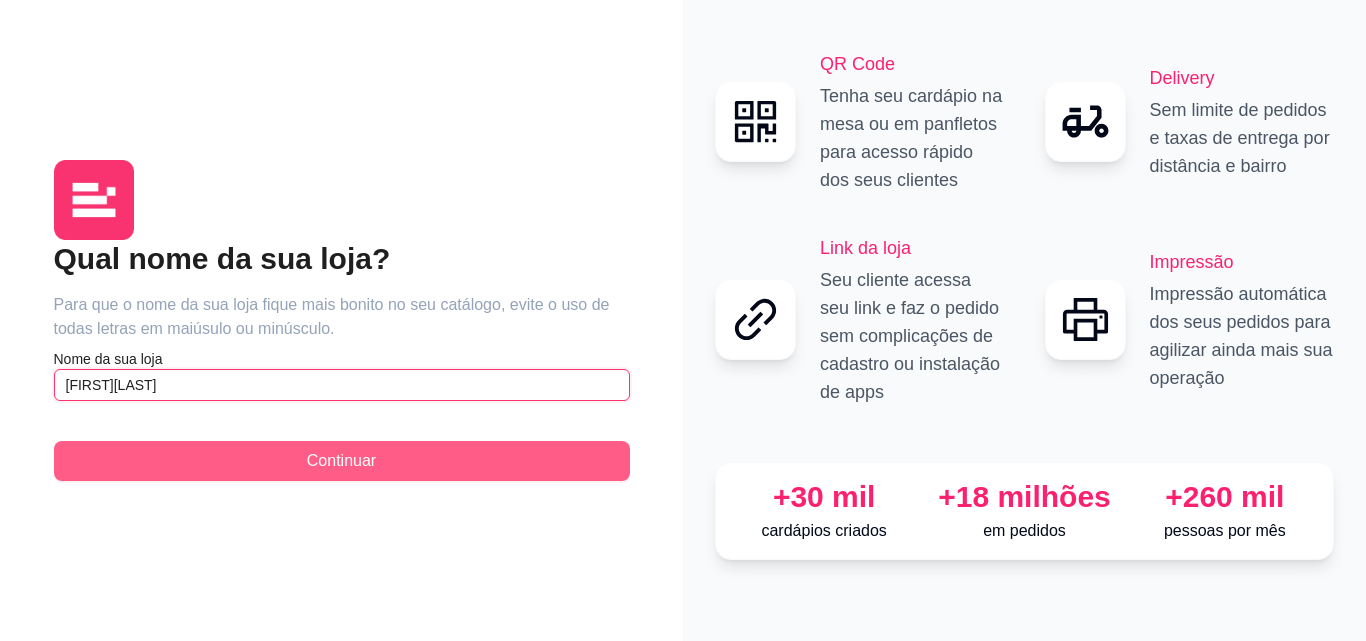 type on "[FIRST][LAST]" 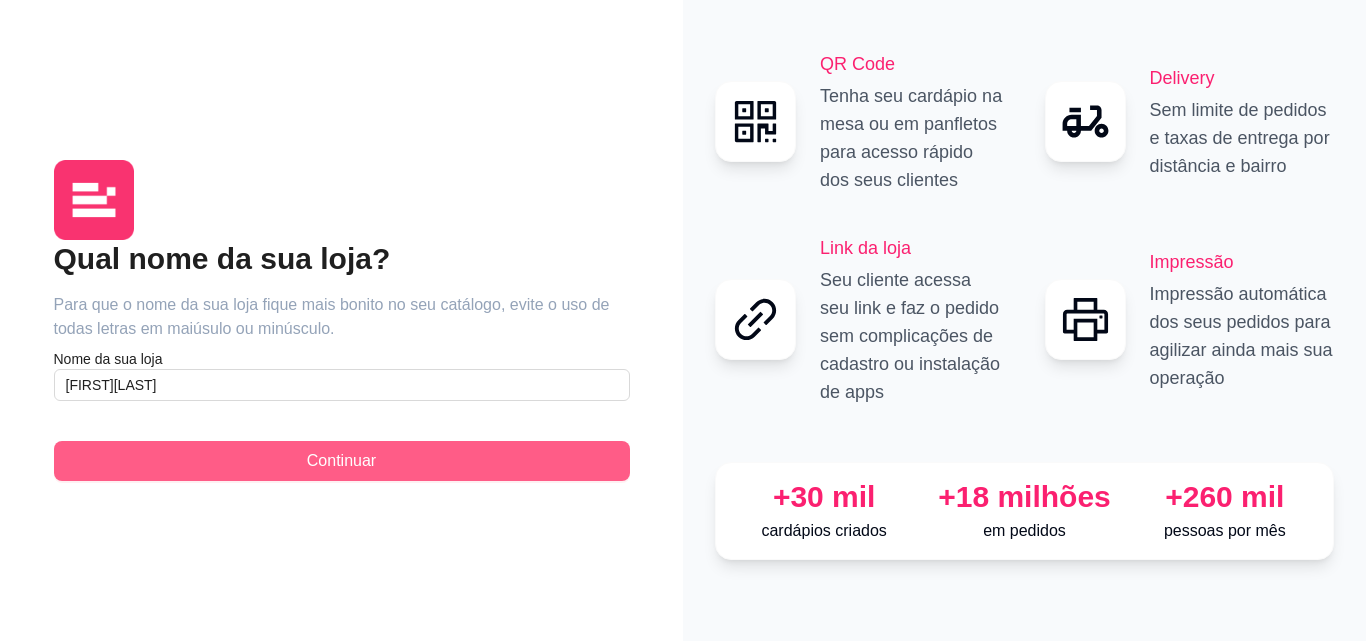 click on "Continuar" at bounding box center [341, 461] 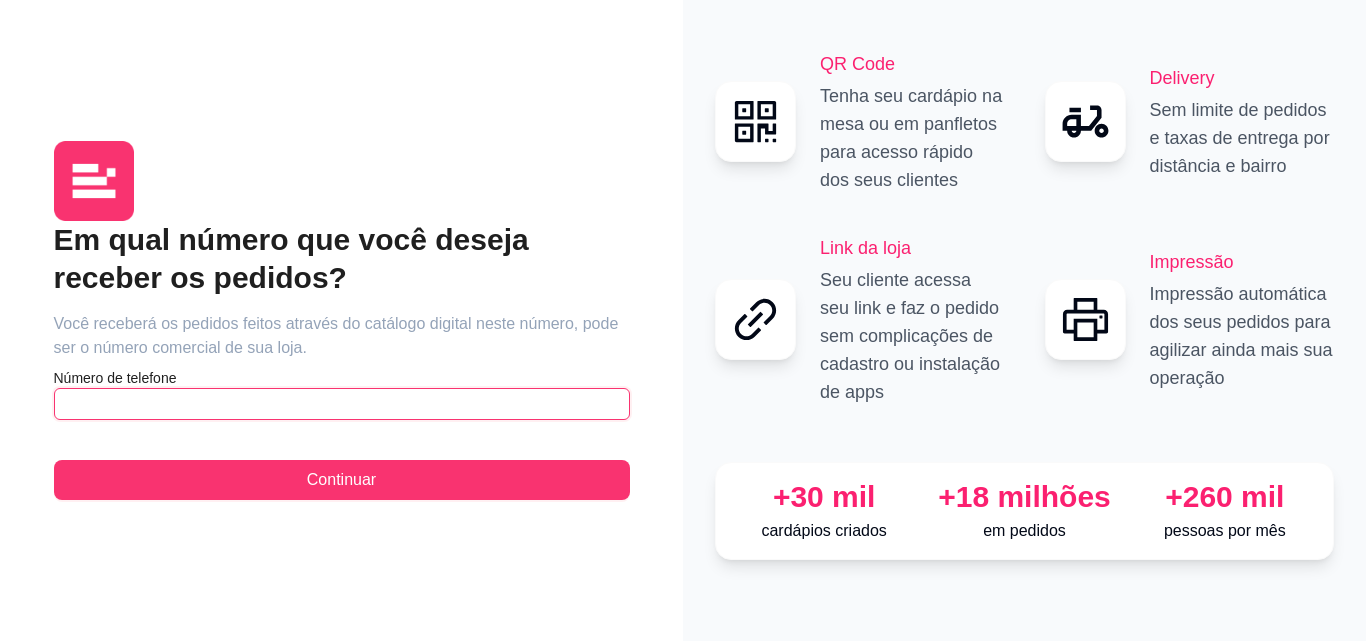 click at bounding box center [342, 404] 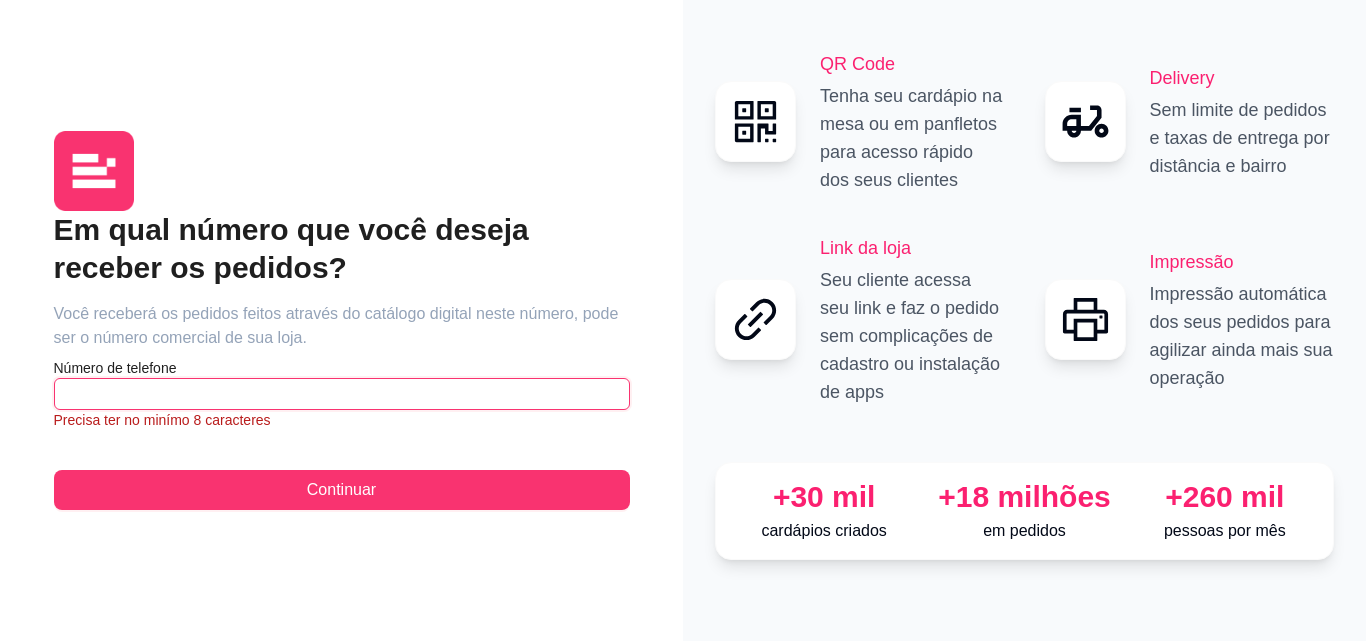 type on "([PHONE])" 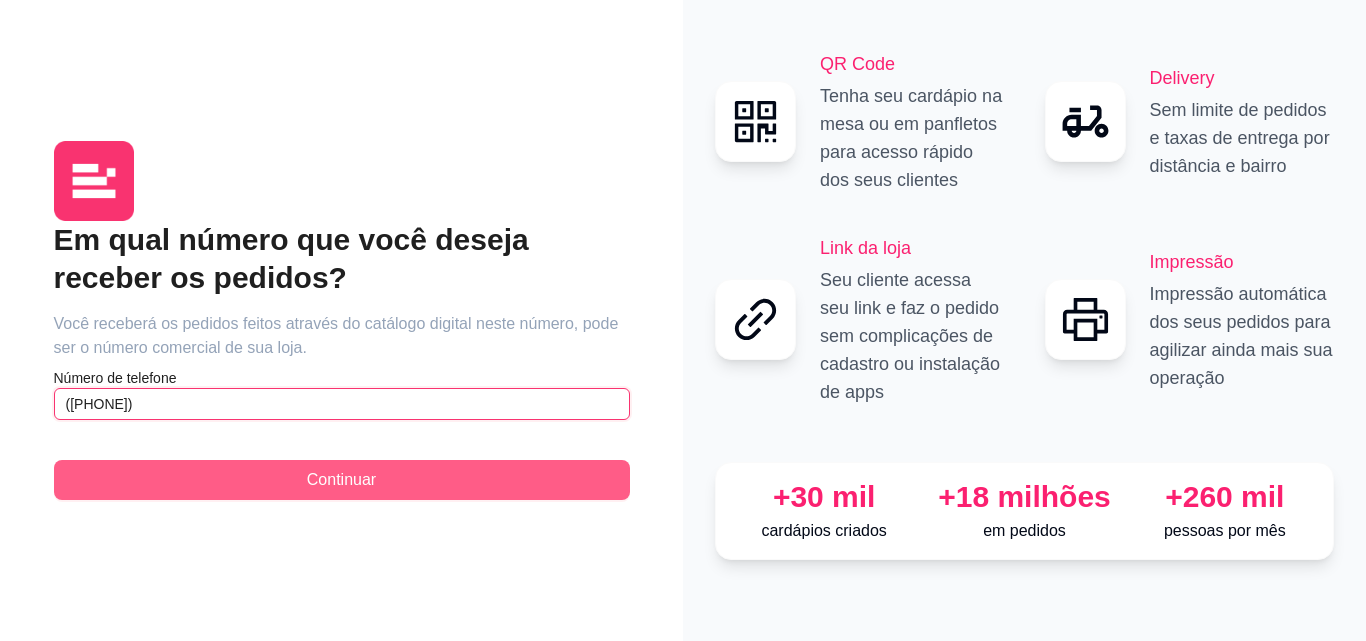 type on "([PHONE])" 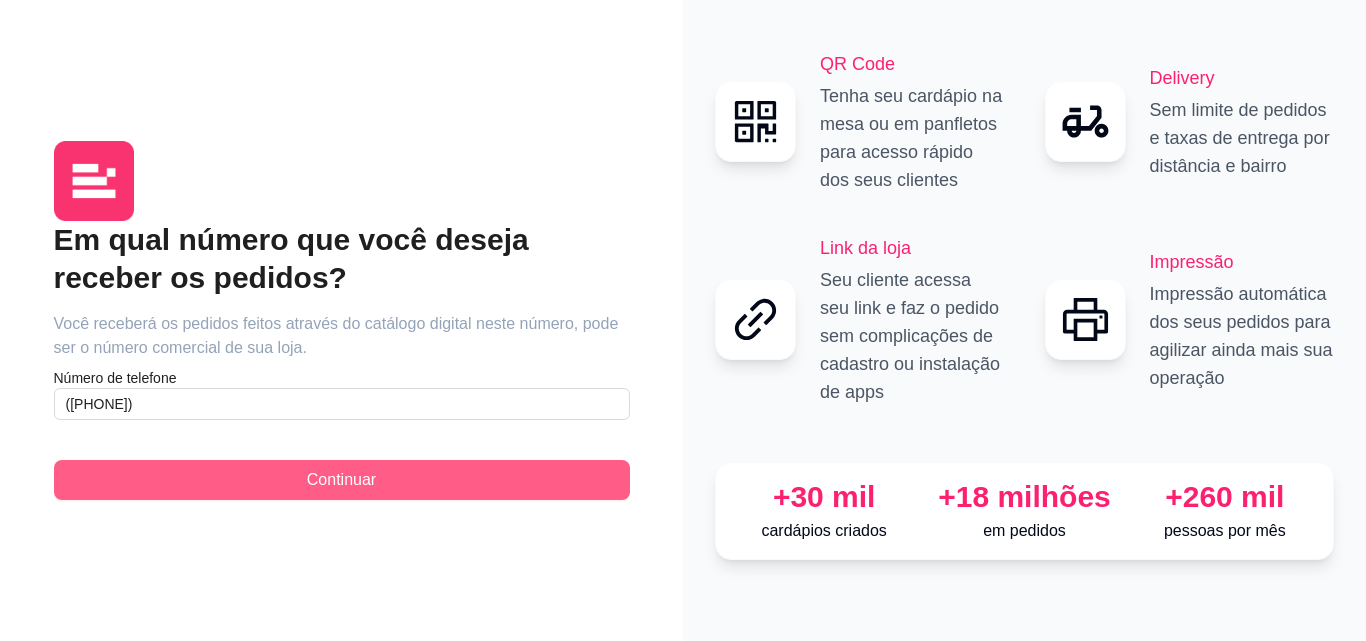 click on "Continuar" at bounding box center (341, 480) 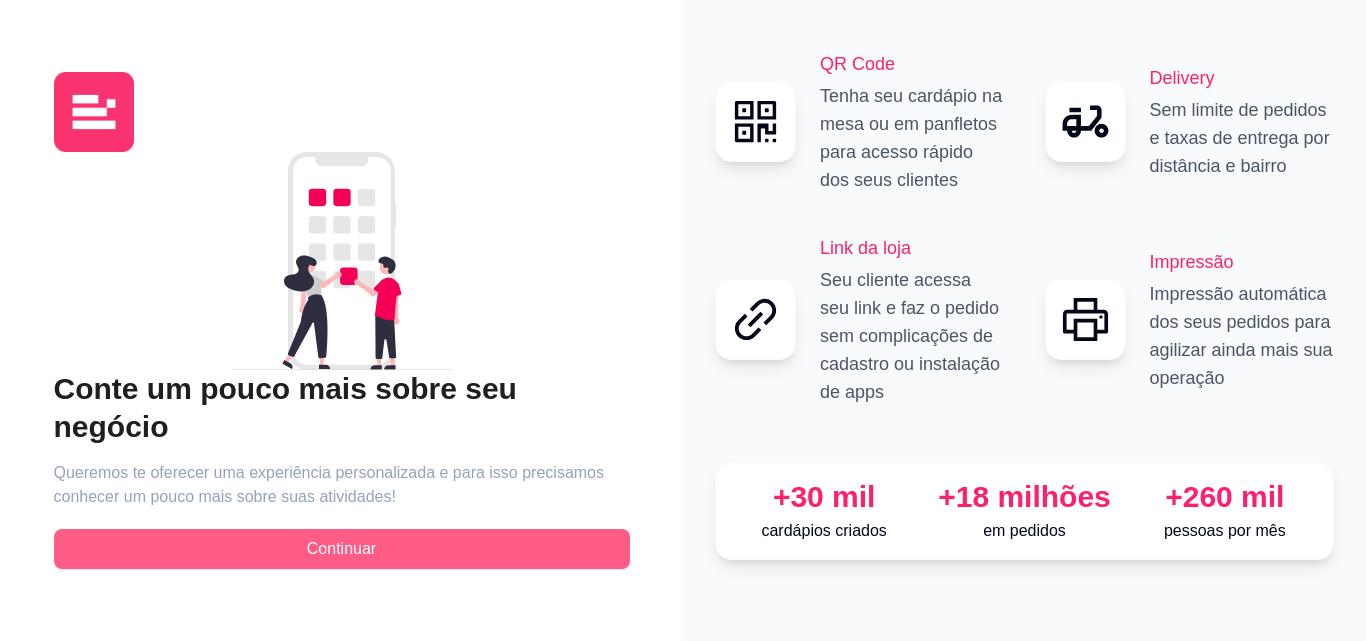 click on "Continuar" at bounding box center (341, 549) 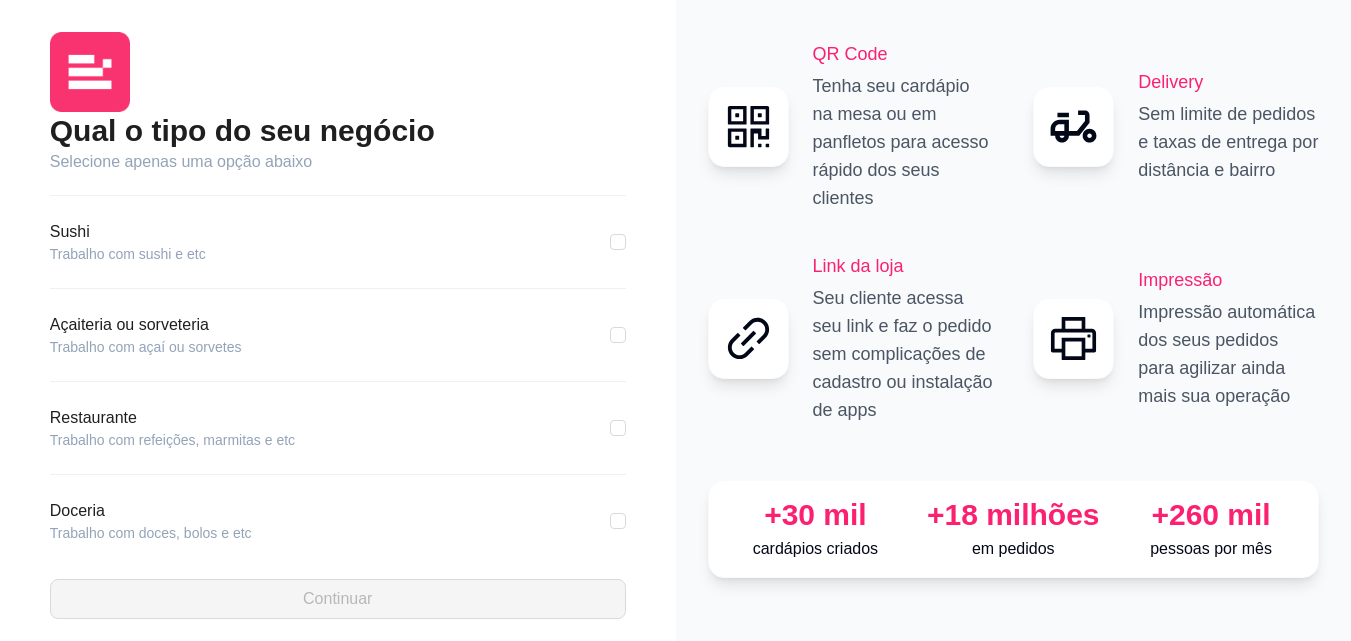 scroll, scrollTop: 213, scrollLeft: 0, axis: vertical 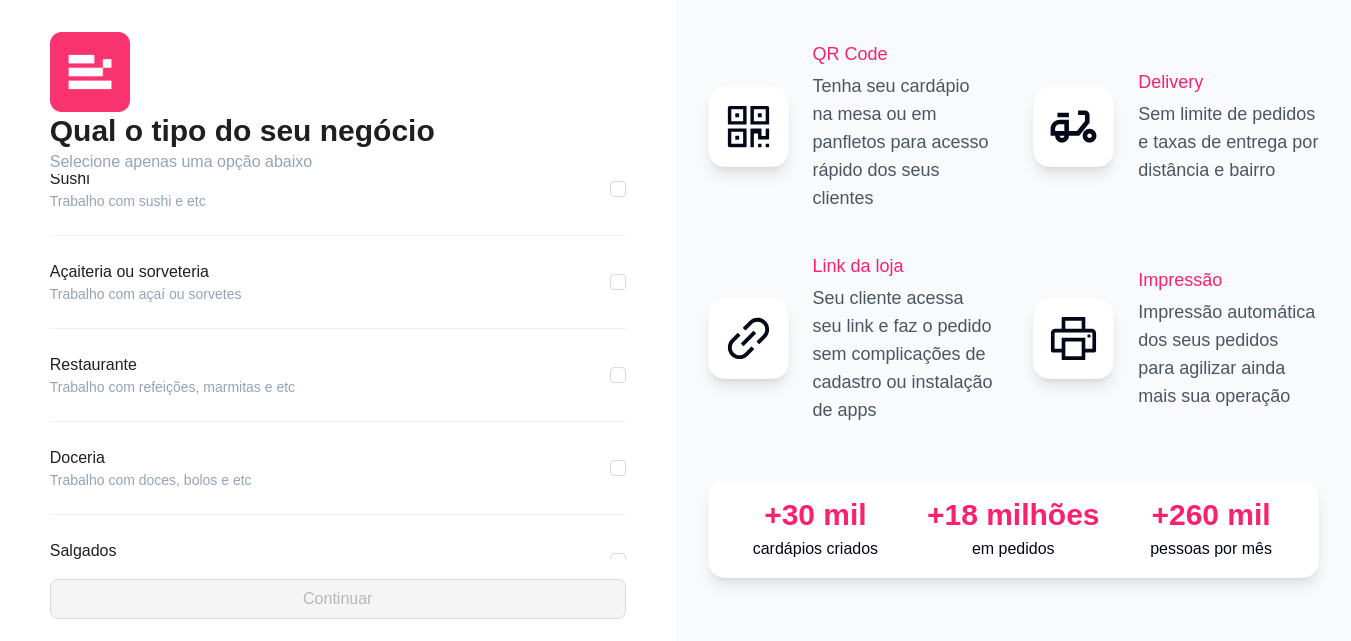 click on "Trabalho com doces, bolos e etc" at bounding box center (151, 480) 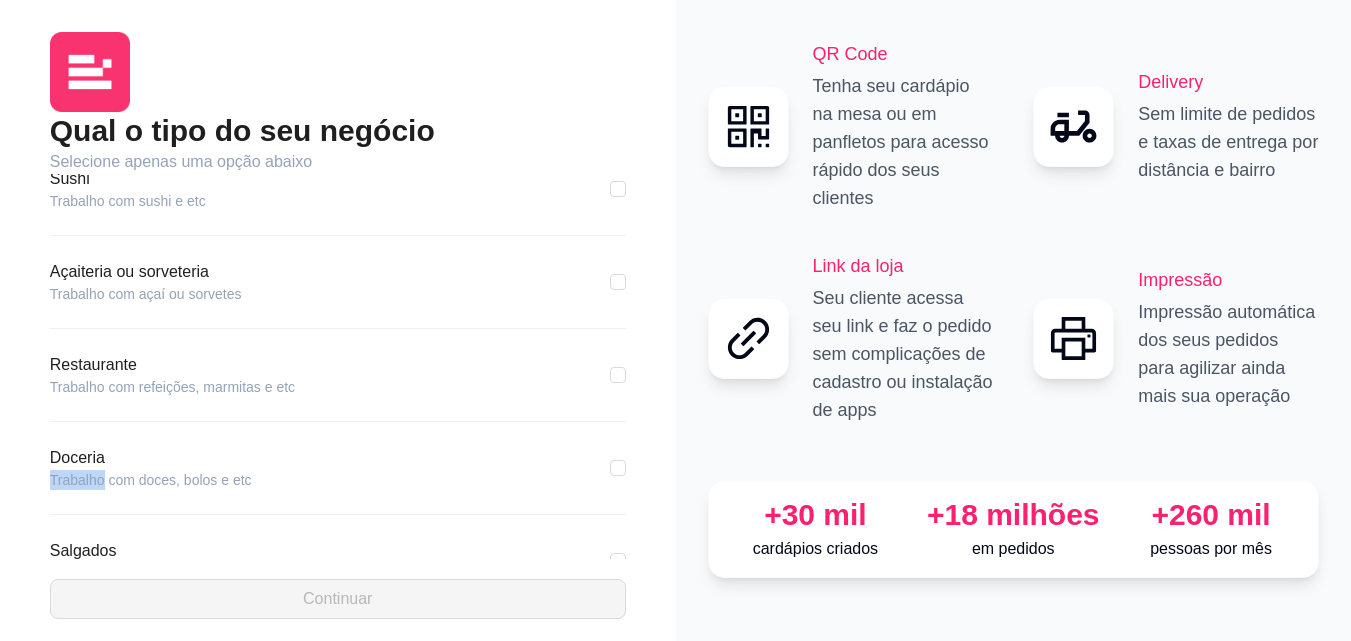 drag, startPoint x: 95, startPoint y: 481, endPoint x: 172, endPoint y: 456, distance: 80.95678 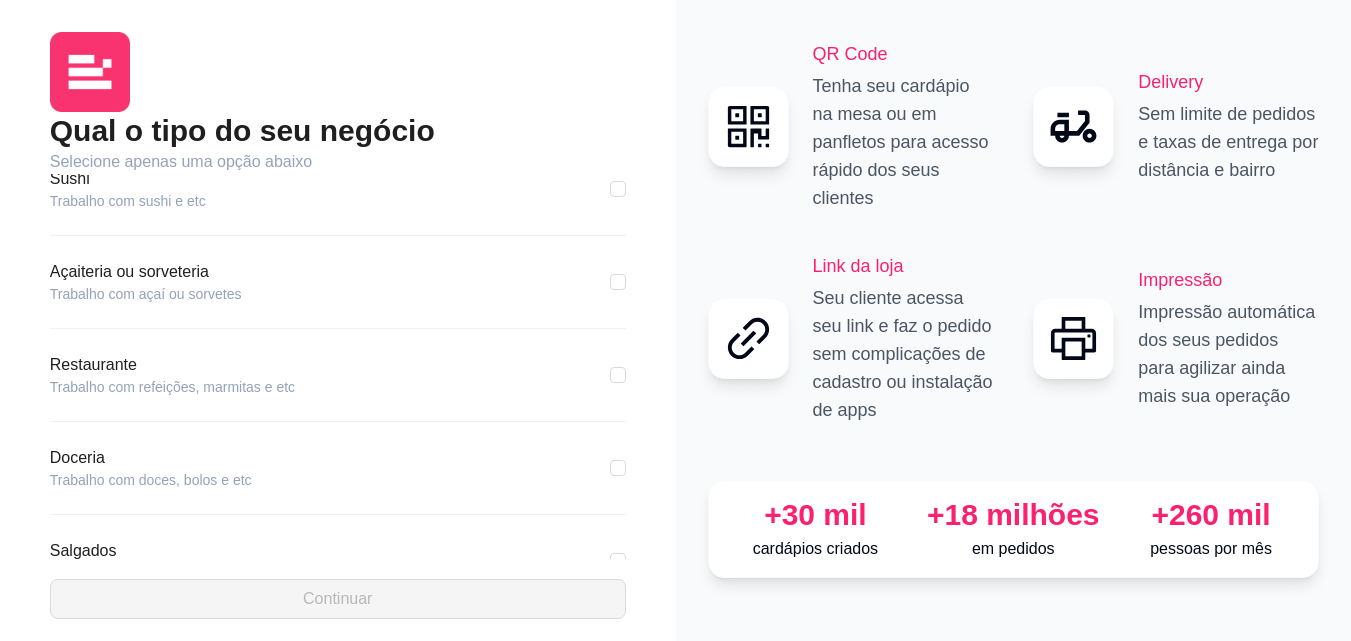 click on "Doceria" at bounding box center [151, 458] 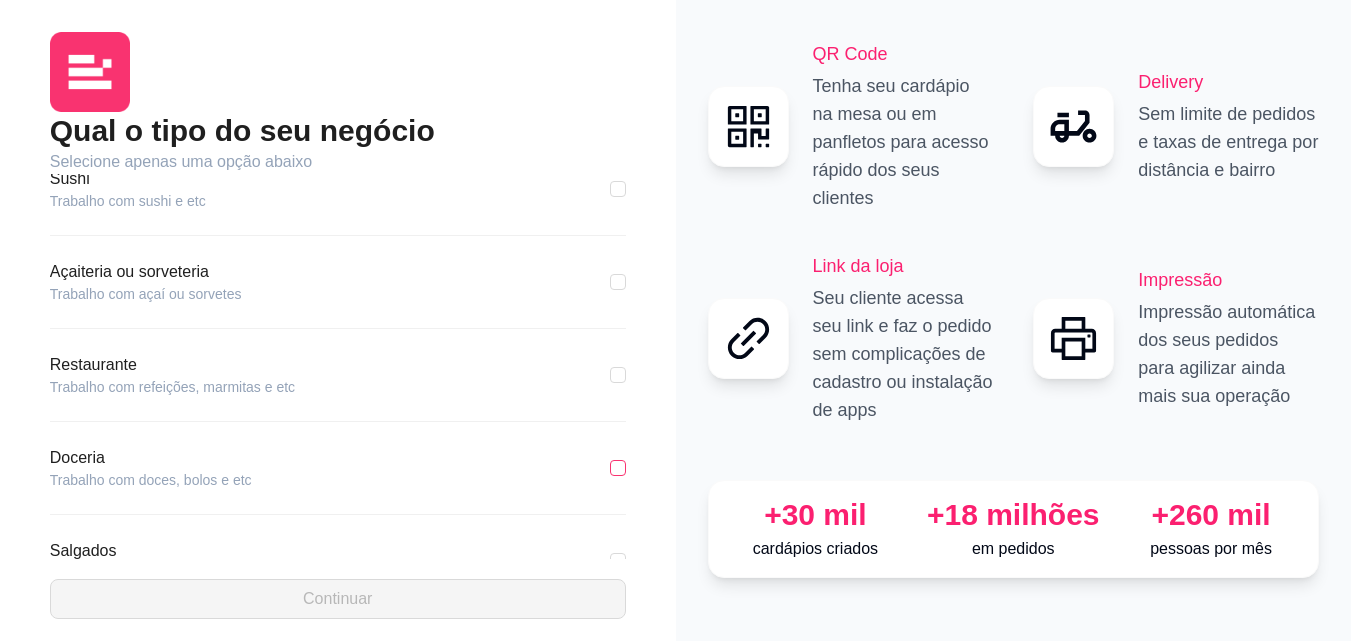 click at bounding box center (618, 468) 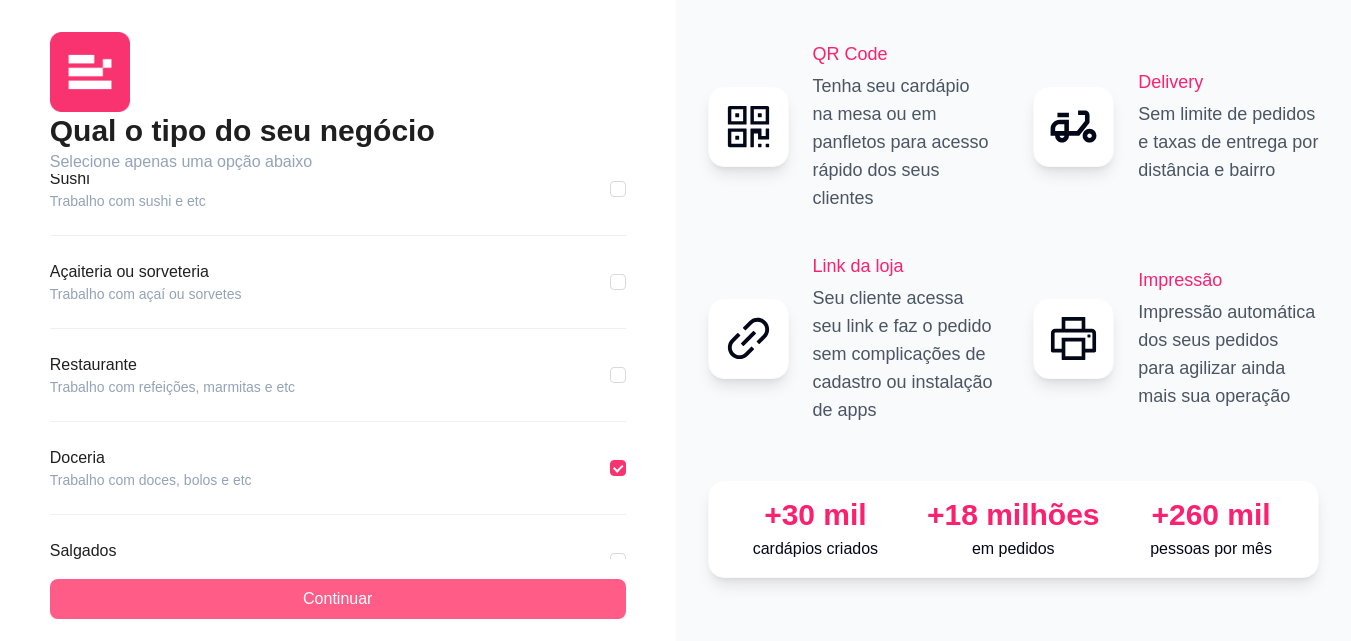 click on "Continuar" at bounding box center (338, 599) 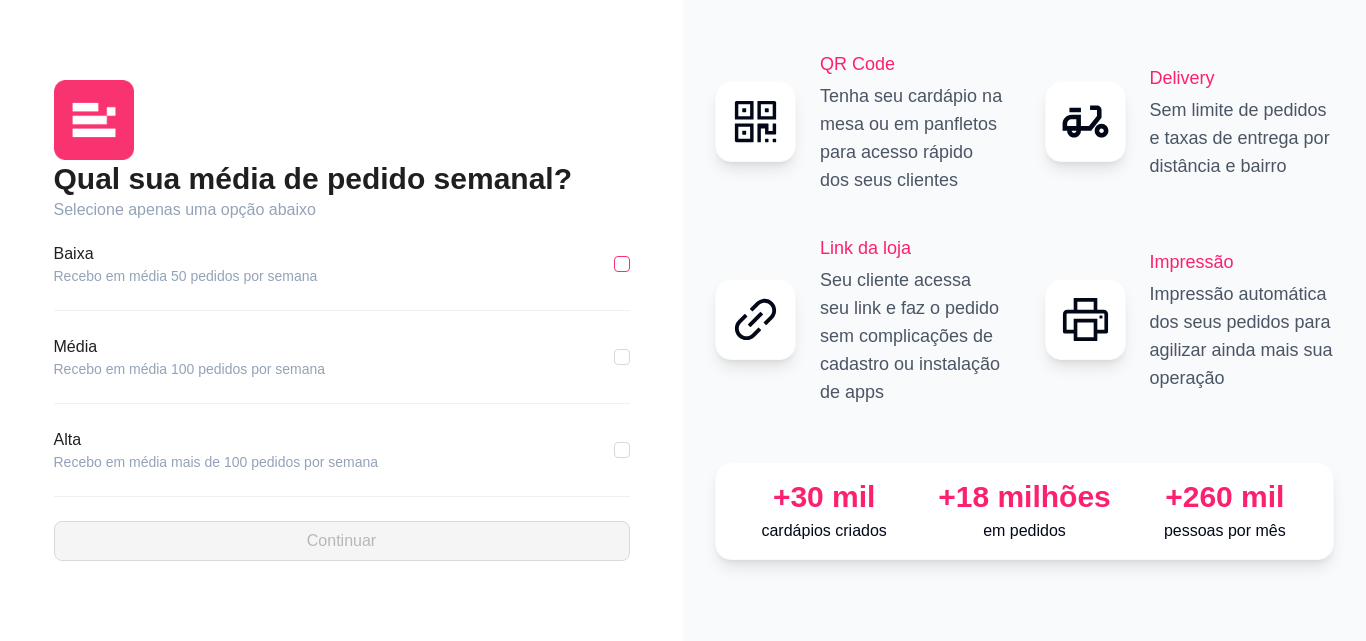 click at bounding box center [622, 264] 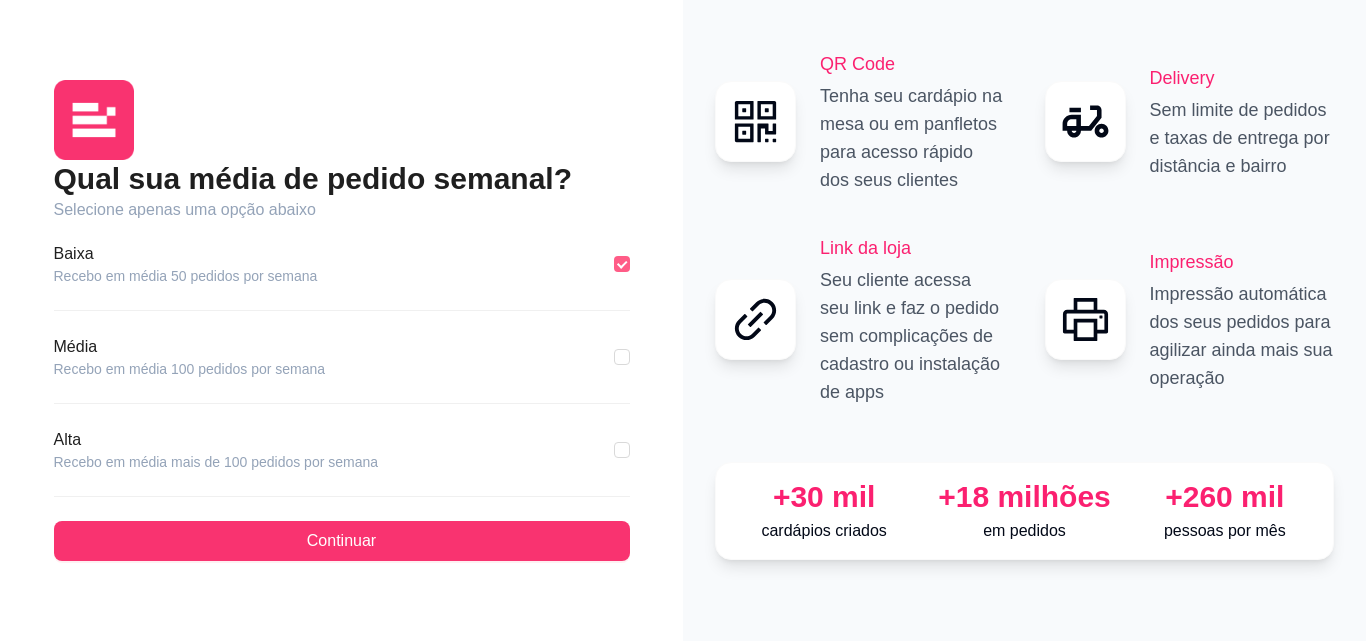 click at bounding box center (622, 264) 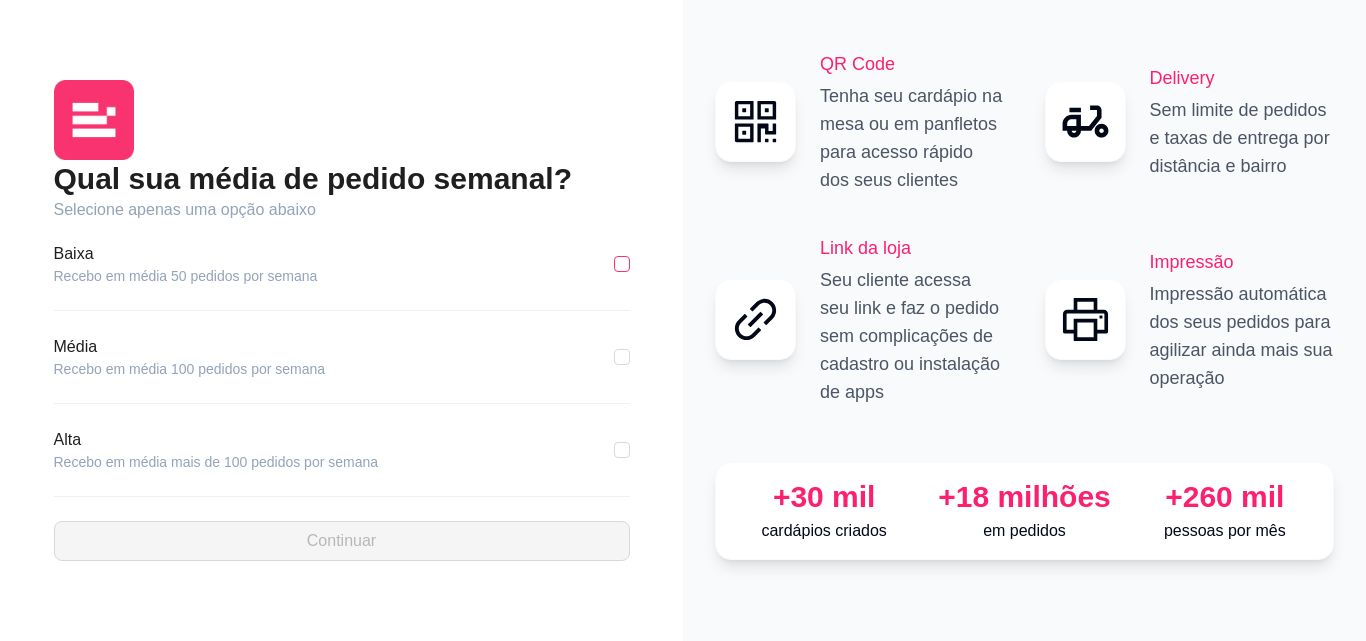 click at bounding box center [622, 264] 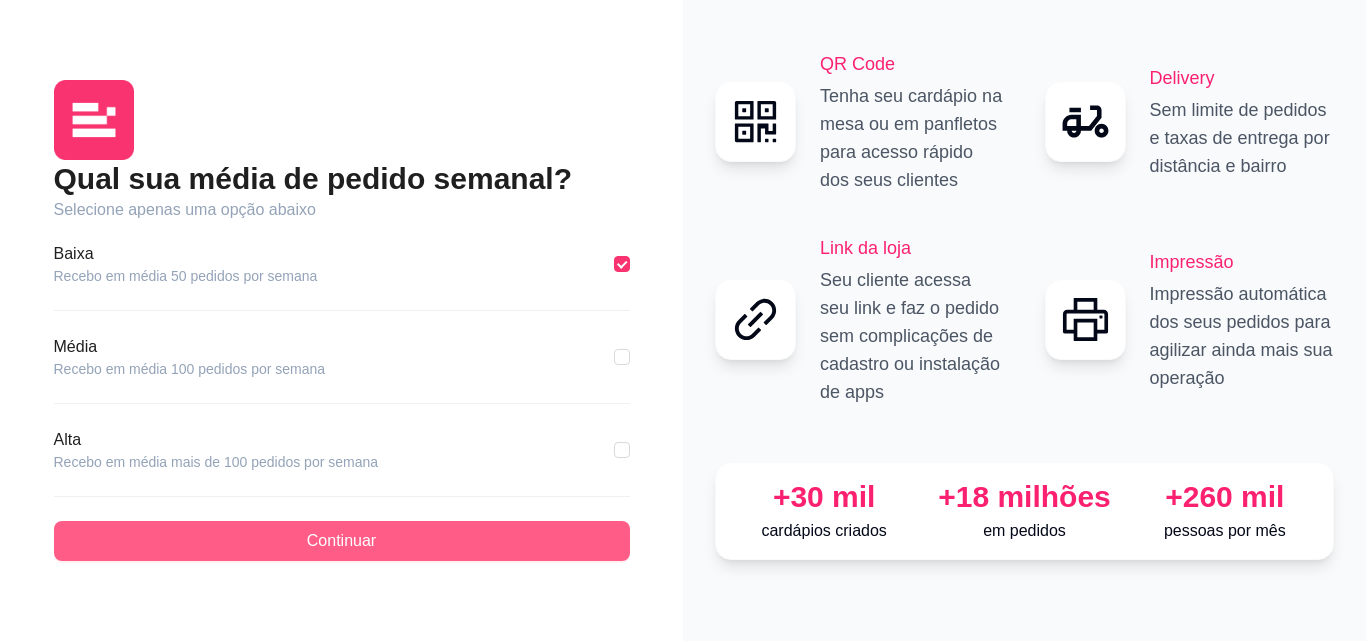 click on "Continuar" at bounding box center (341, 541) 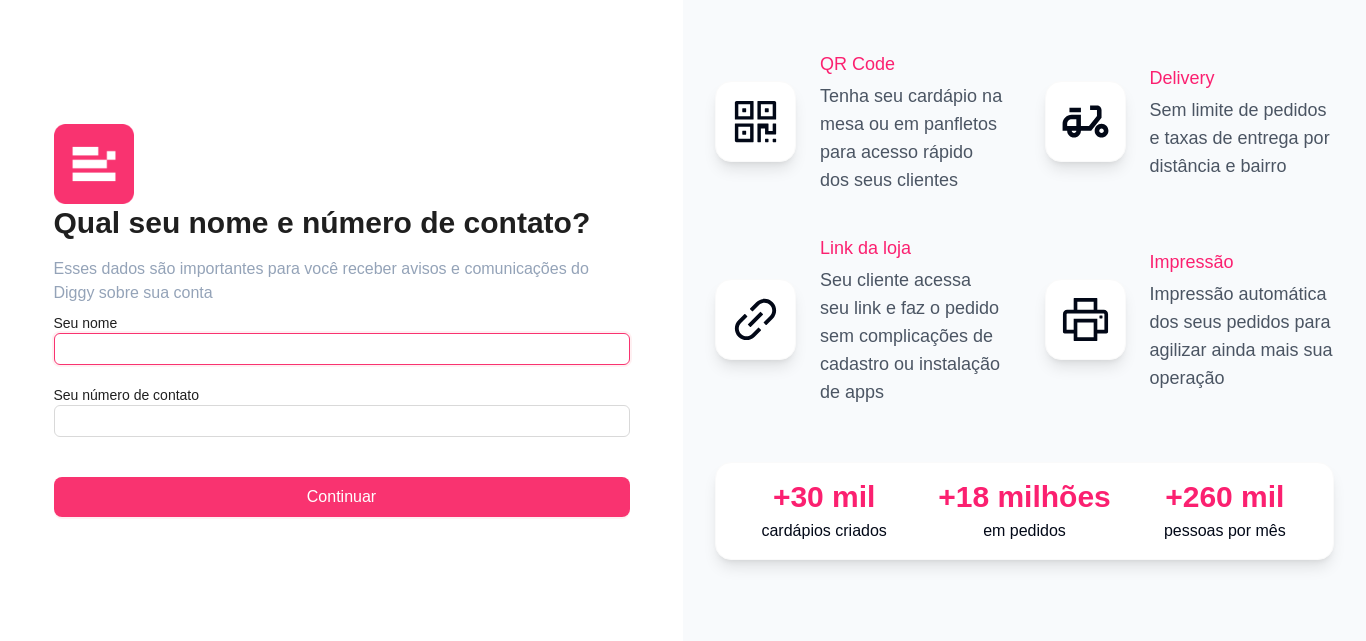 click at bounding box center (342, 349) 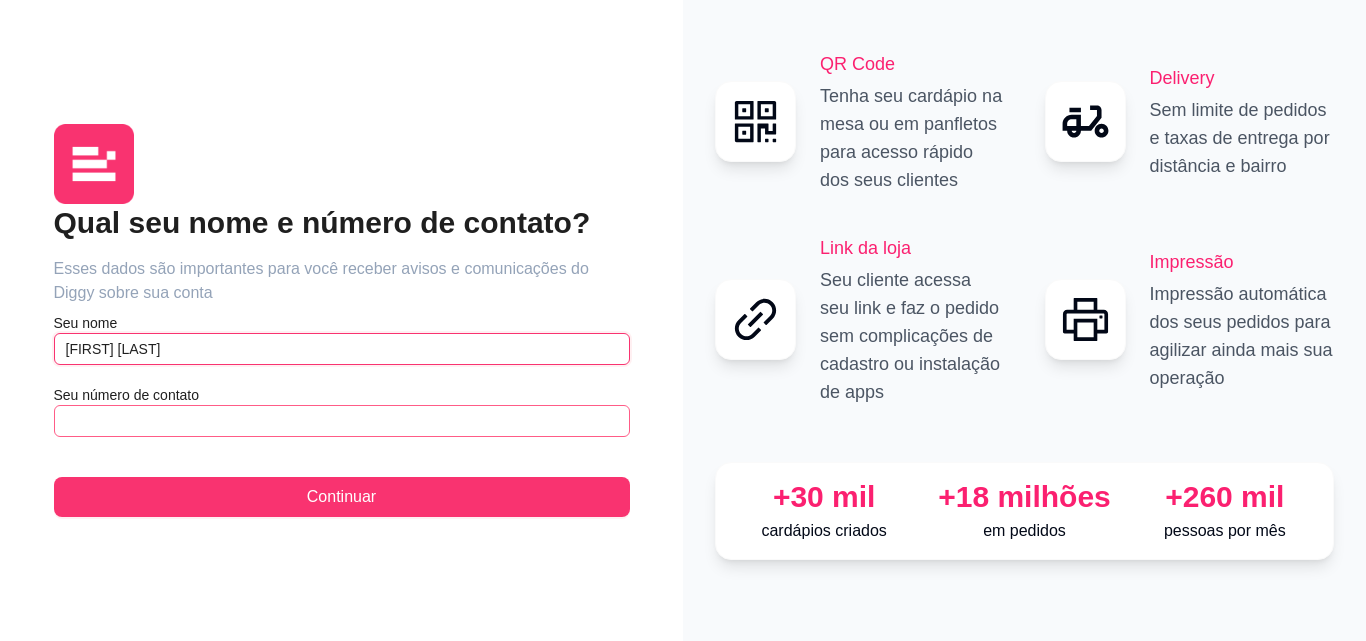 type on "[FIRST] [LAST]" 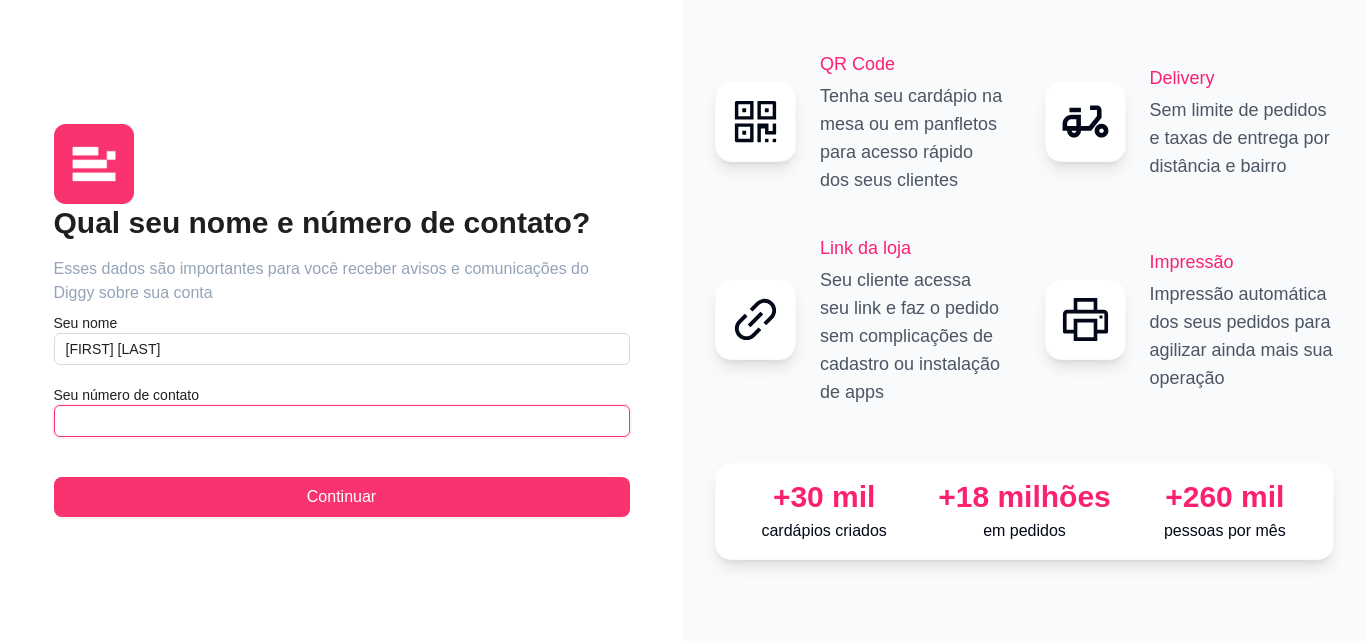 click at bounding box center (342, 421) 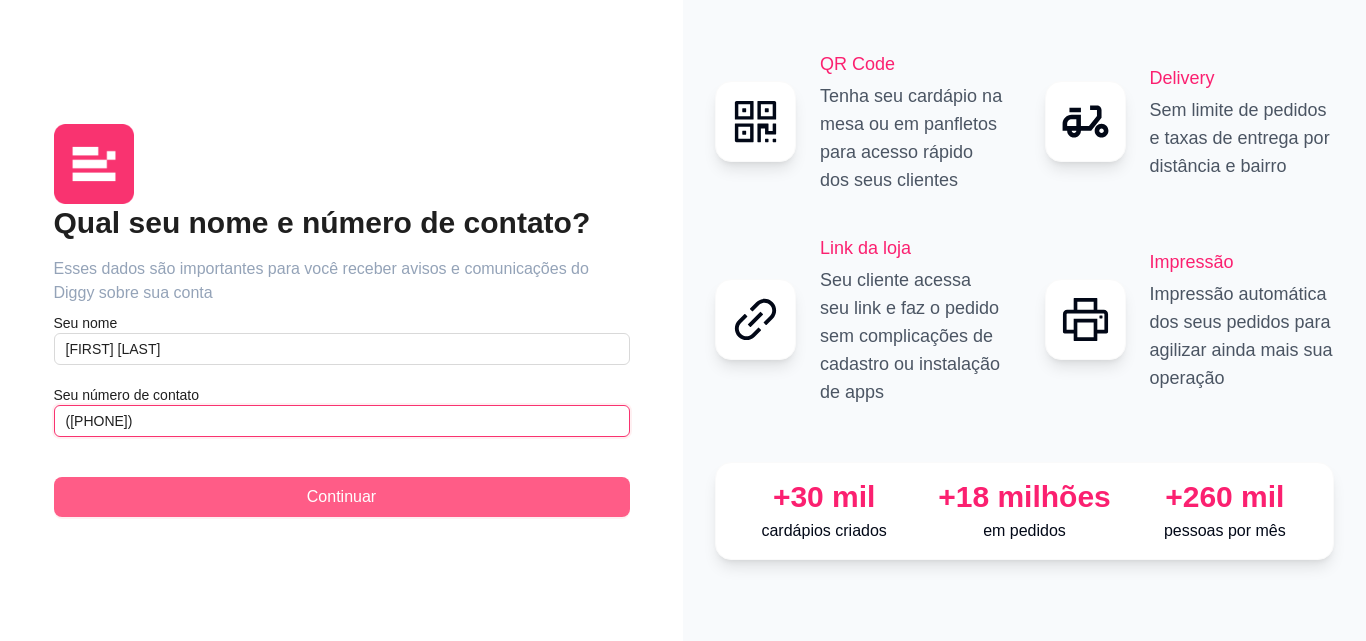 type on "([PHONE])" 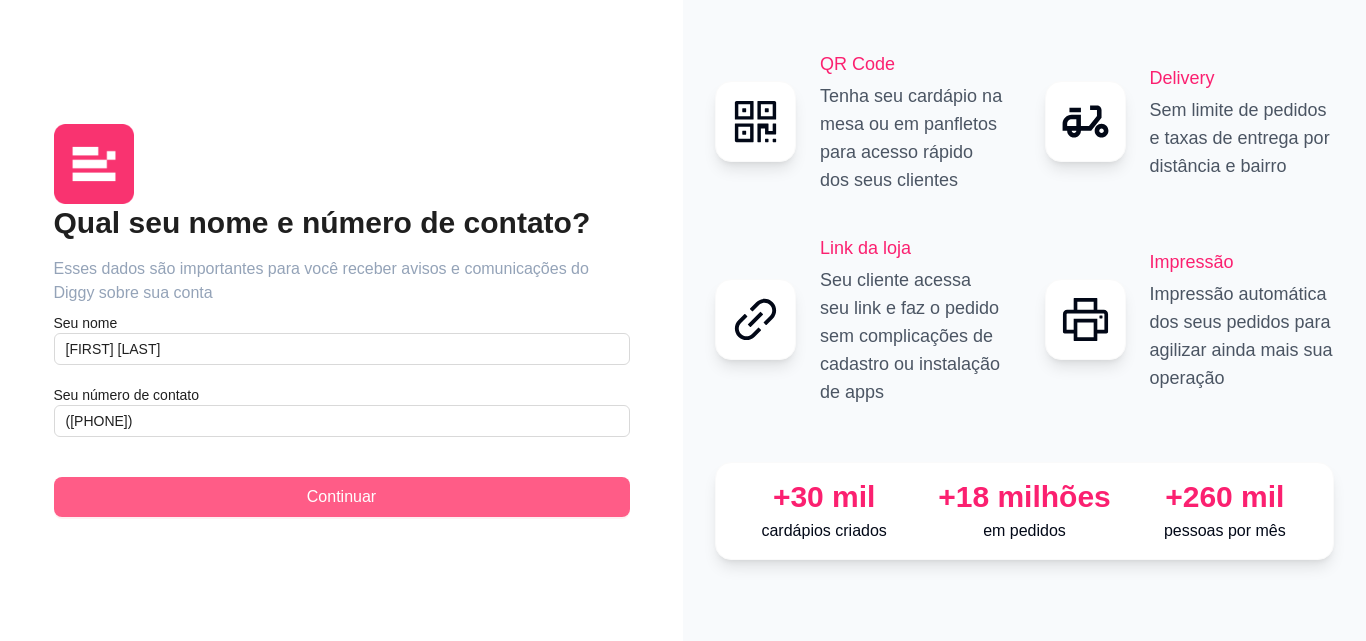 click on "Continuar" at bounding box center [342, 497] 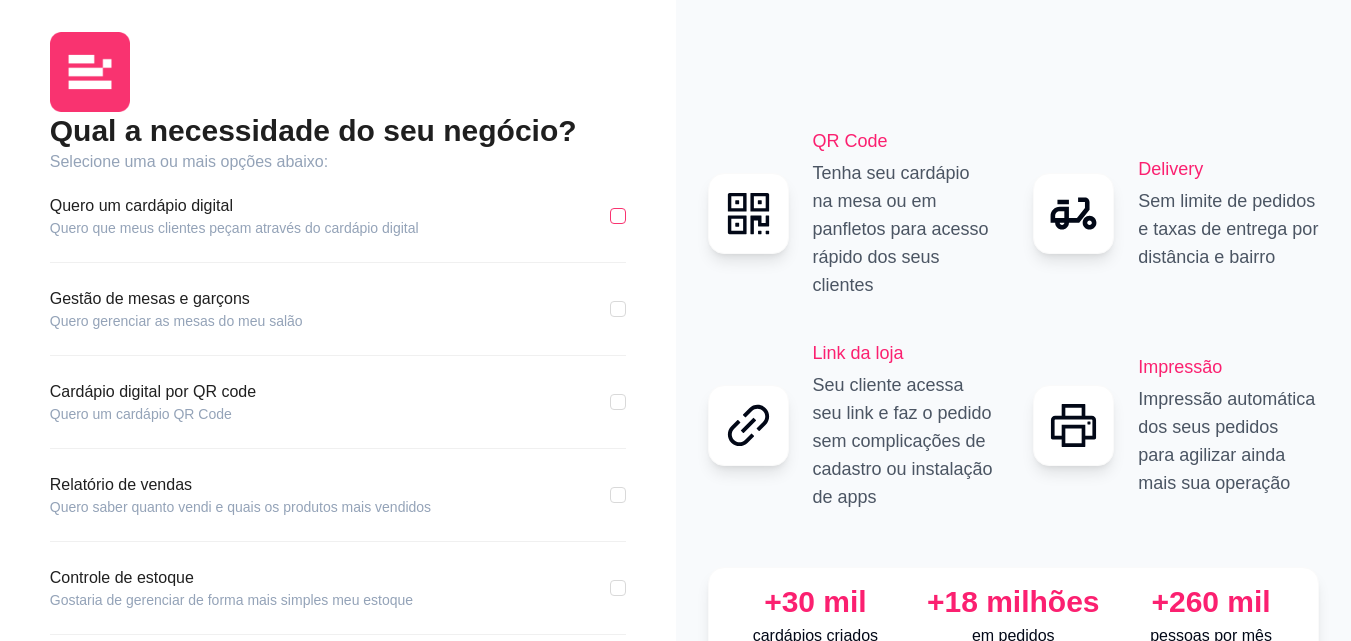 click at bounding box center (618, 216) 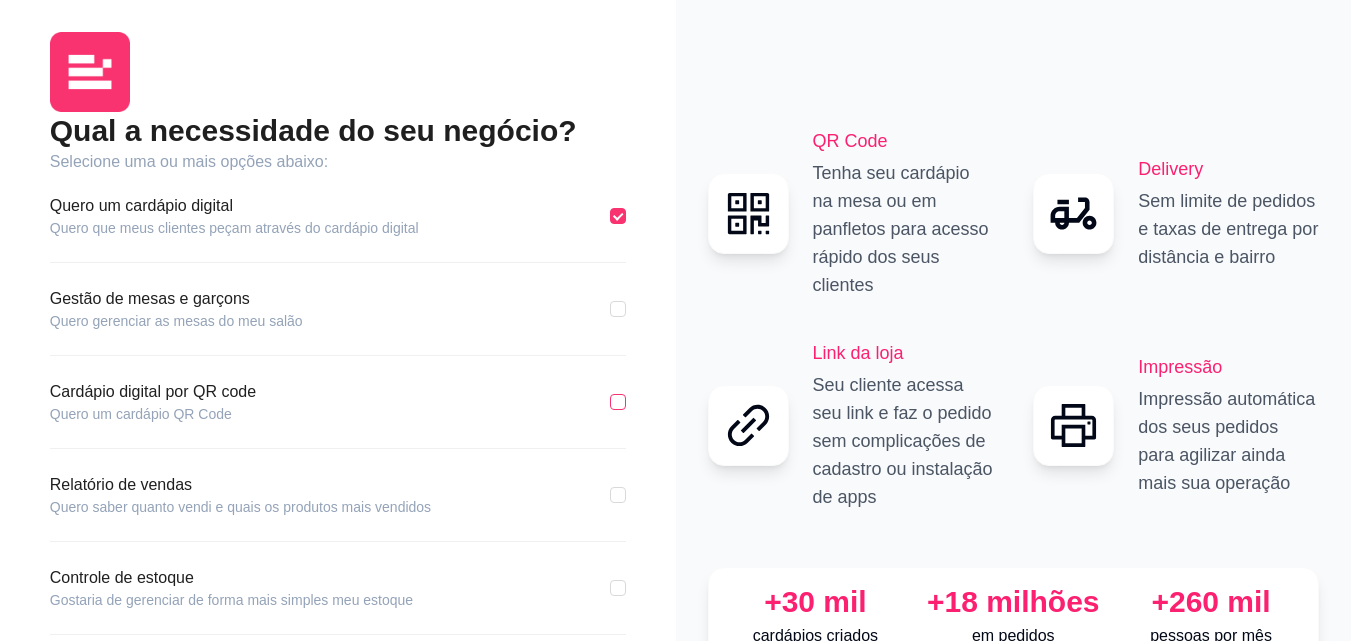 click at bounding box center [618, 402] 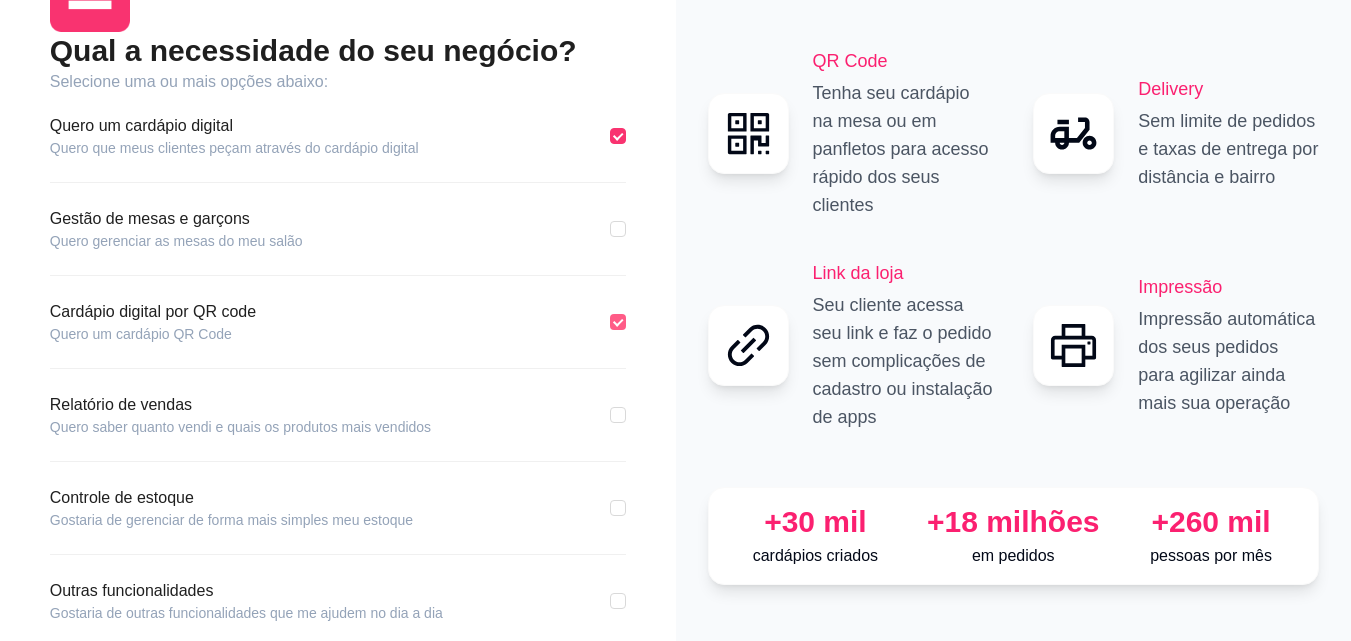 scroll, scrollTop: 120, scrollLeft: 0, axis: vertical 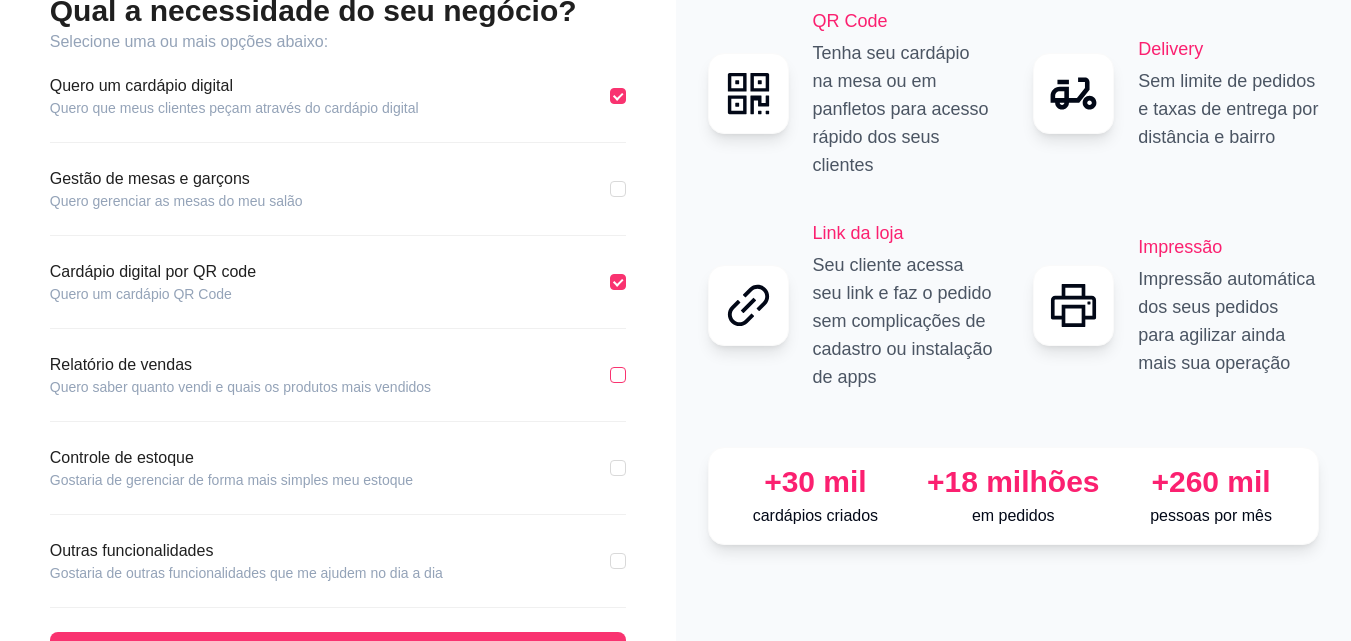 click at bounding box center [618, 375] 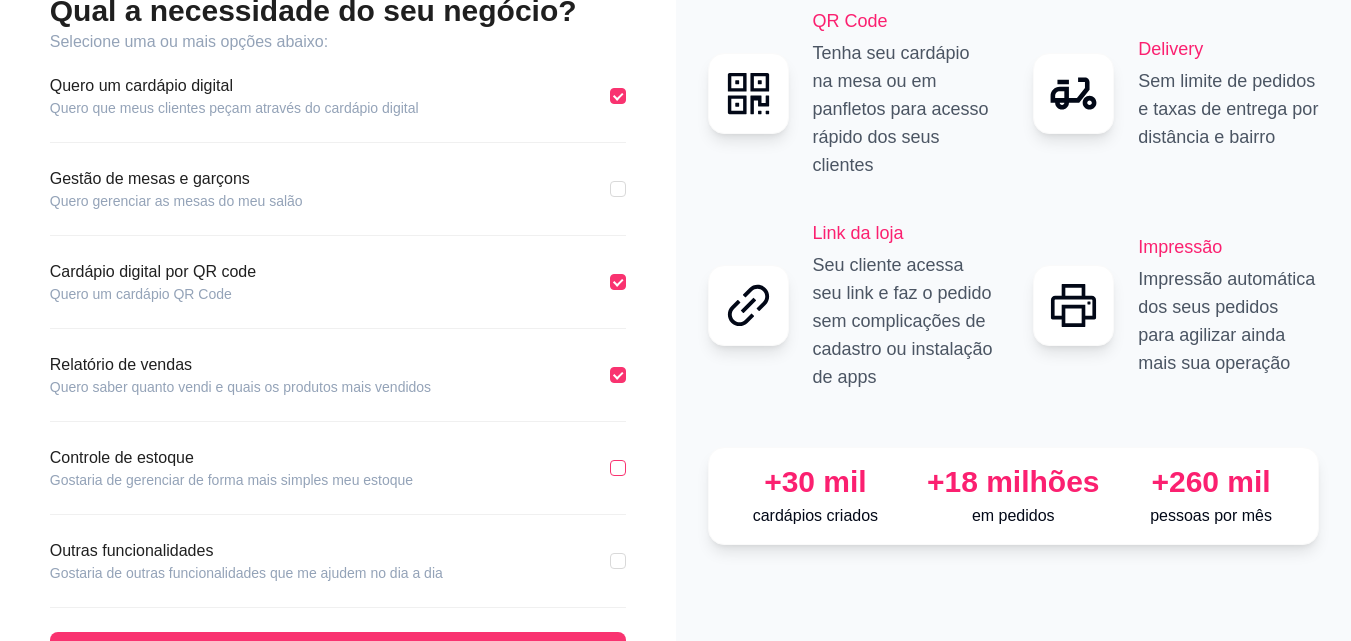 click at bounding box center (618, 468) 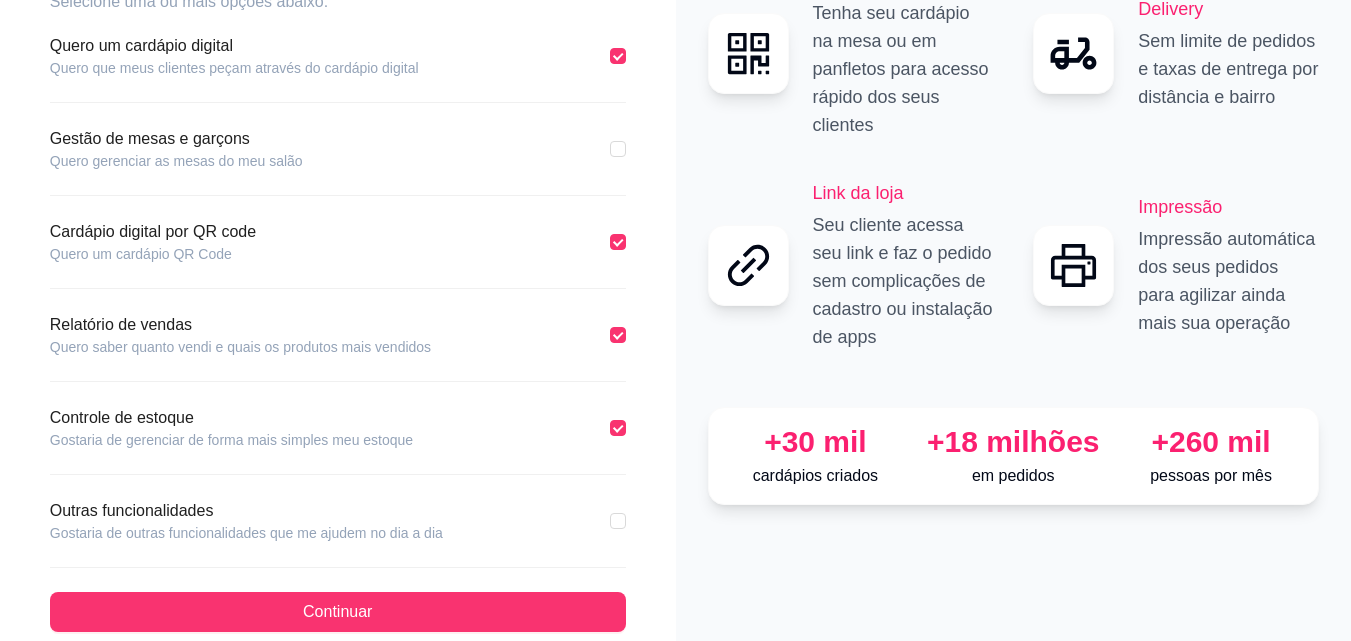 scroll, scrollTop: 183, scrollLeft: 0, axis: vertical 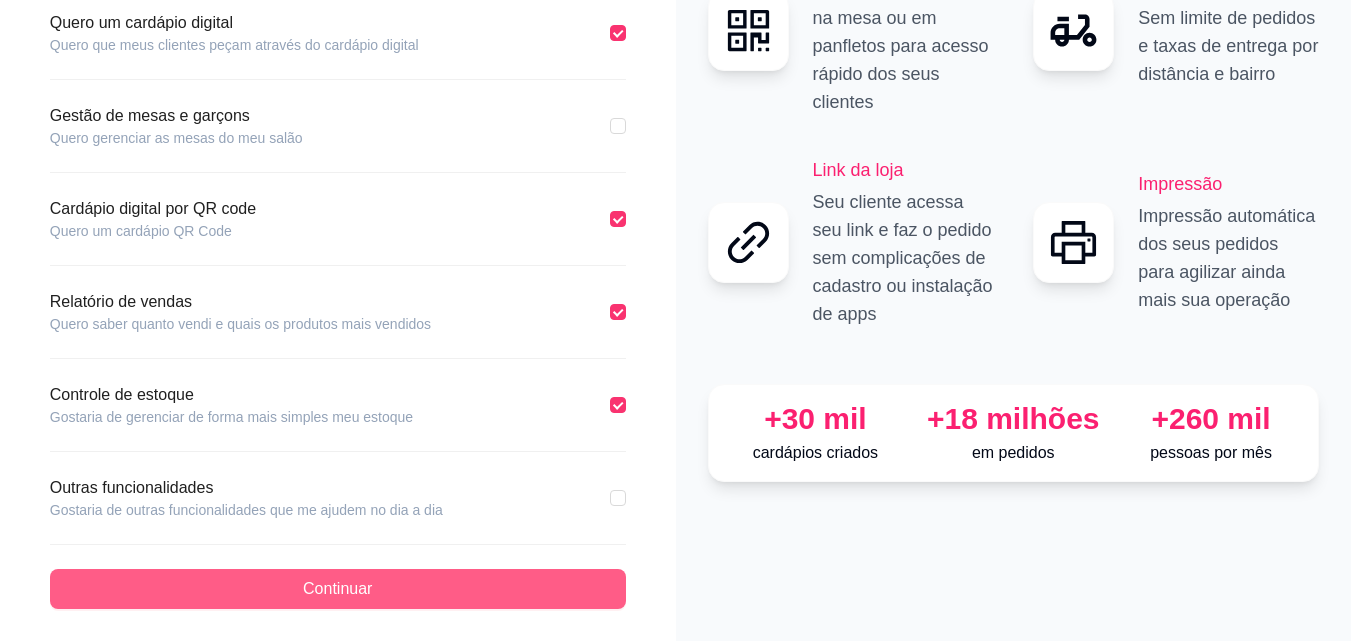 click on "Continuar" at bounding box center (338, 589) 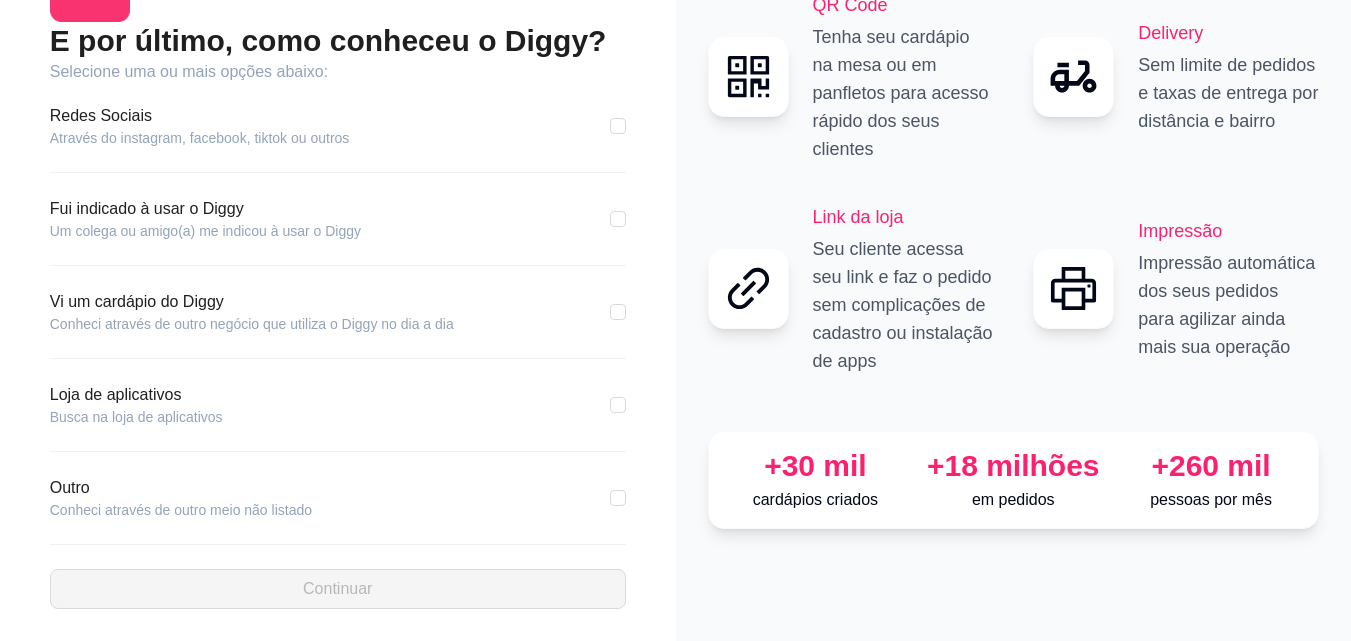 scroll, scrollTop: 90, scrollLeft: 0, axis: vertical 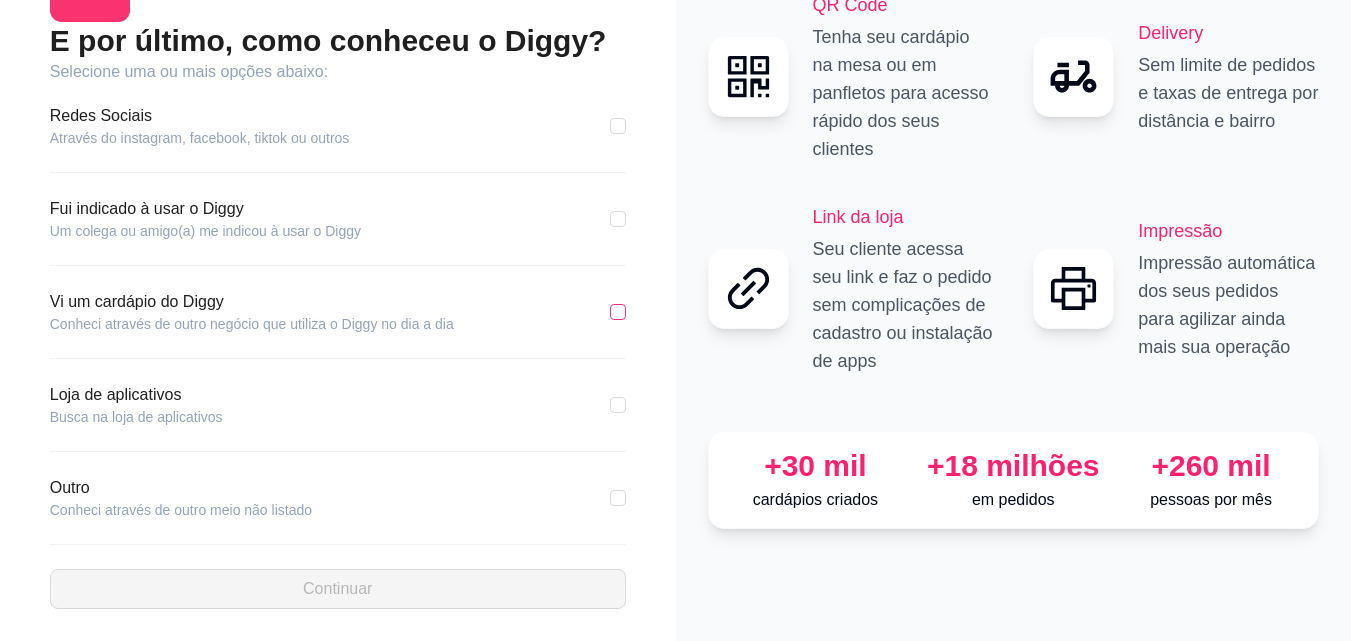 click at bounding box center (618, 312) 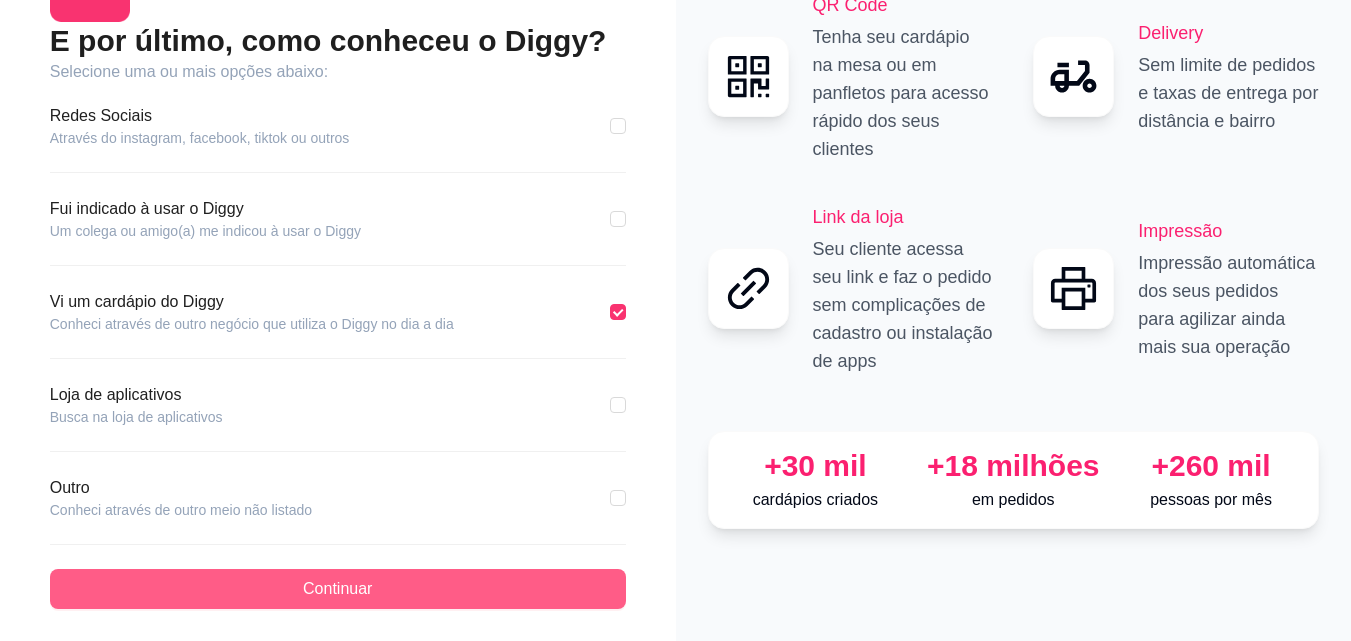 click on "Continuar" at bounding box center (338, 589) 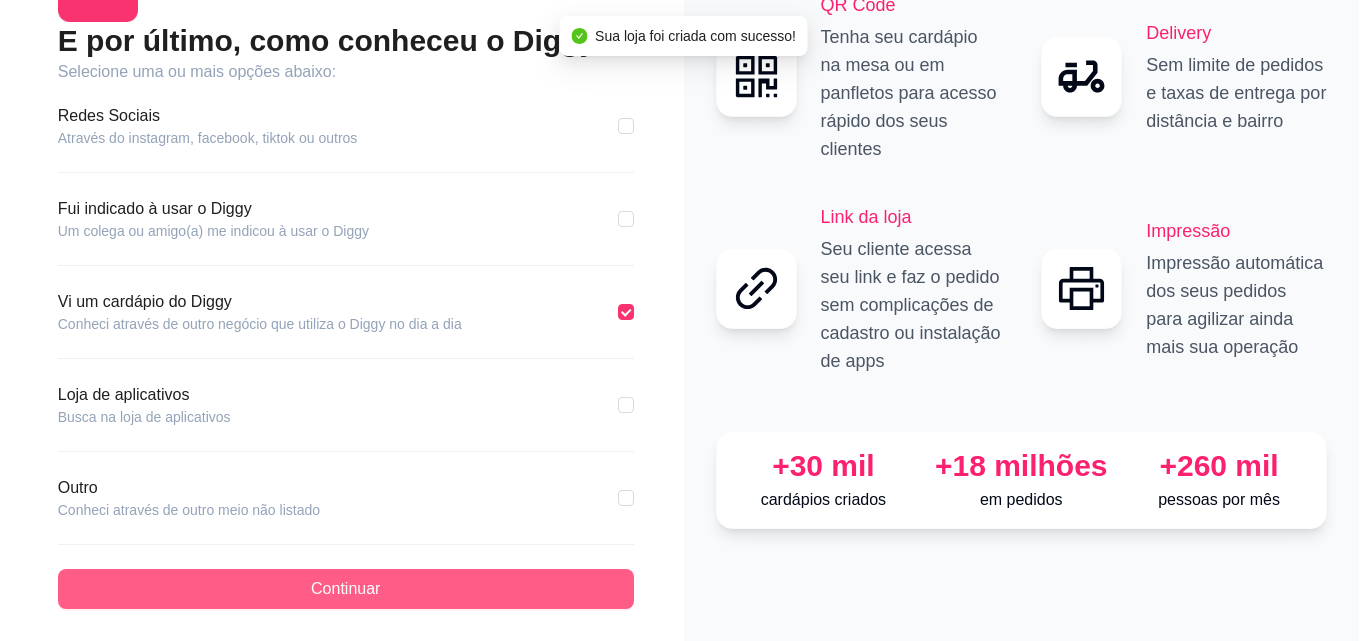 scroll, scrollTop: 0, scrollLeft: 0, axis: both 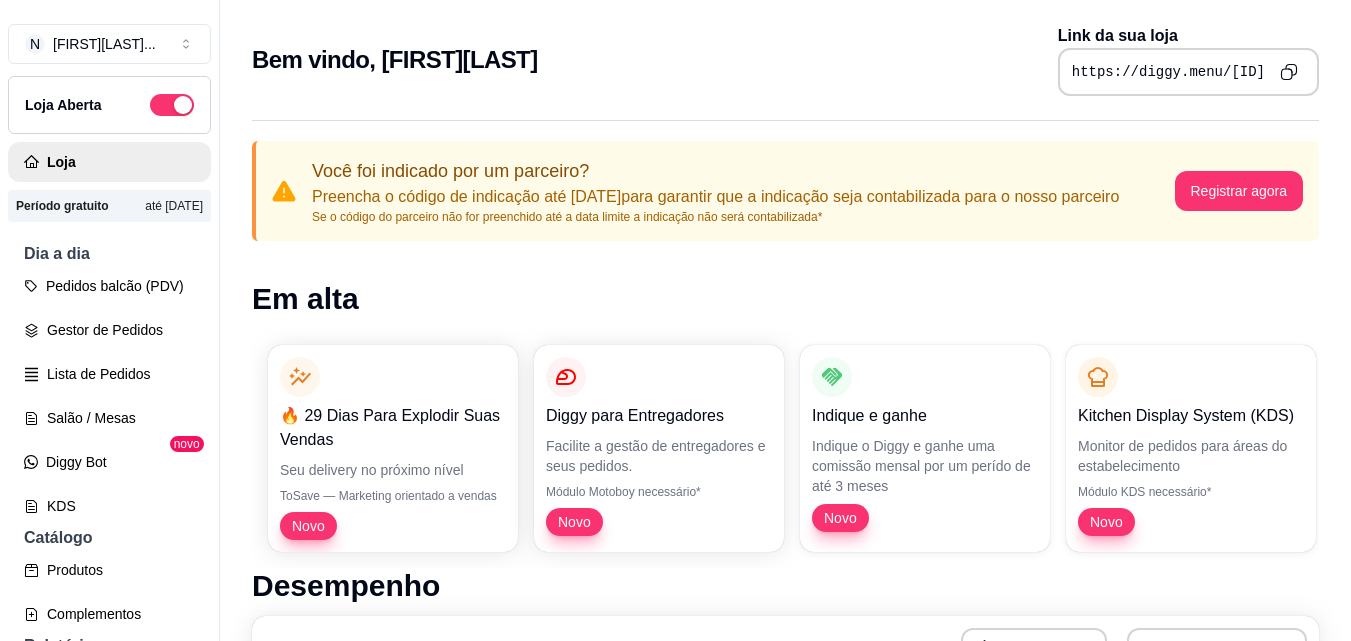 click on "https://diggy.menu/[ID]" at bounding box center [1168, 72] 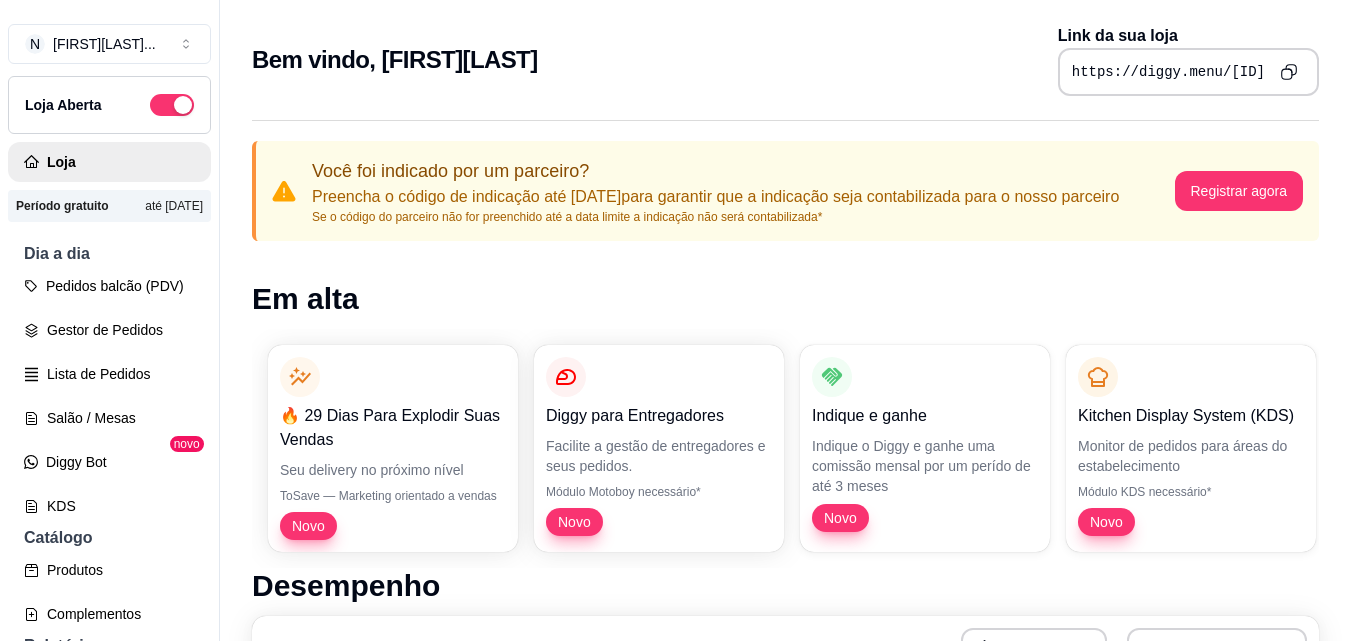 click 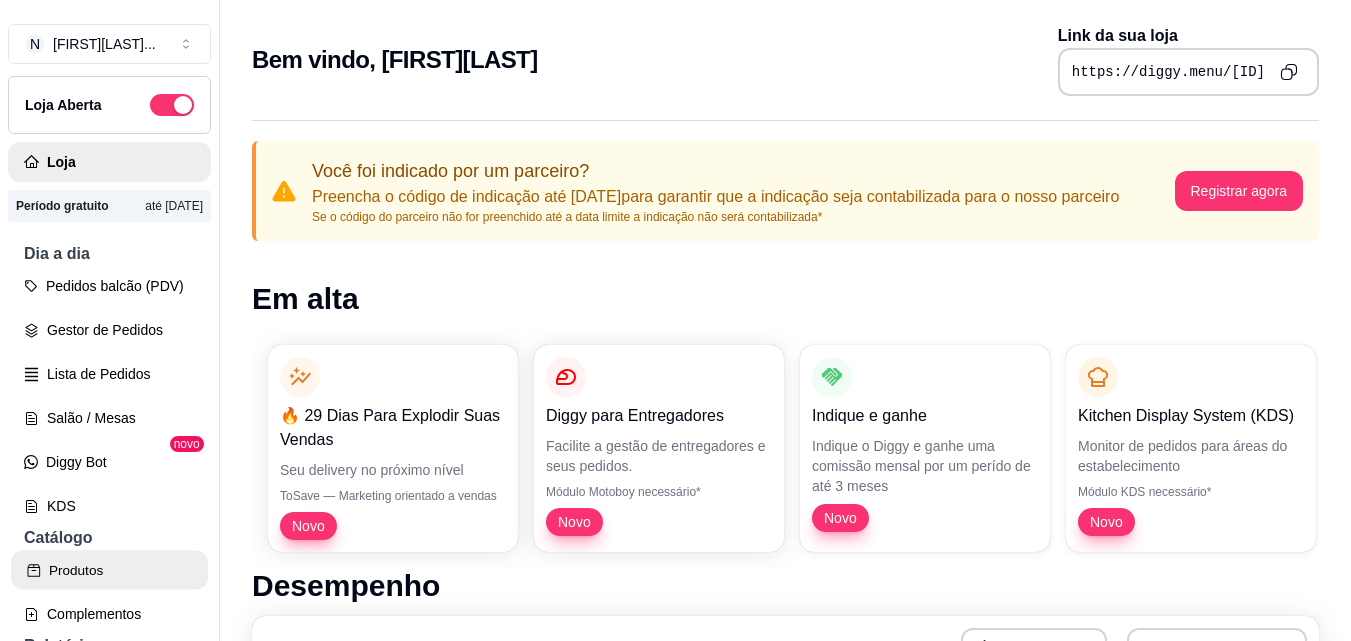 click on "Produtos" at bounding box center (109, 570) 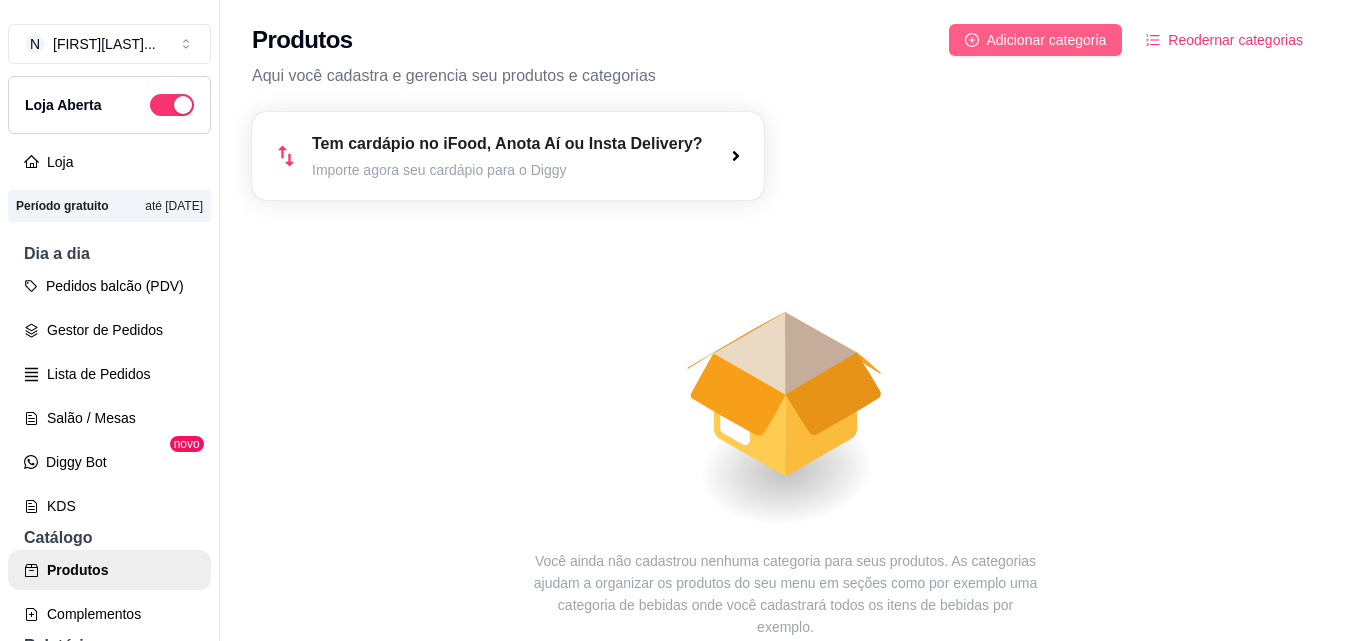 click on "Adicionar categoria" at bounding box center [1047, 40] 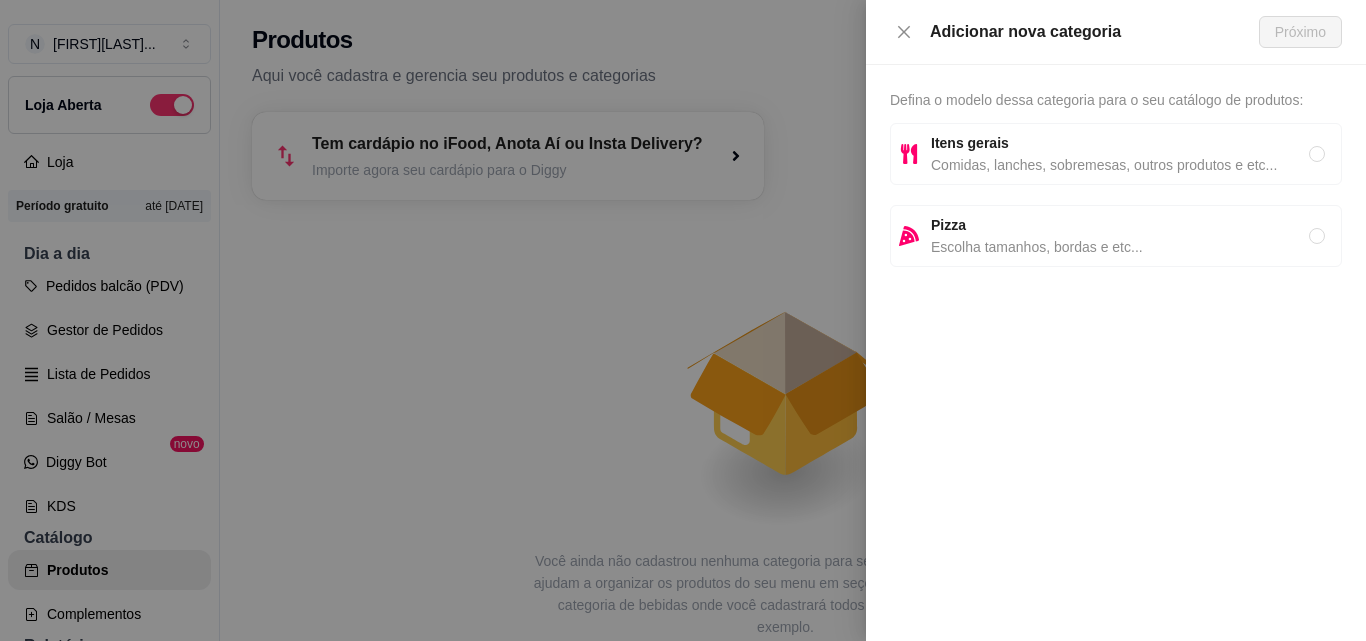 click on "Itens gerais" at bounding box center (1120, 143) 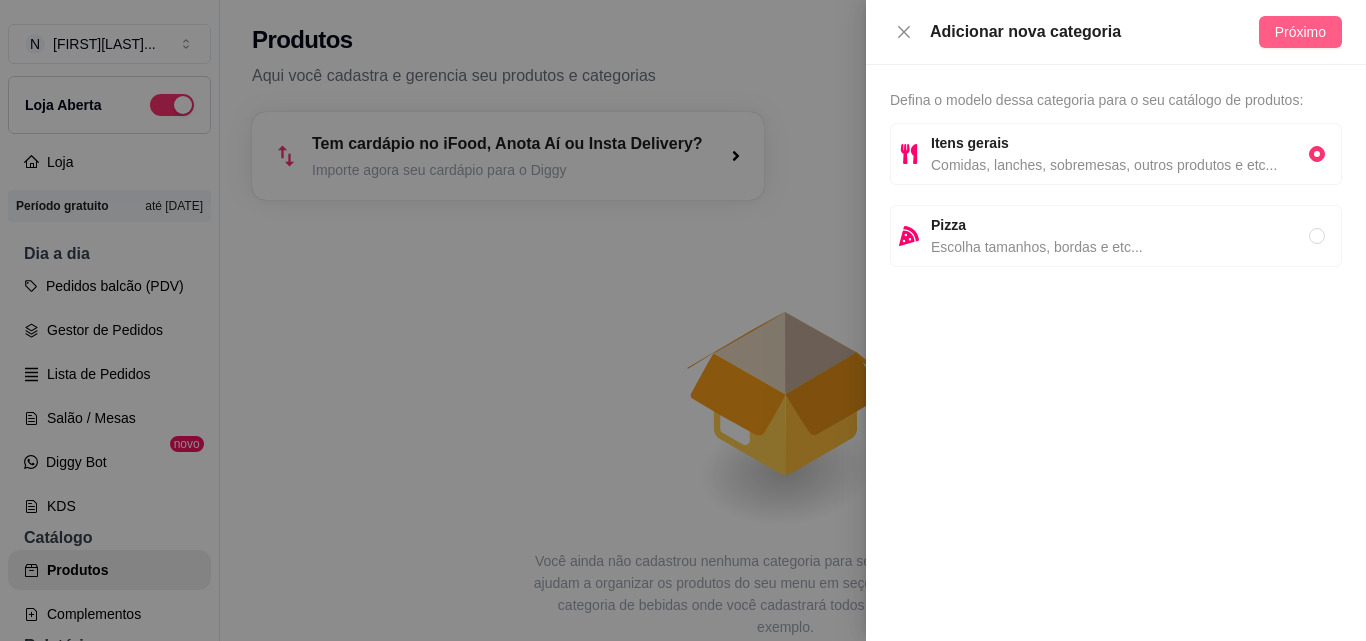 click on "Próximo" at bounding box center (1300, 32) 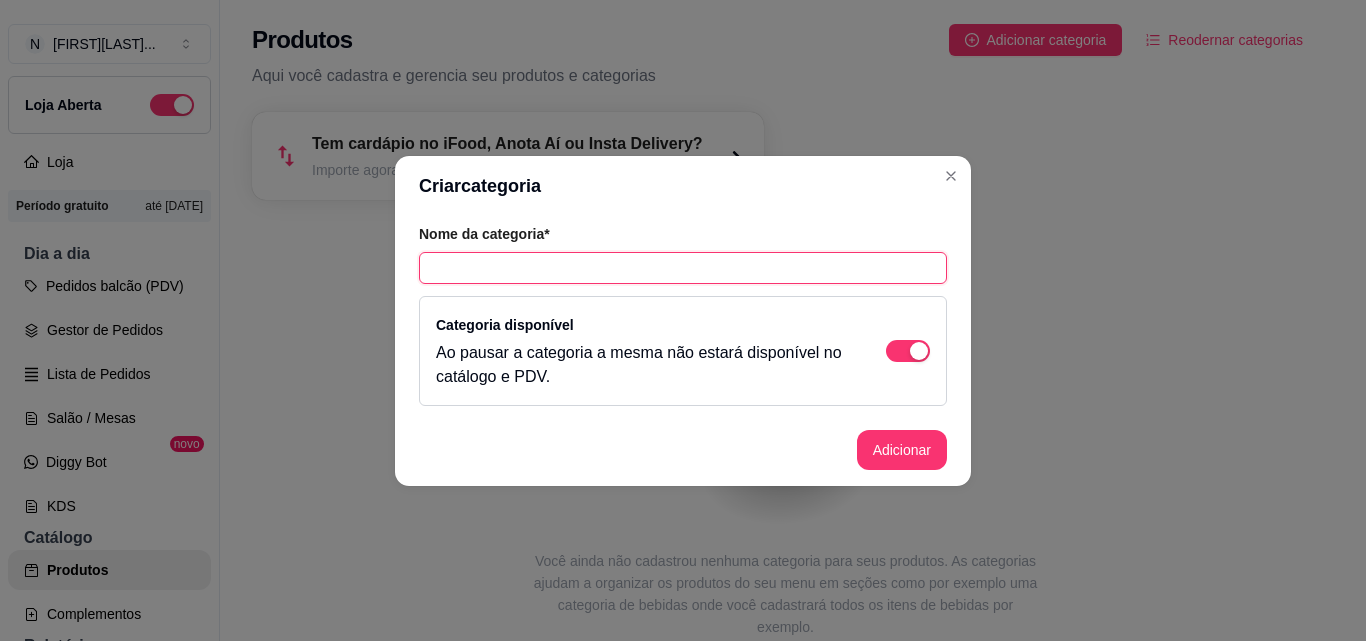 click at bounding box center (683, 268) 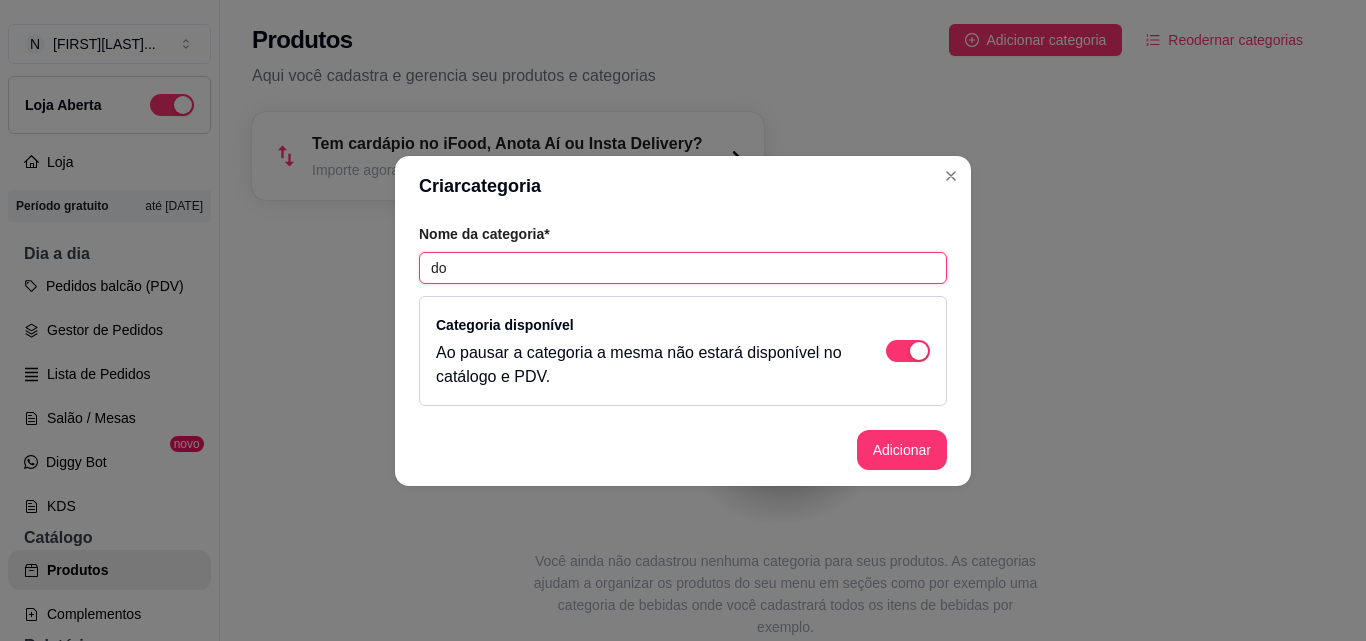 type on "d" 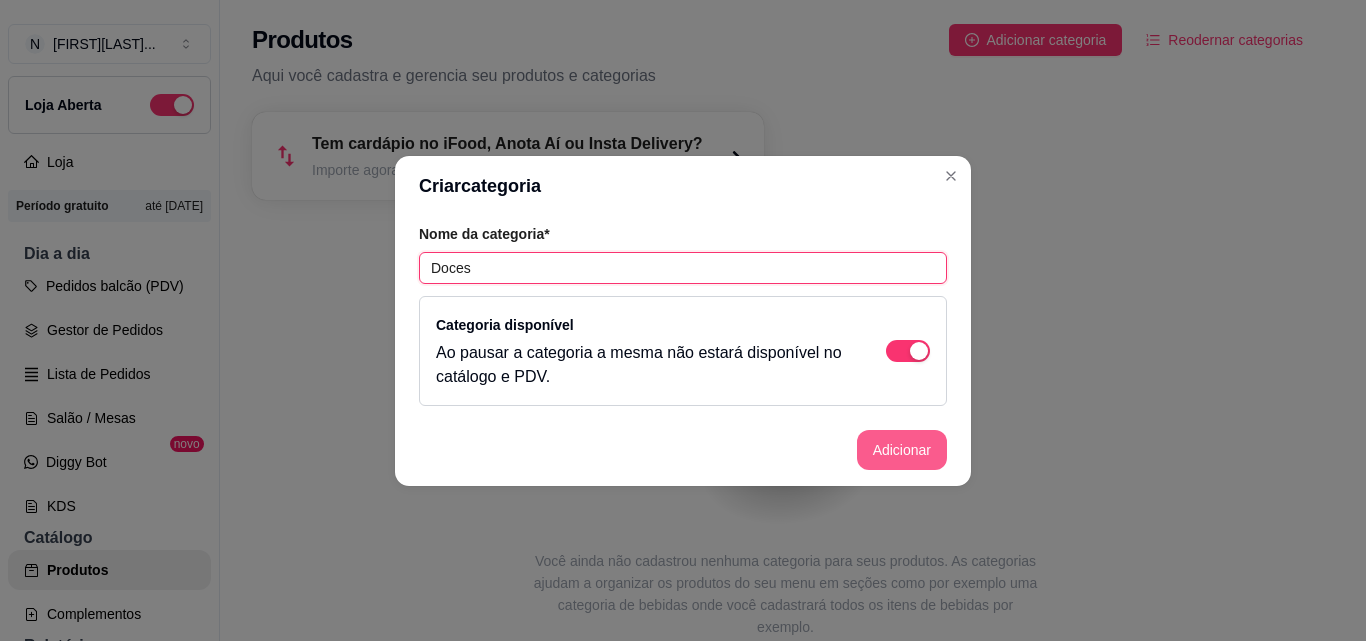 type on "Doces" 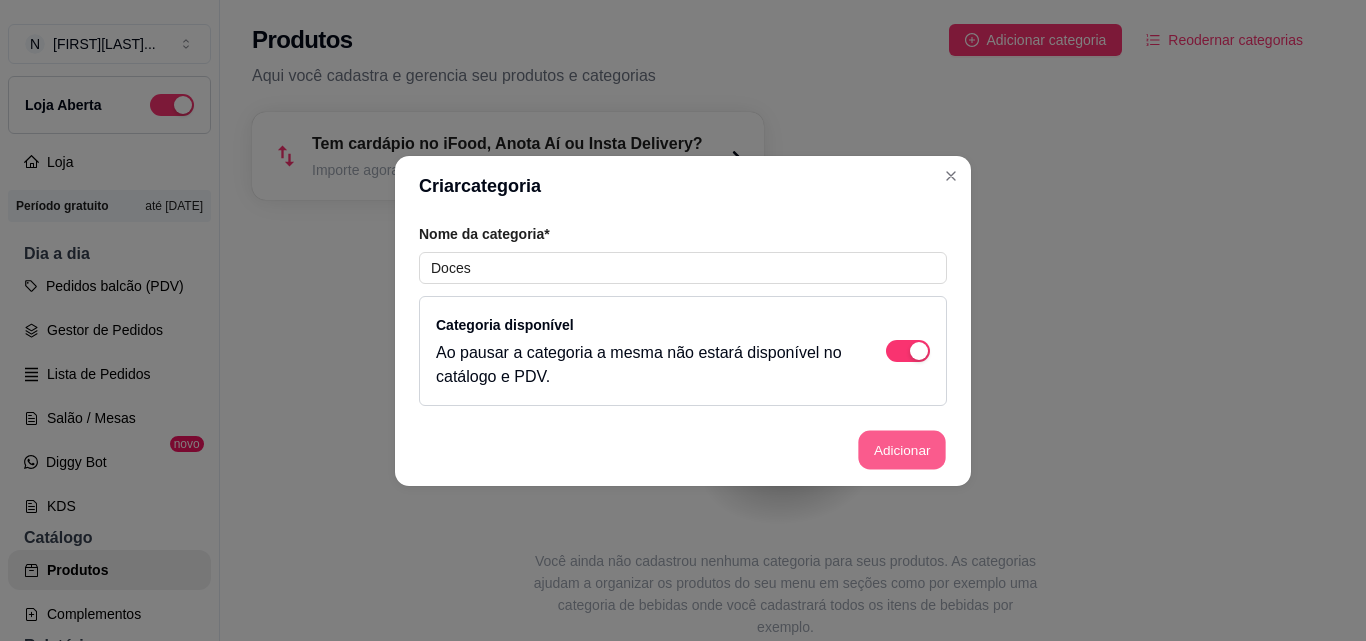 click on "Adicionar" at bounding box center [902, 449] 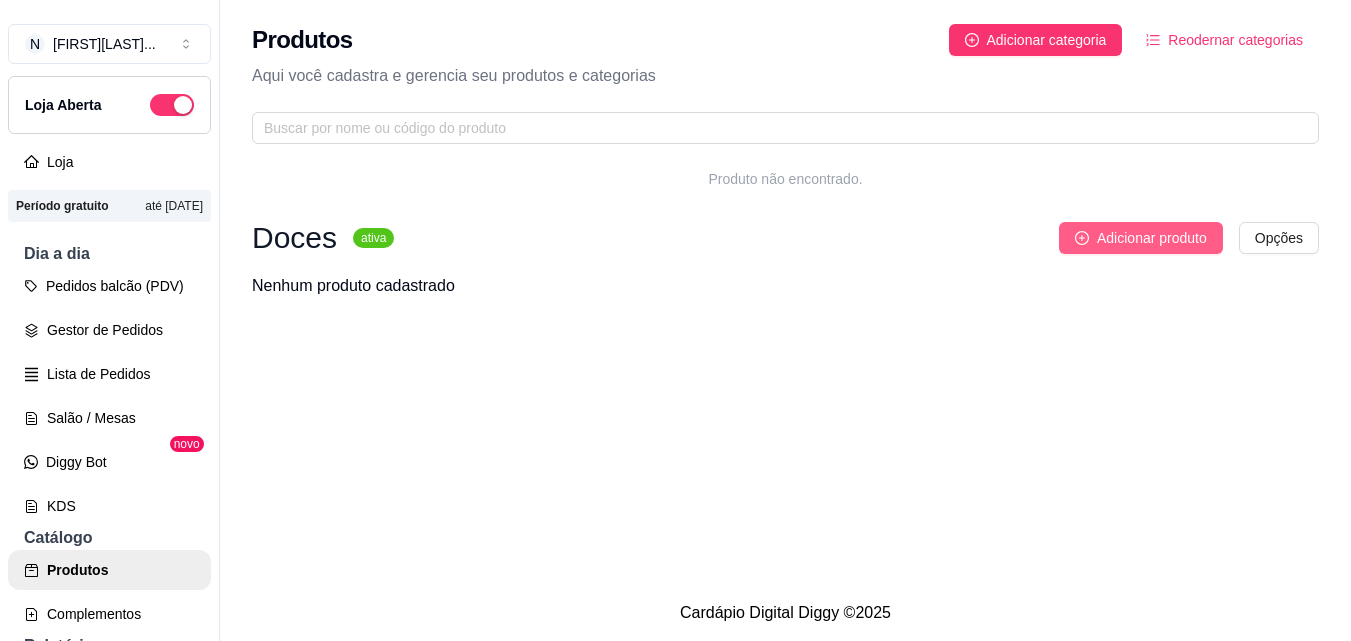 click on "Adicionar produto" at bounding box center [1152, 238] 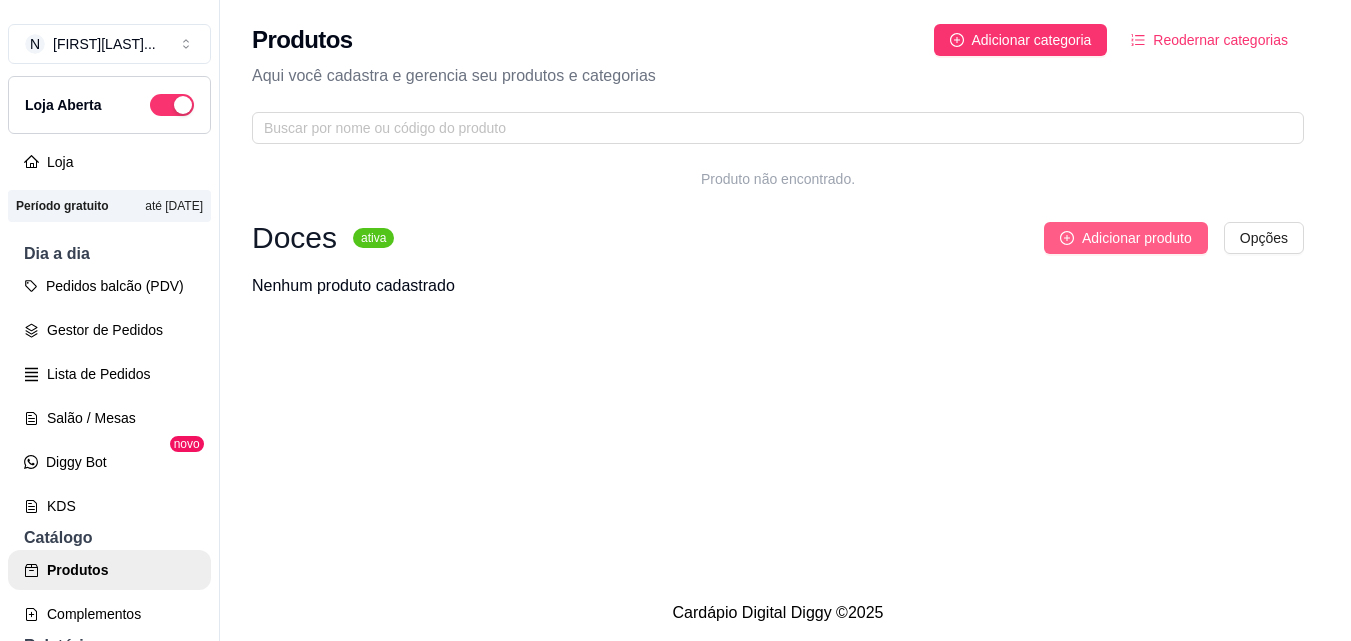 type 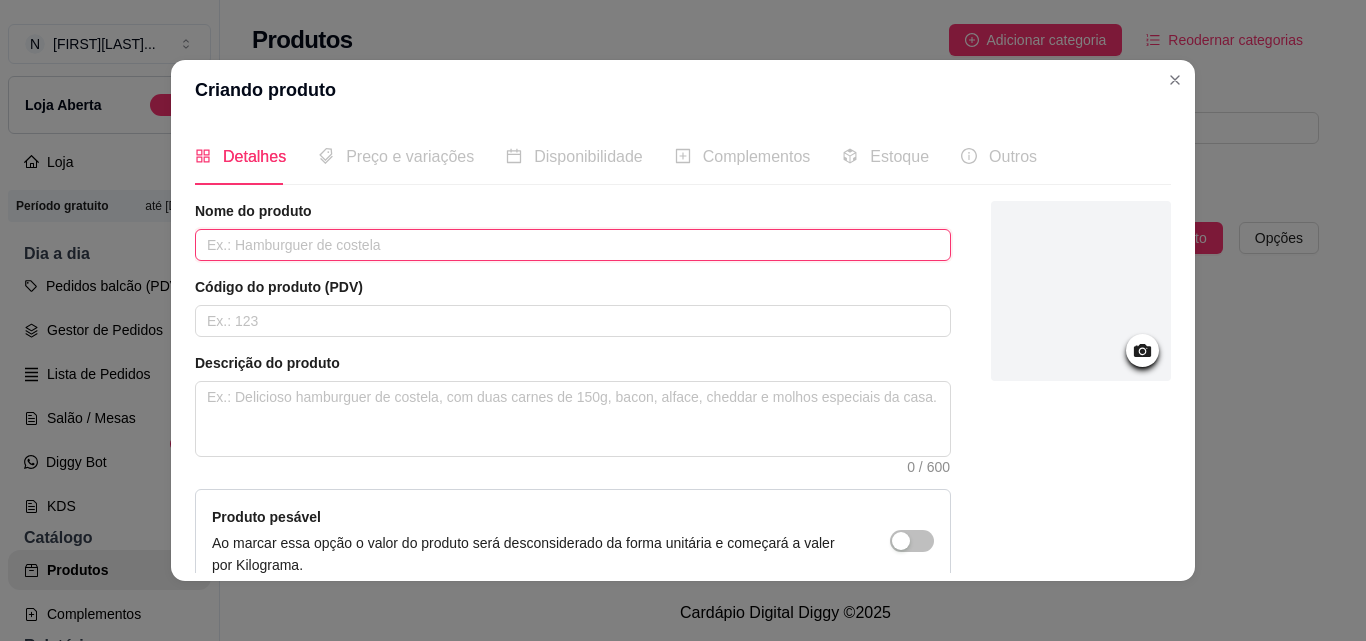 click at bounding box center (573, 245) 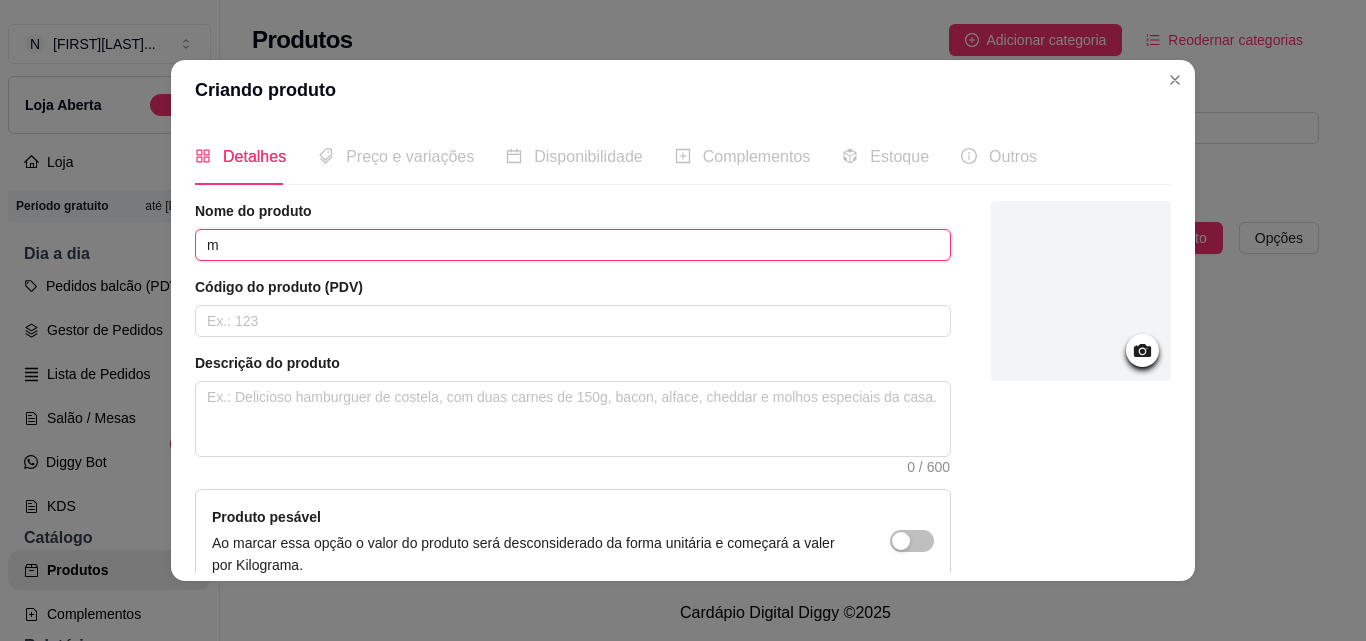 type on "m" 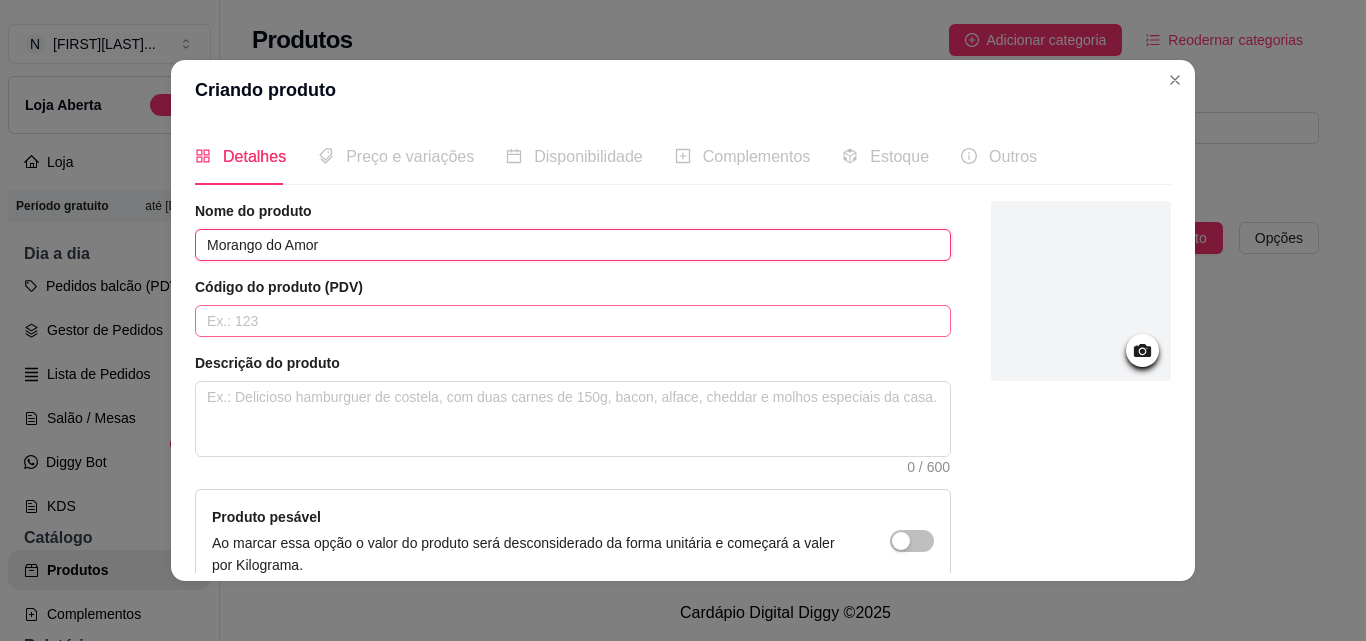 type on "Morango do Amor" 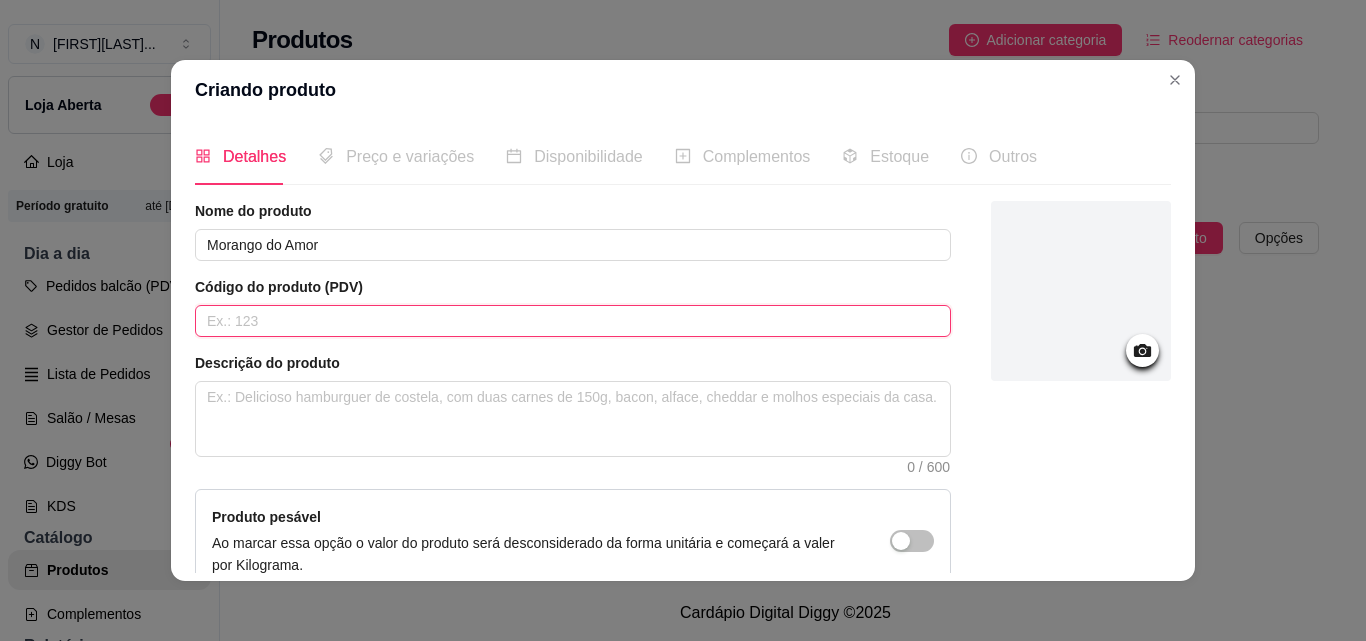 click at bounding box center (573, 321) 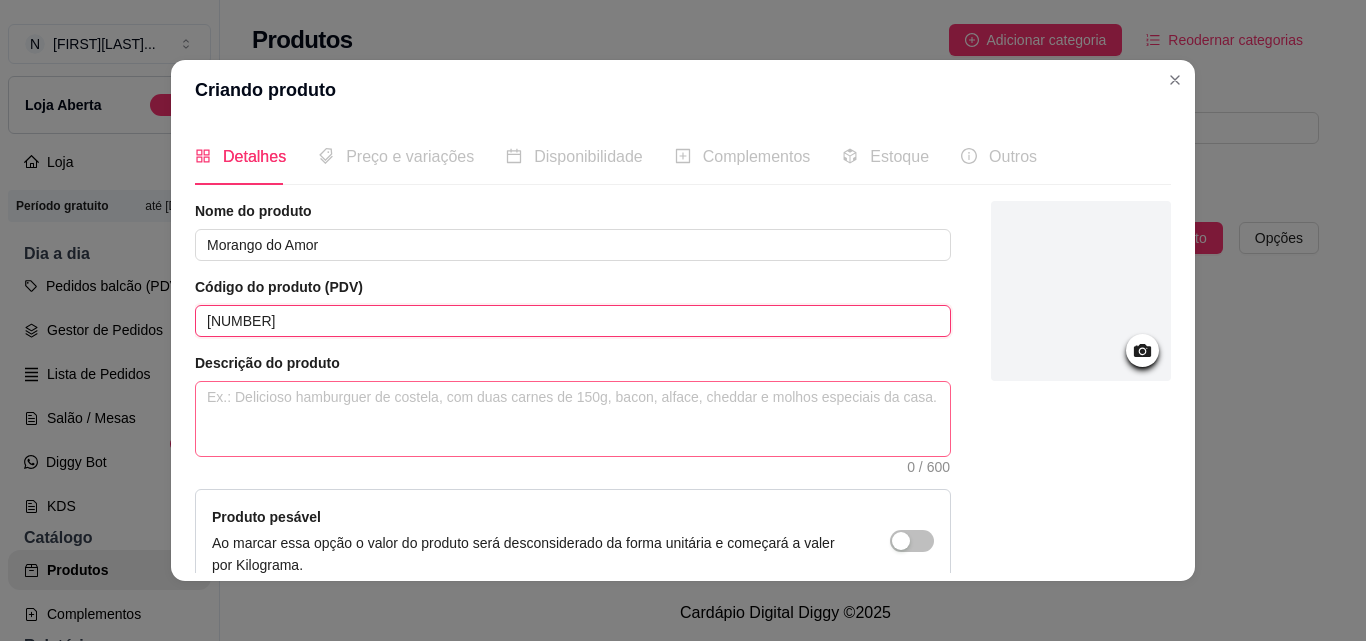 type on "[NUMBER]" 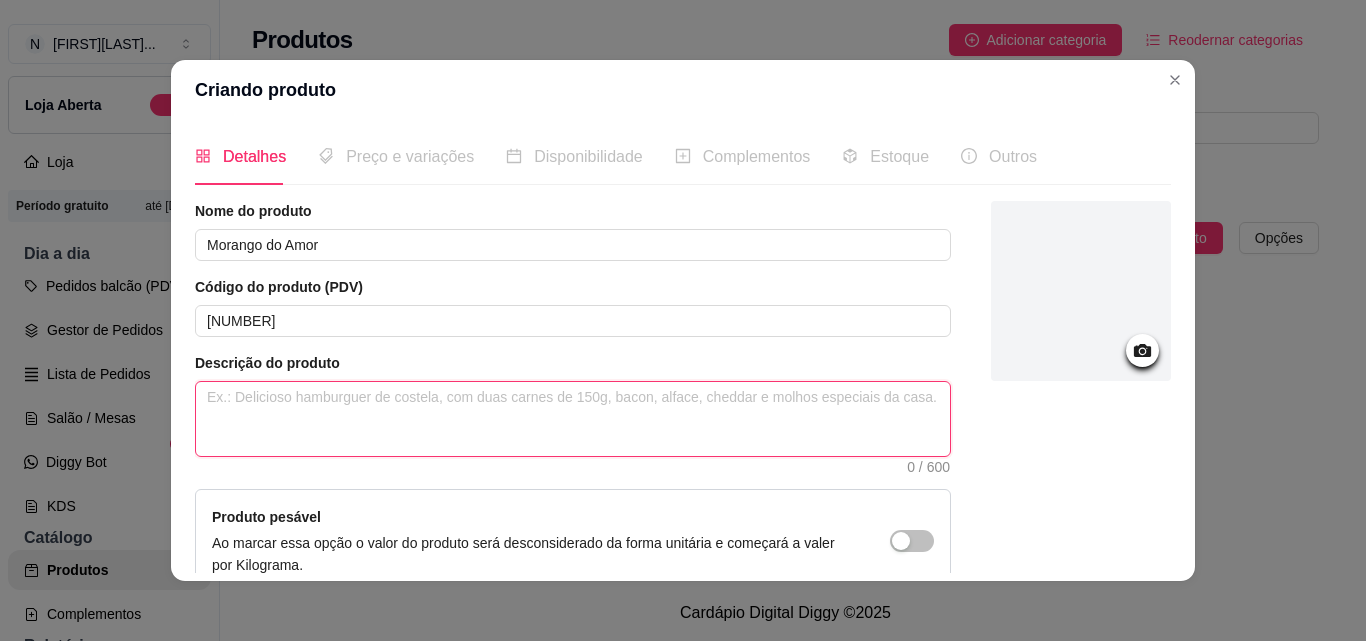 click at bounding box center [573, 419] 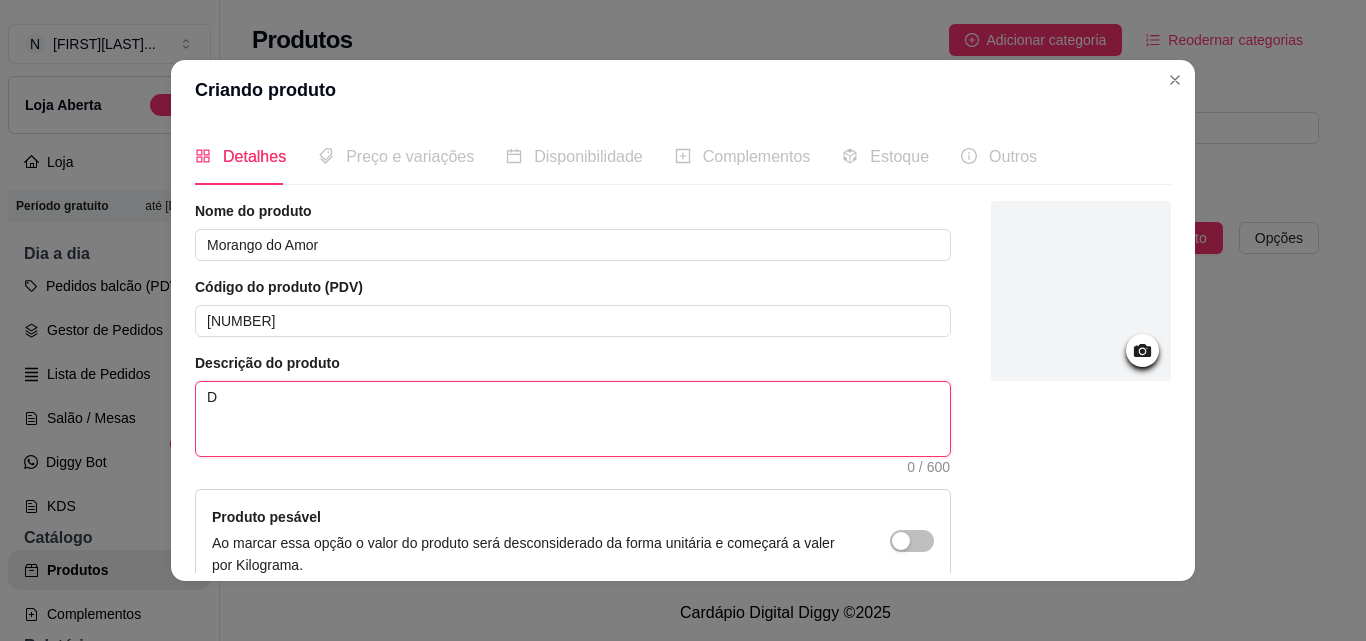 type 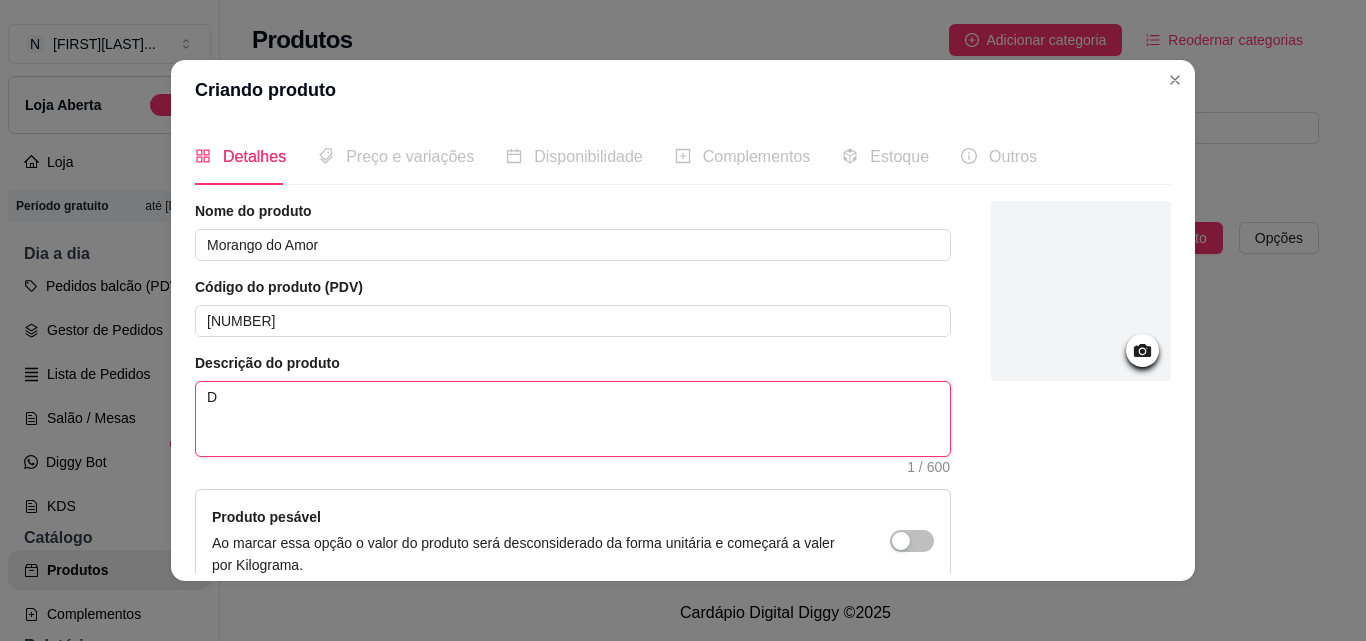 type on "De" 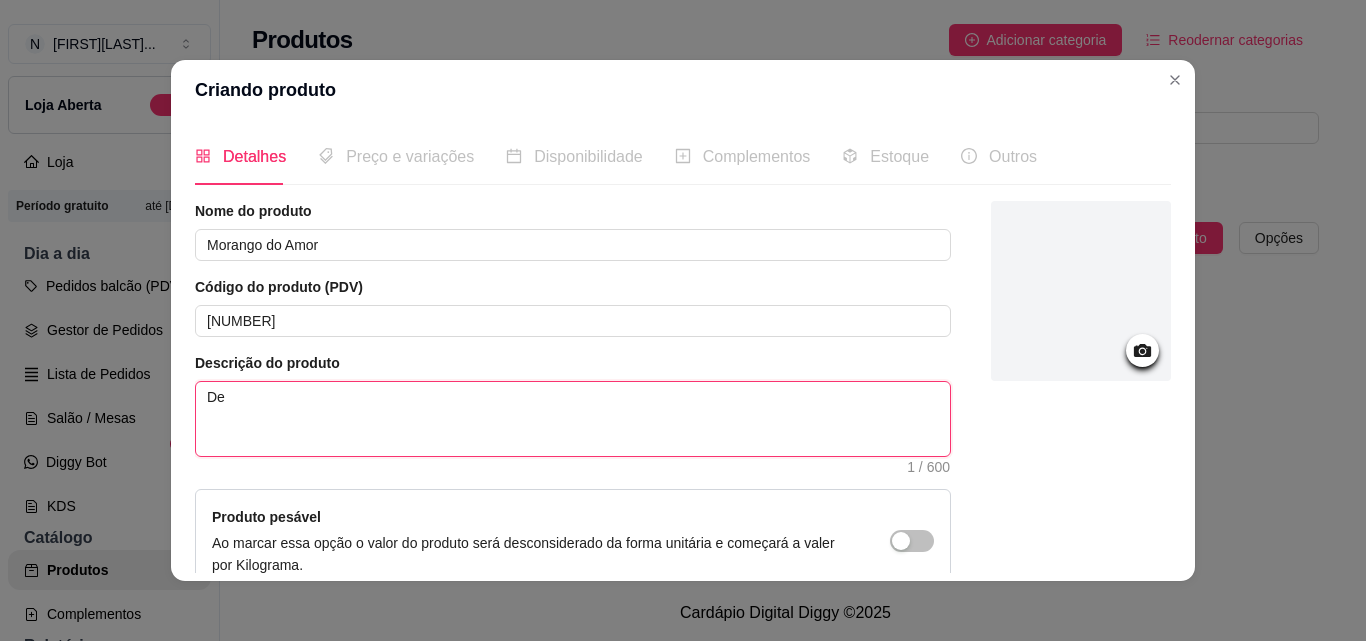 type on "Del" 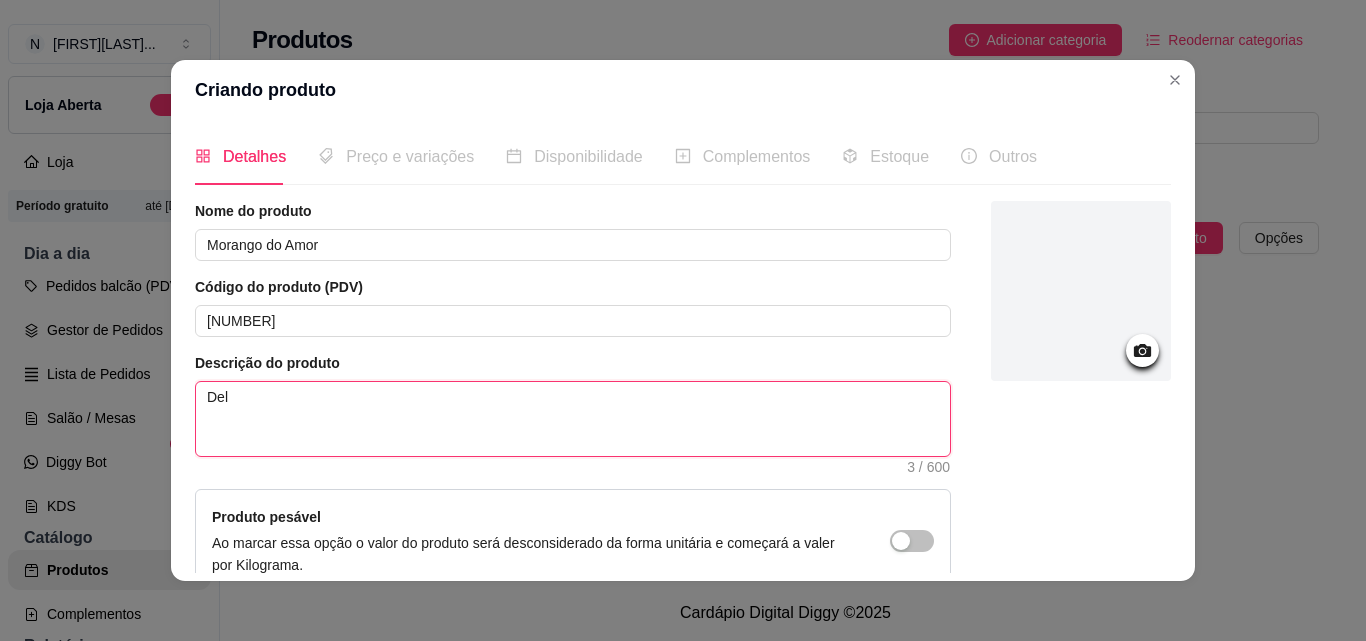 type on "Deli" 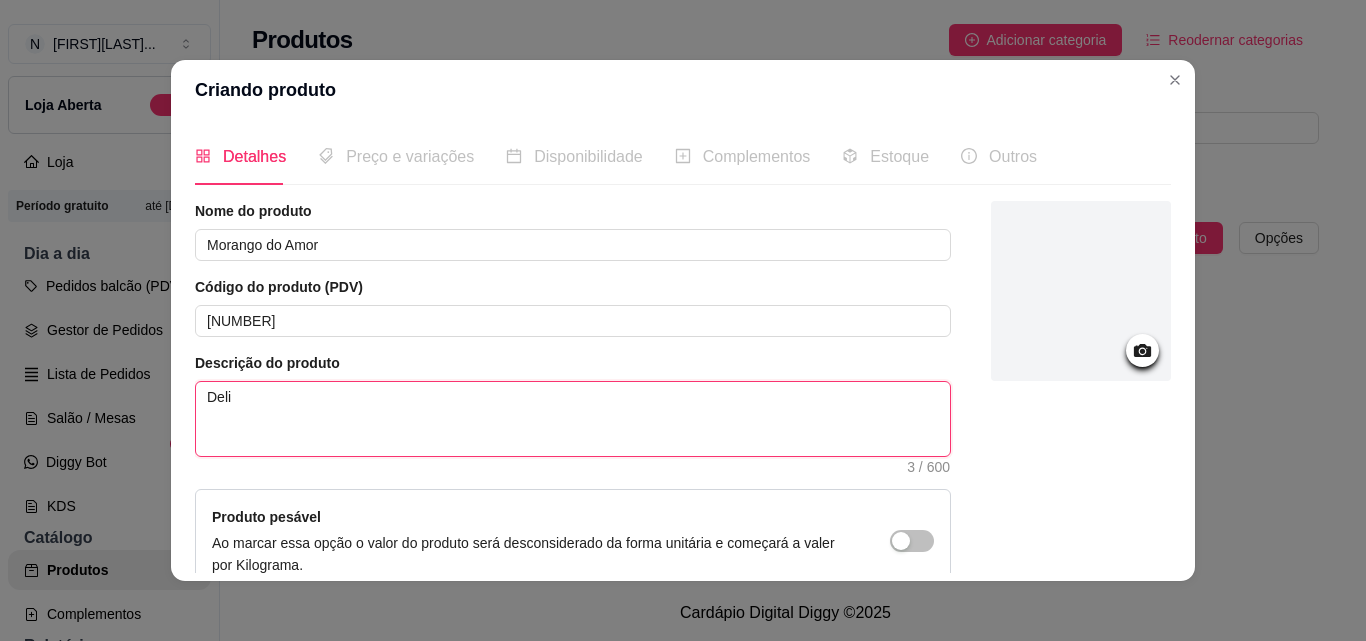 type on "Delic" 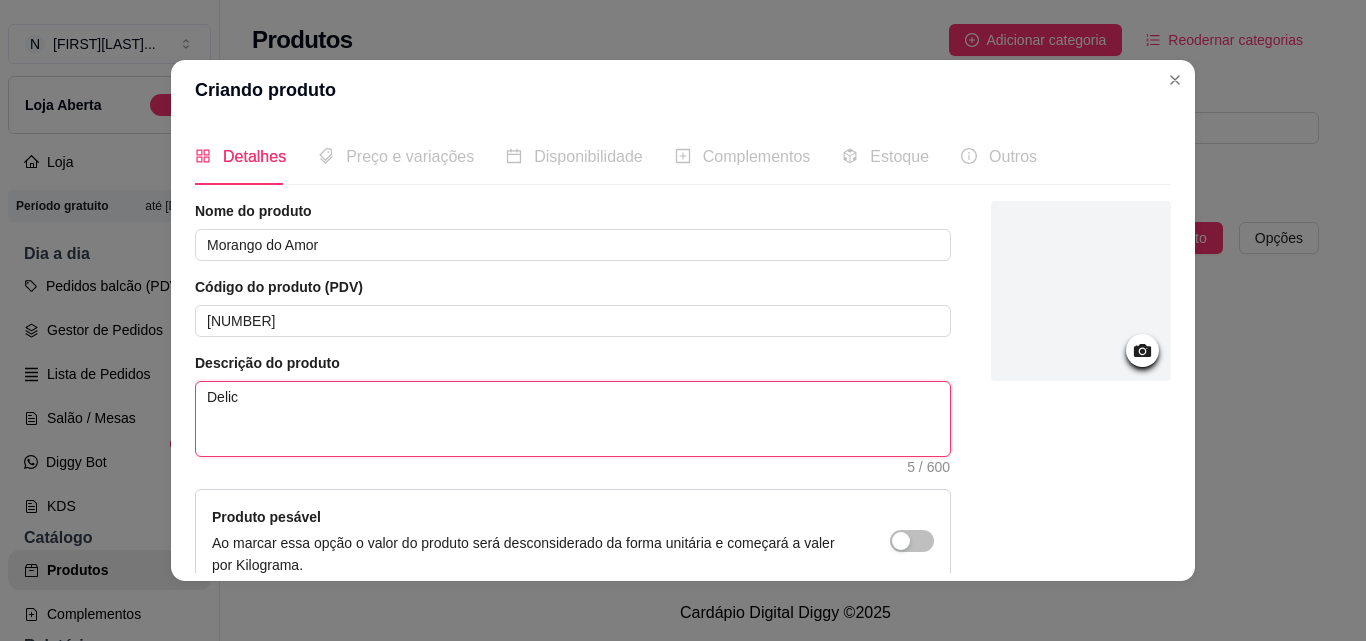 type on "Delici" 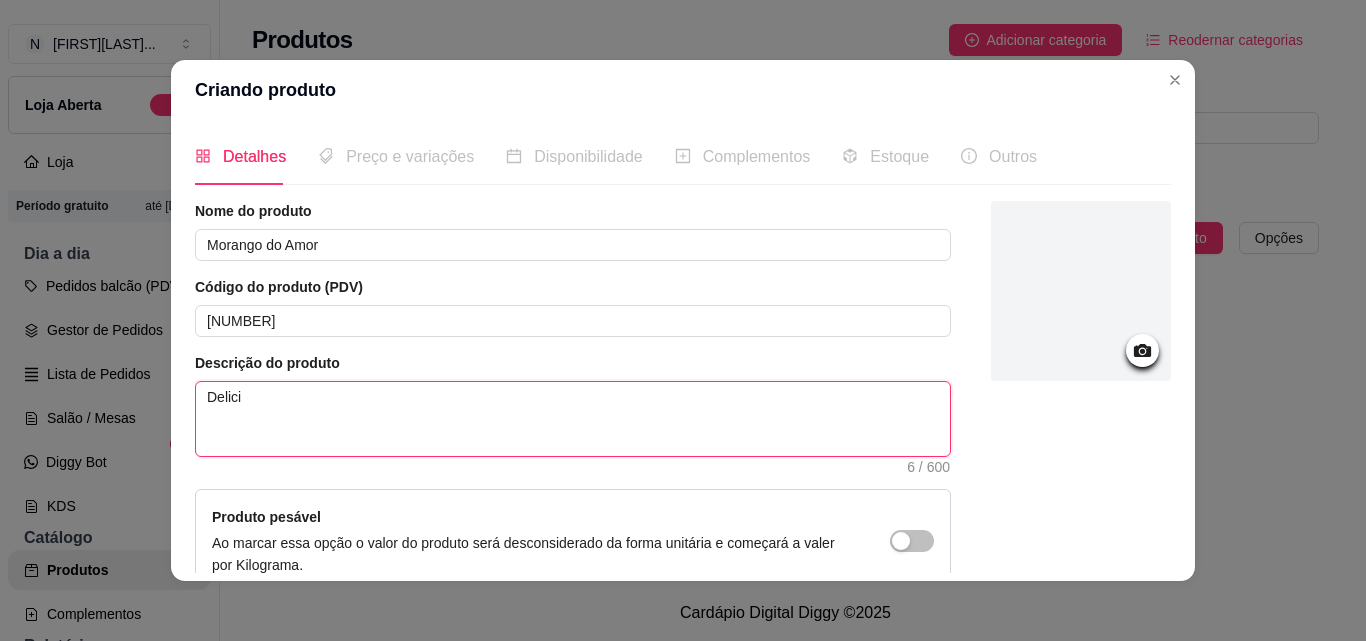 type on "Delicio" 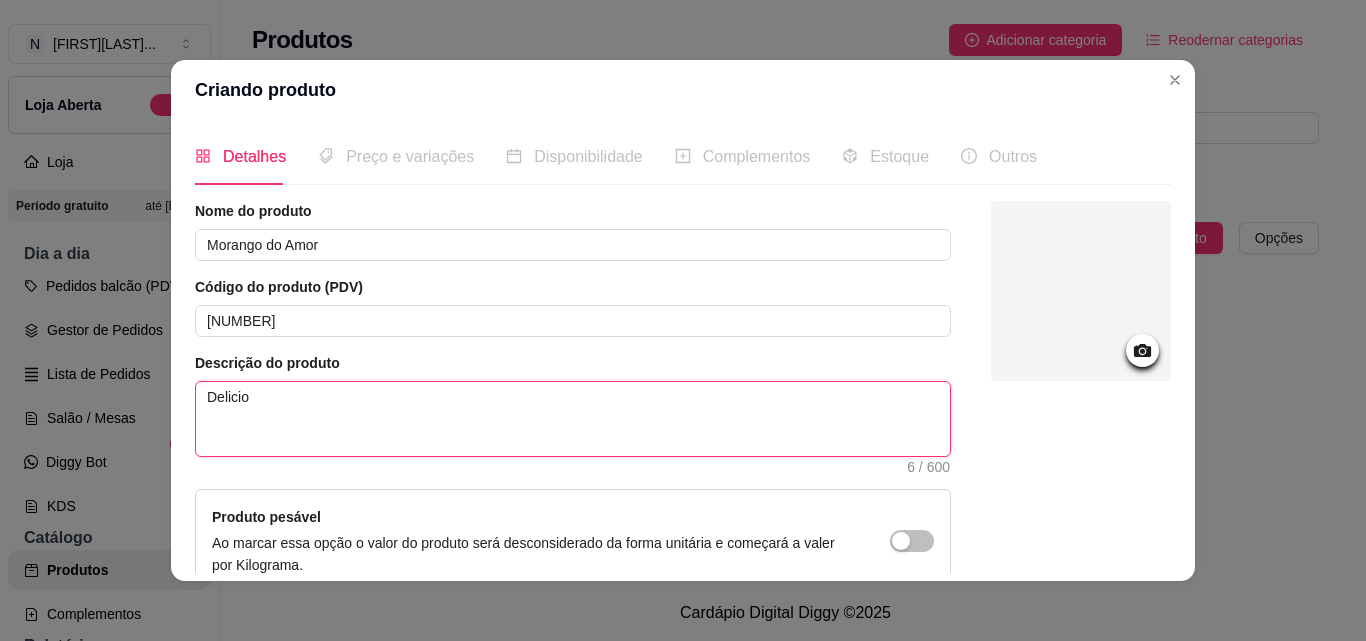 type 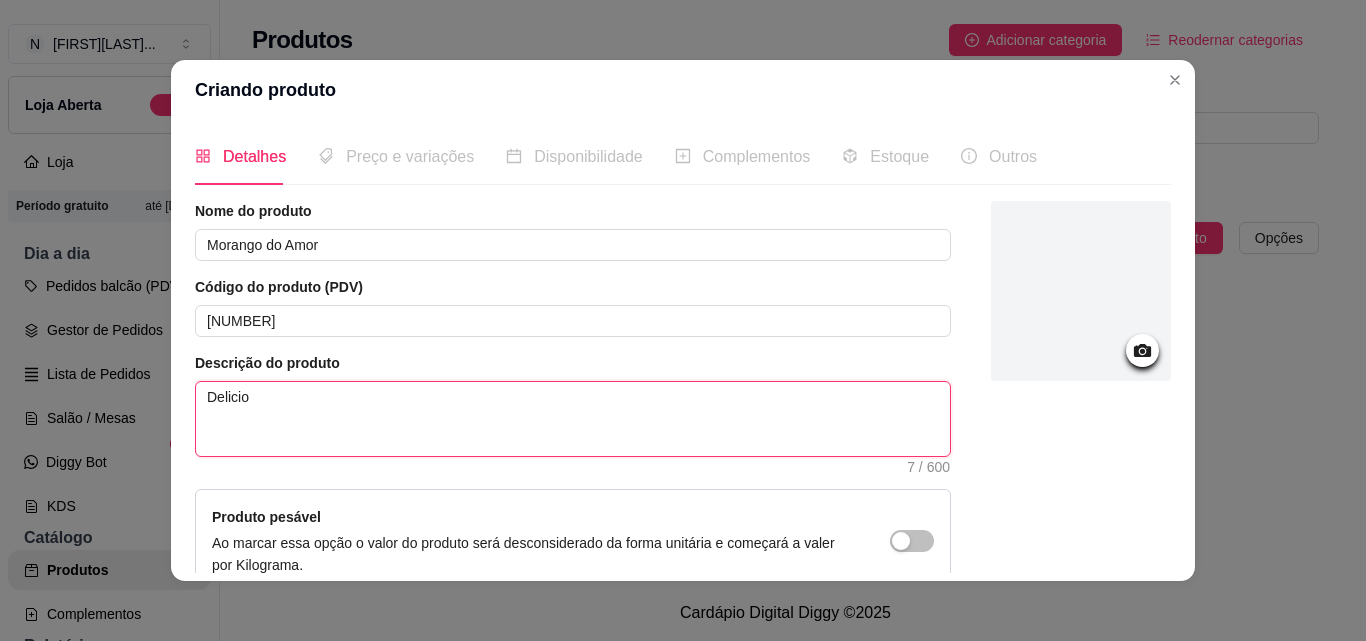 type on "Delici" 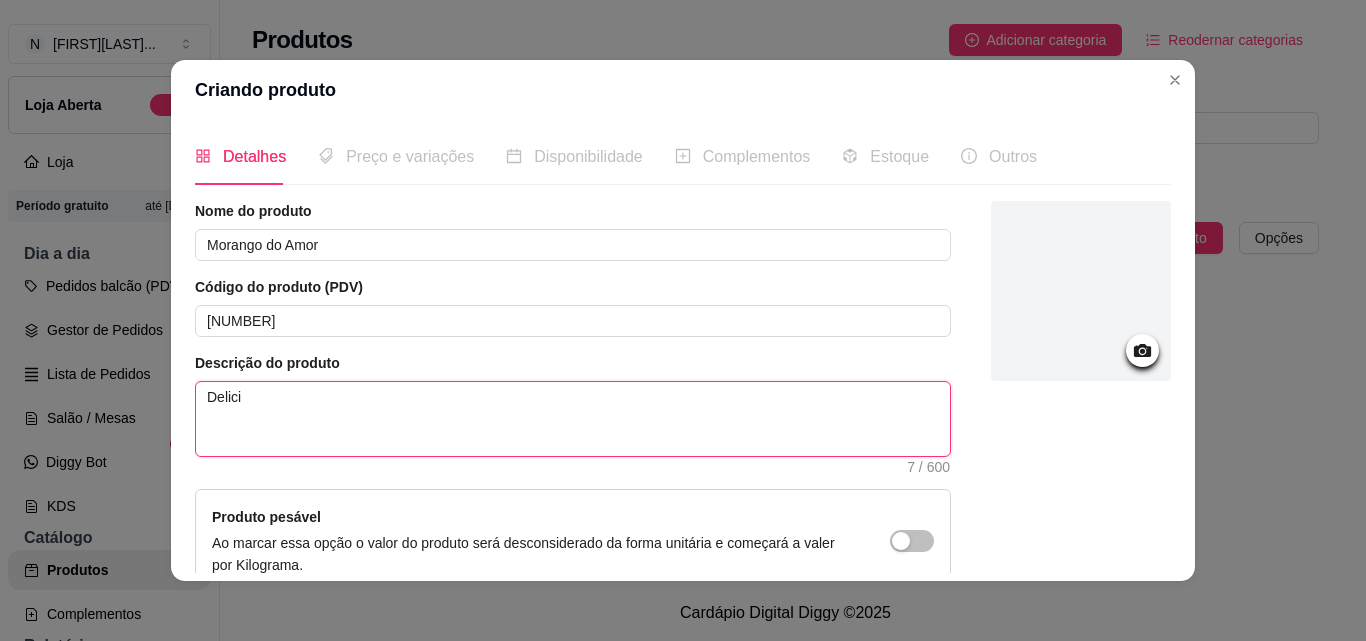 type 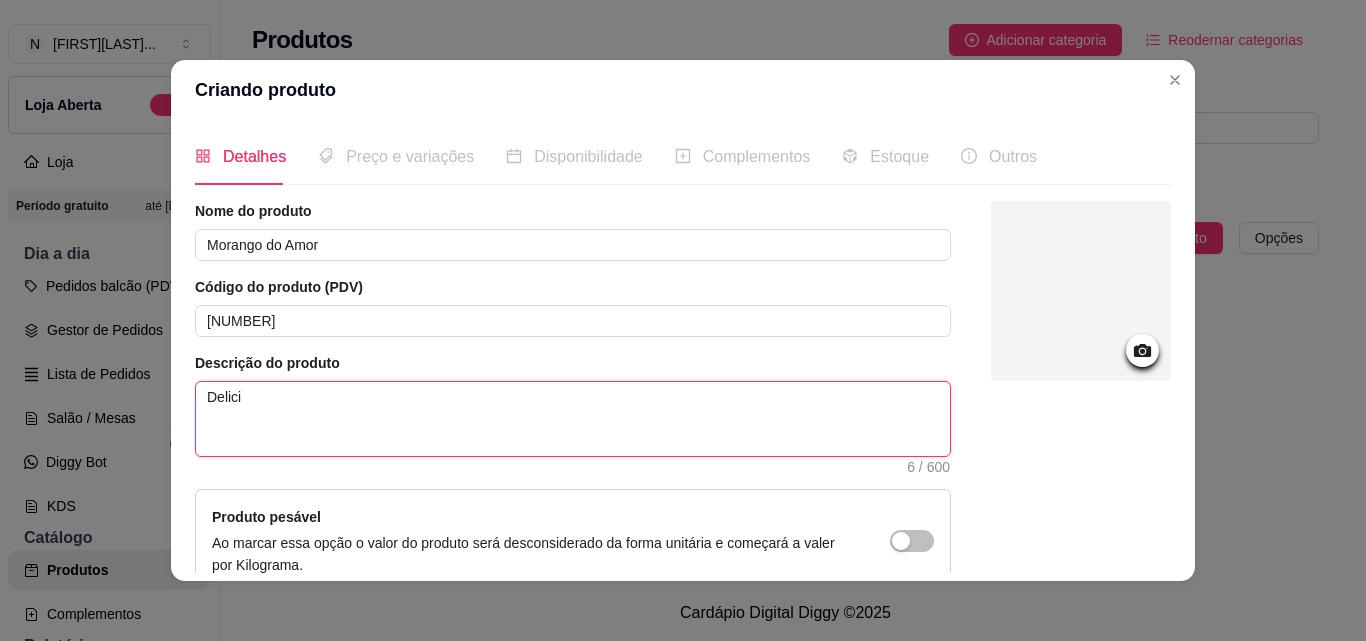 type on "Delicio" 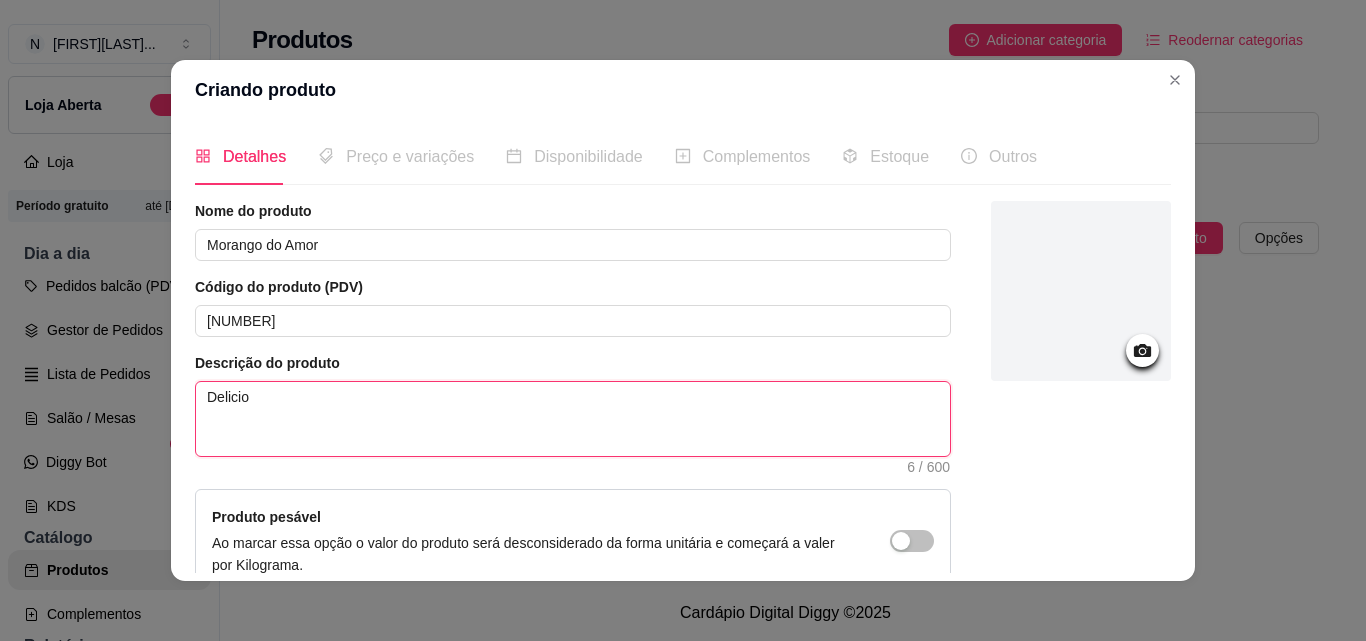type 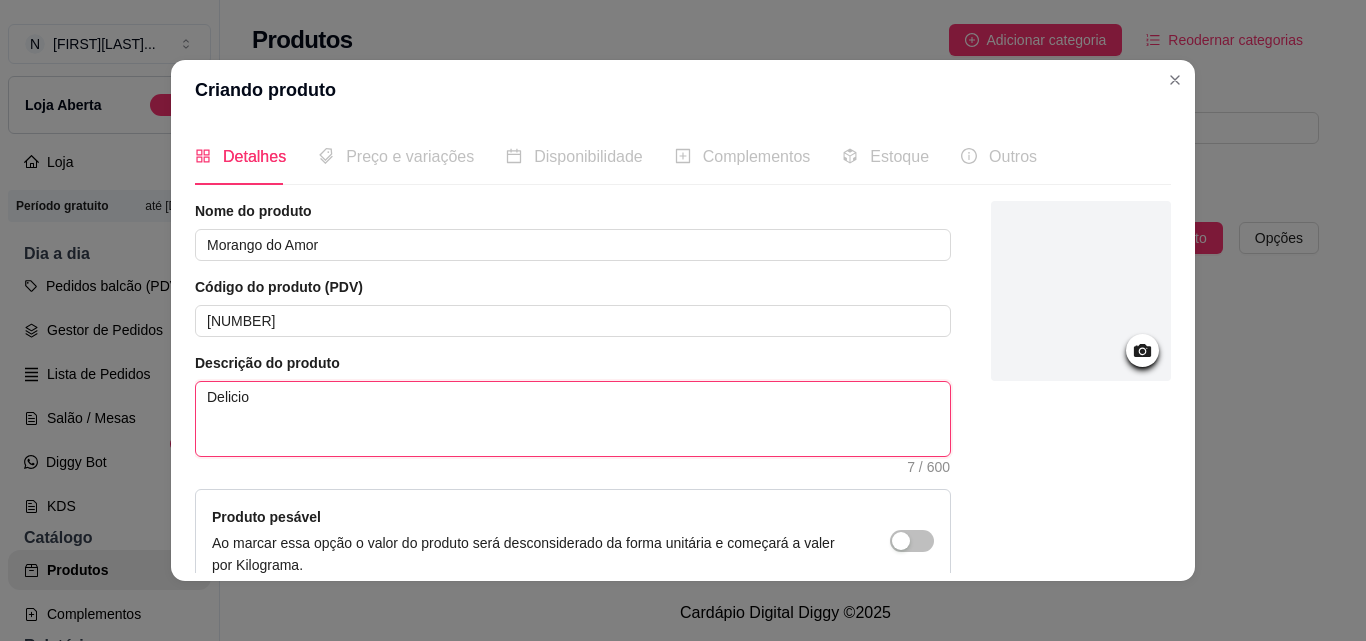 type on "Delicios" 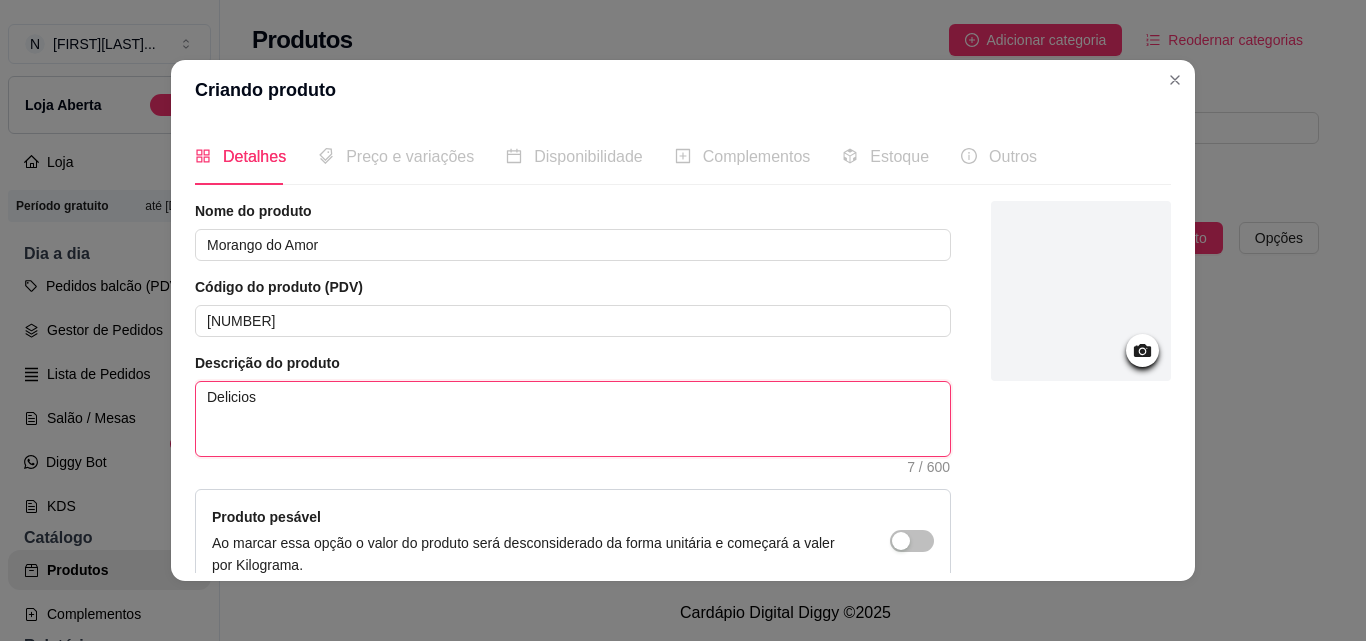type on "Delicioso" 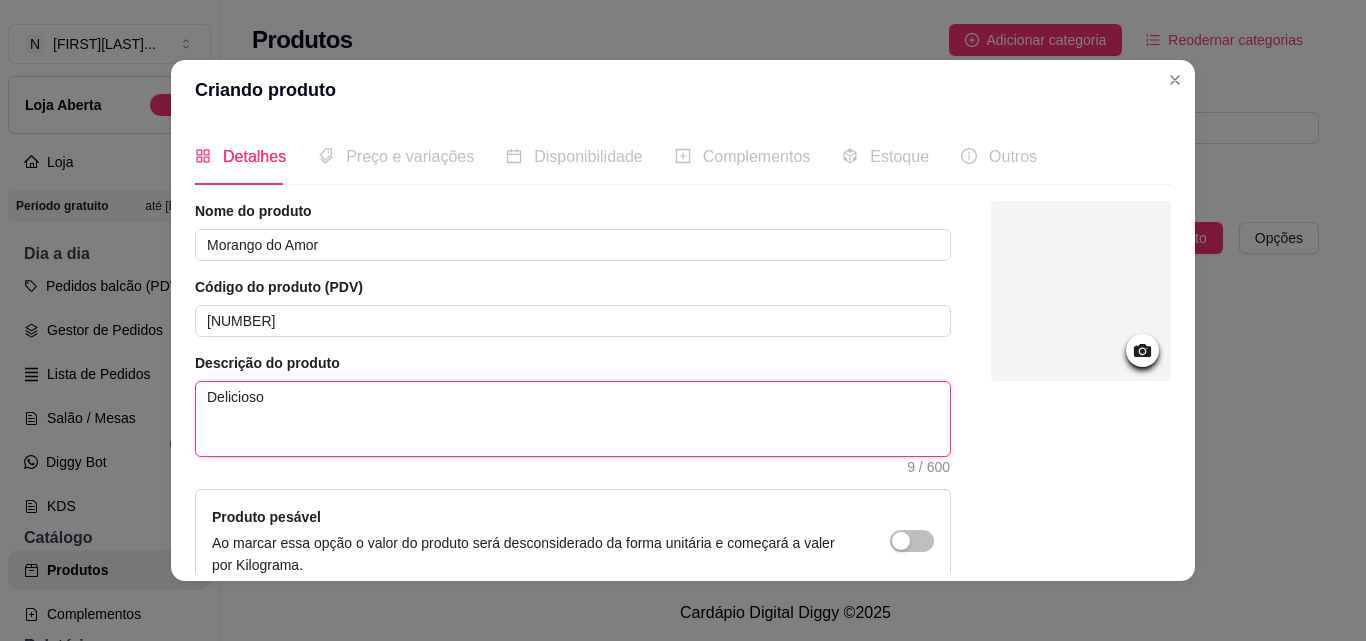 type on "Delicioso" 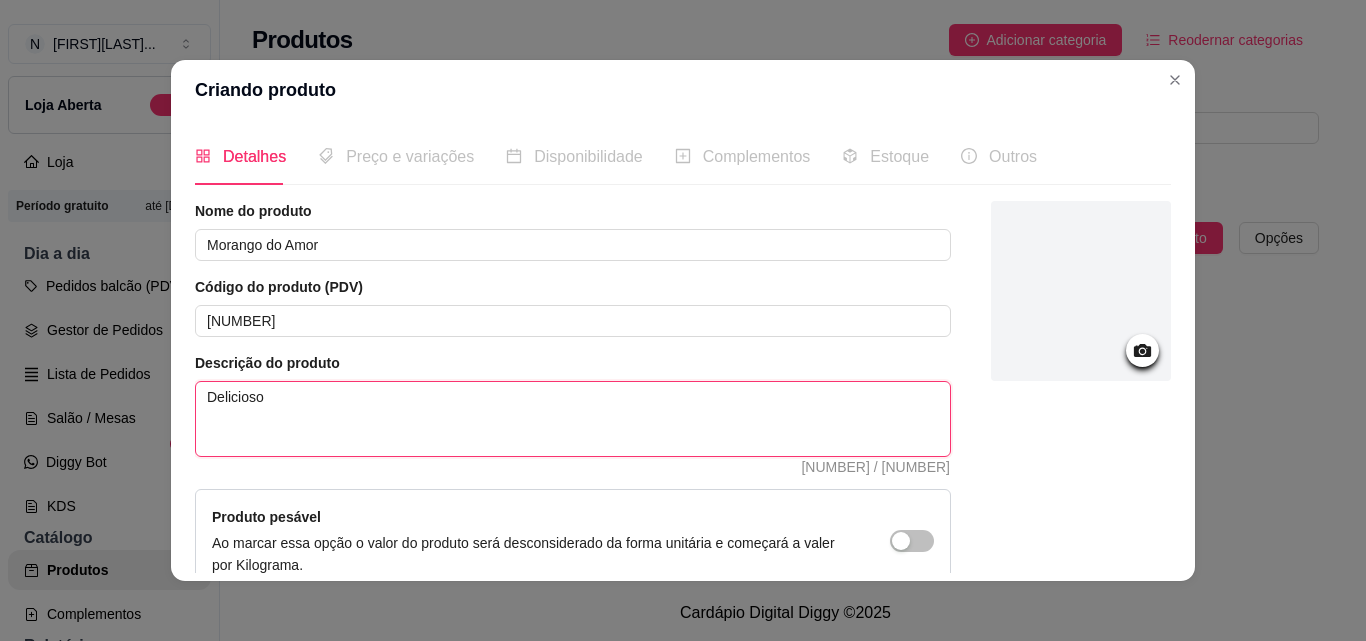 type on "Delicioso d" 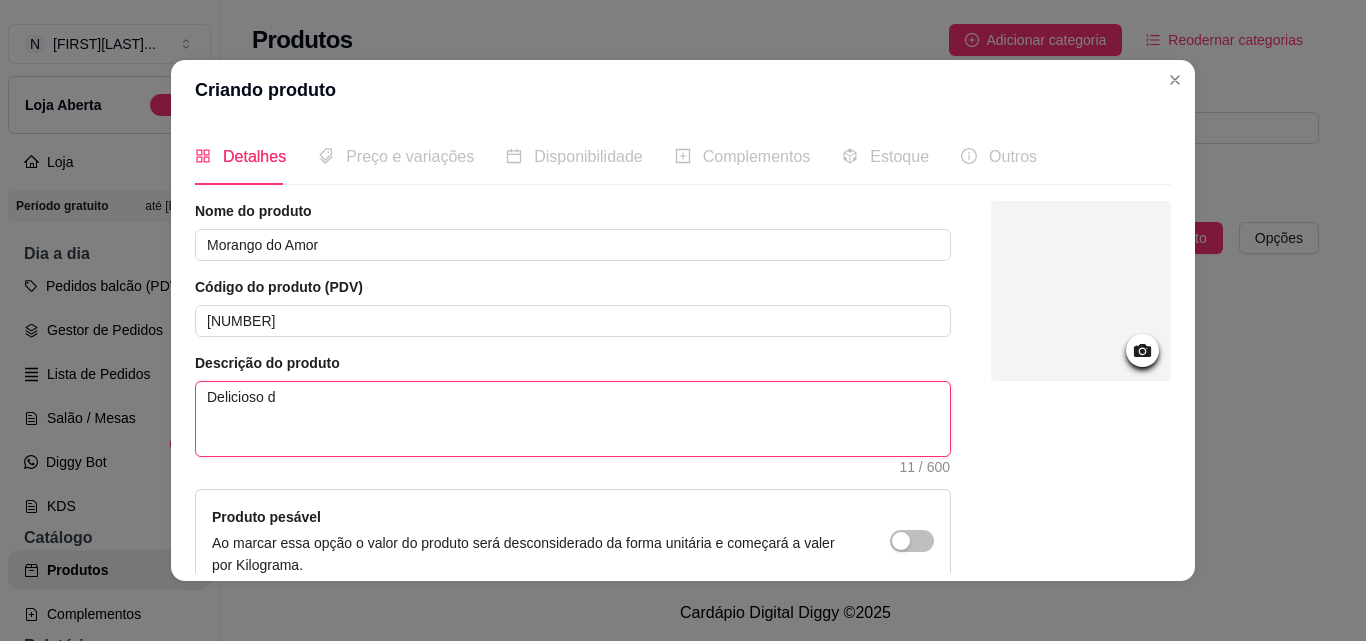 type on "Delicioso do" 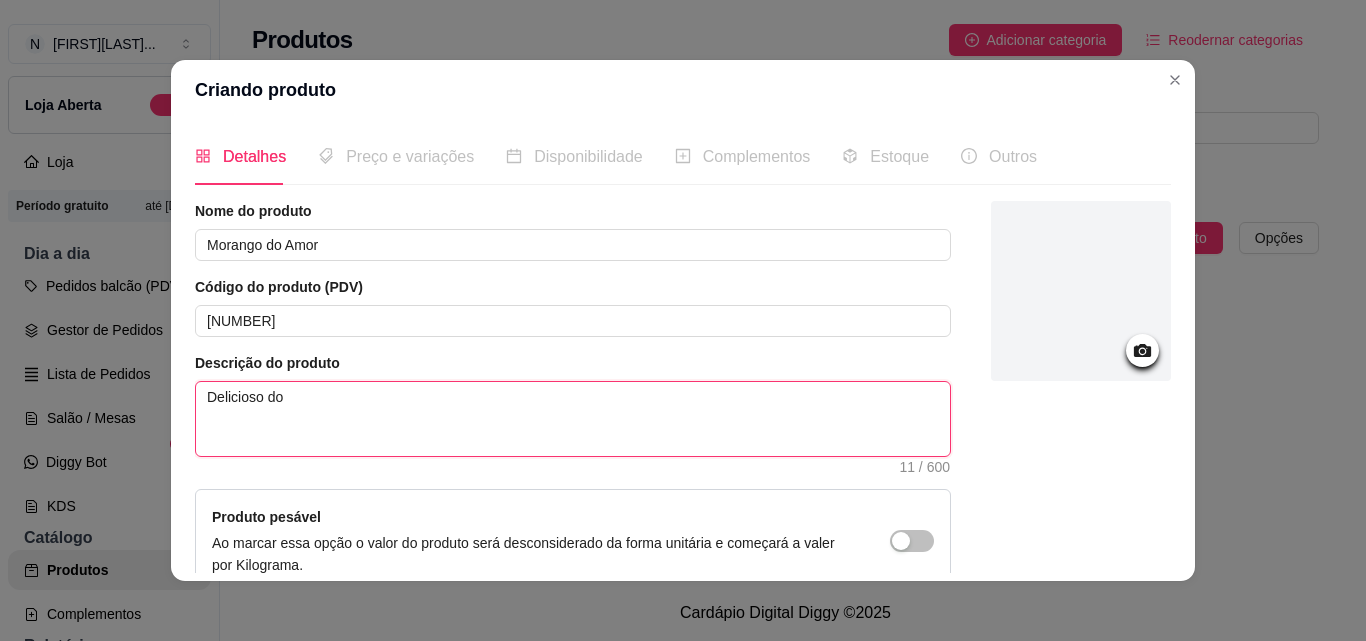 type 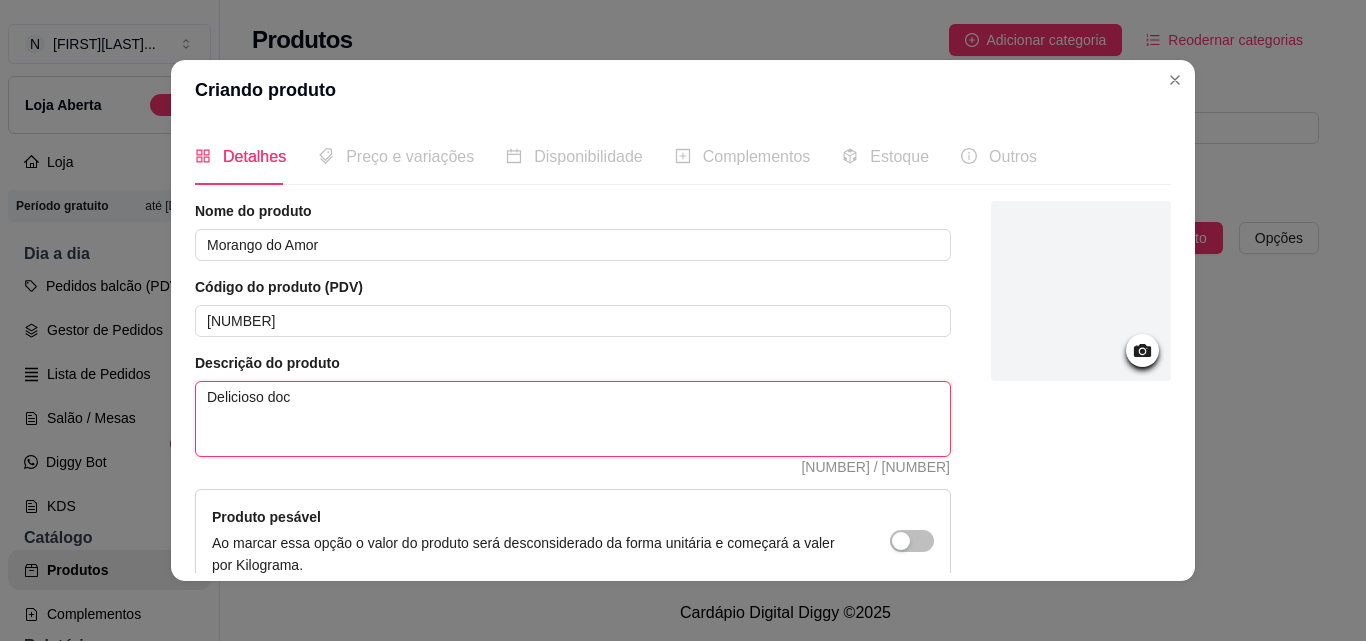 type on "Delicioso doce" 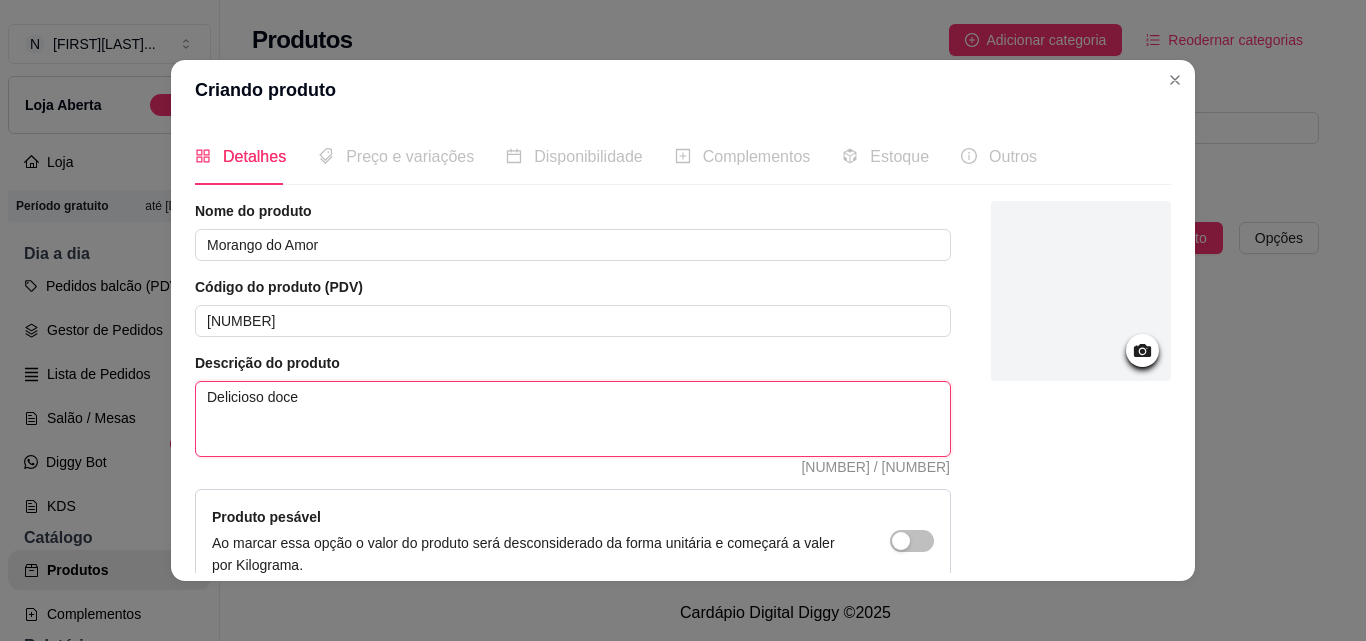 type 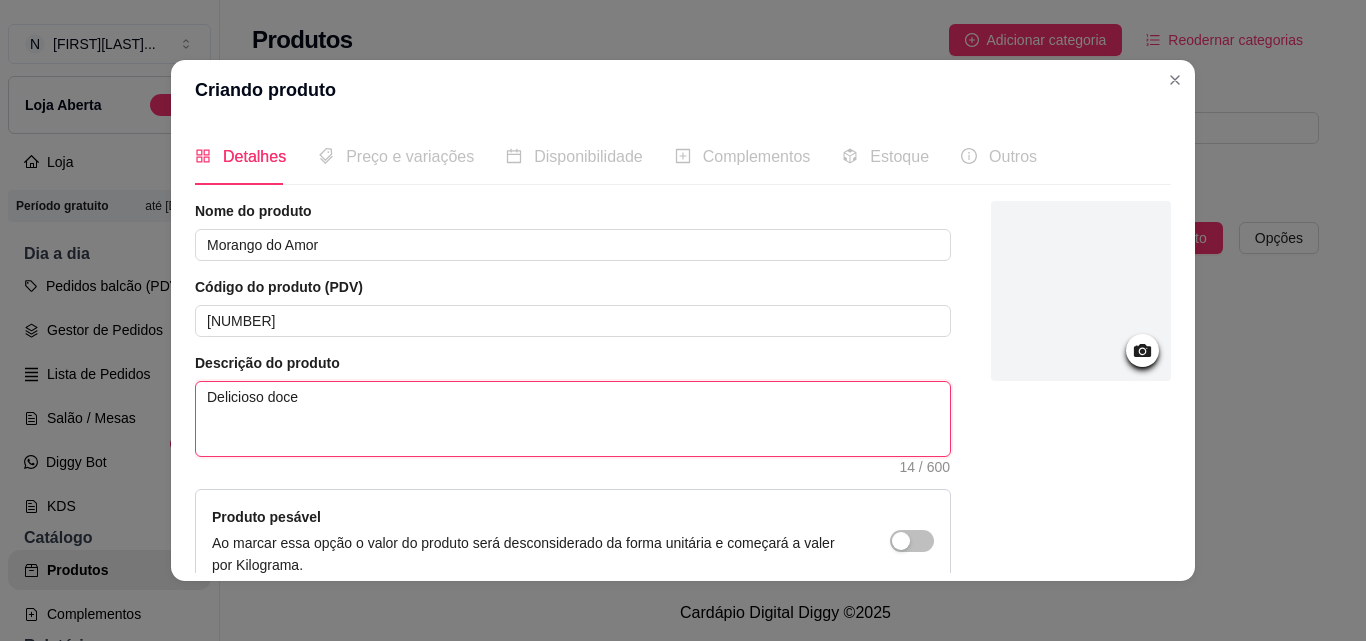type on "Delicioso doce" 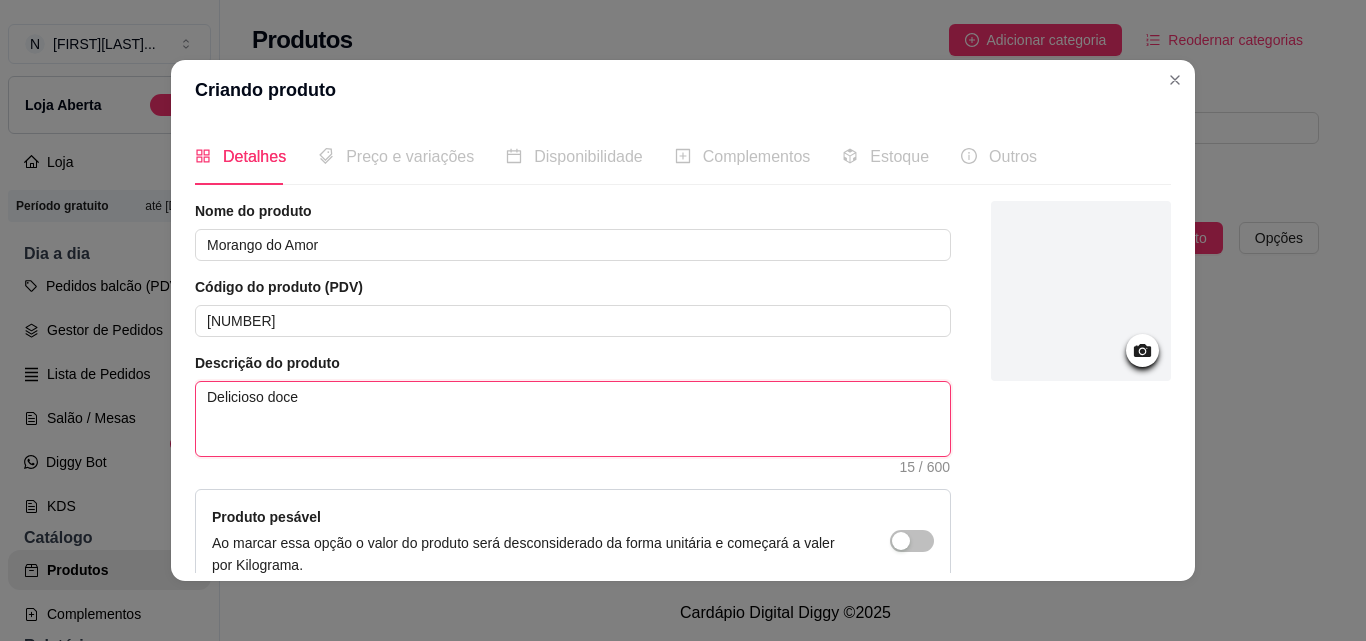 type on "Delicioso doce" 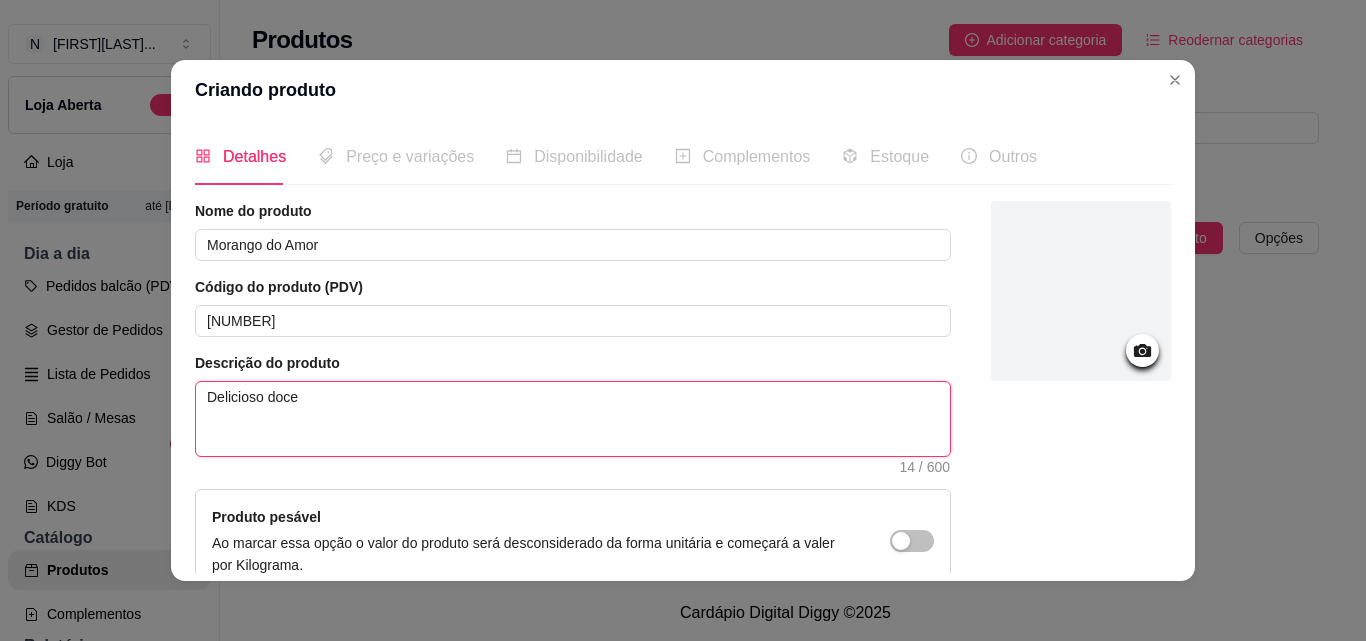 type on "Delicioso doc" 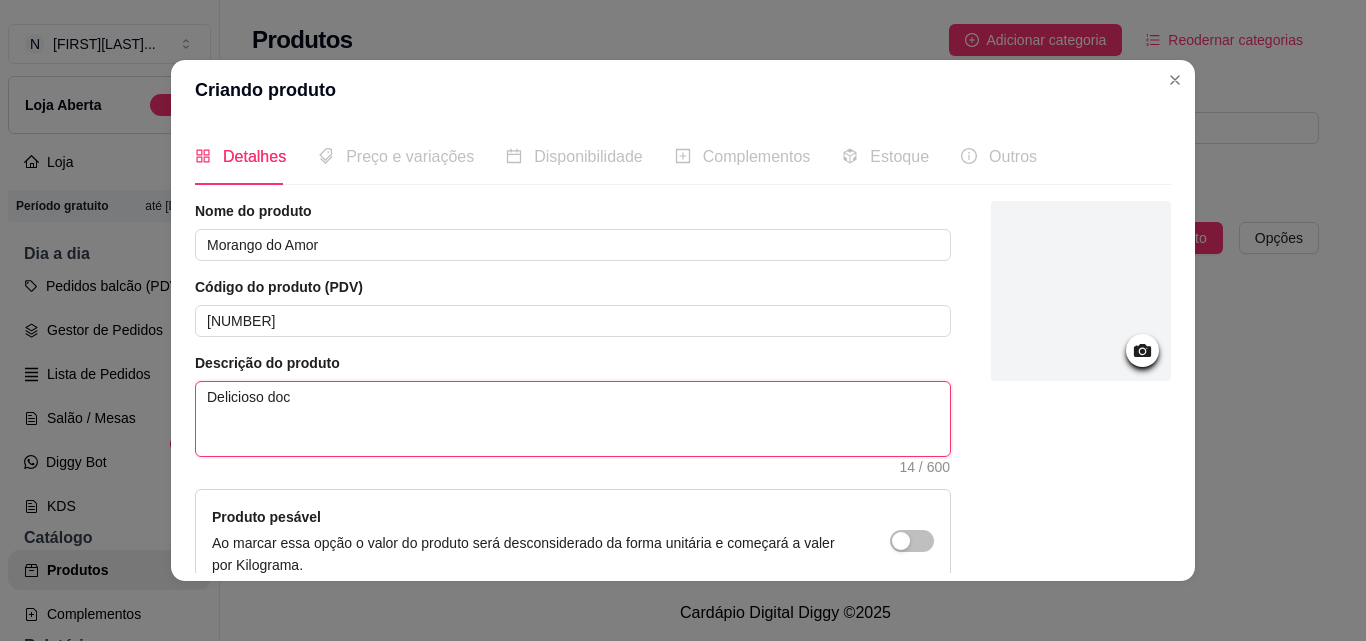type on "Delicioso do" 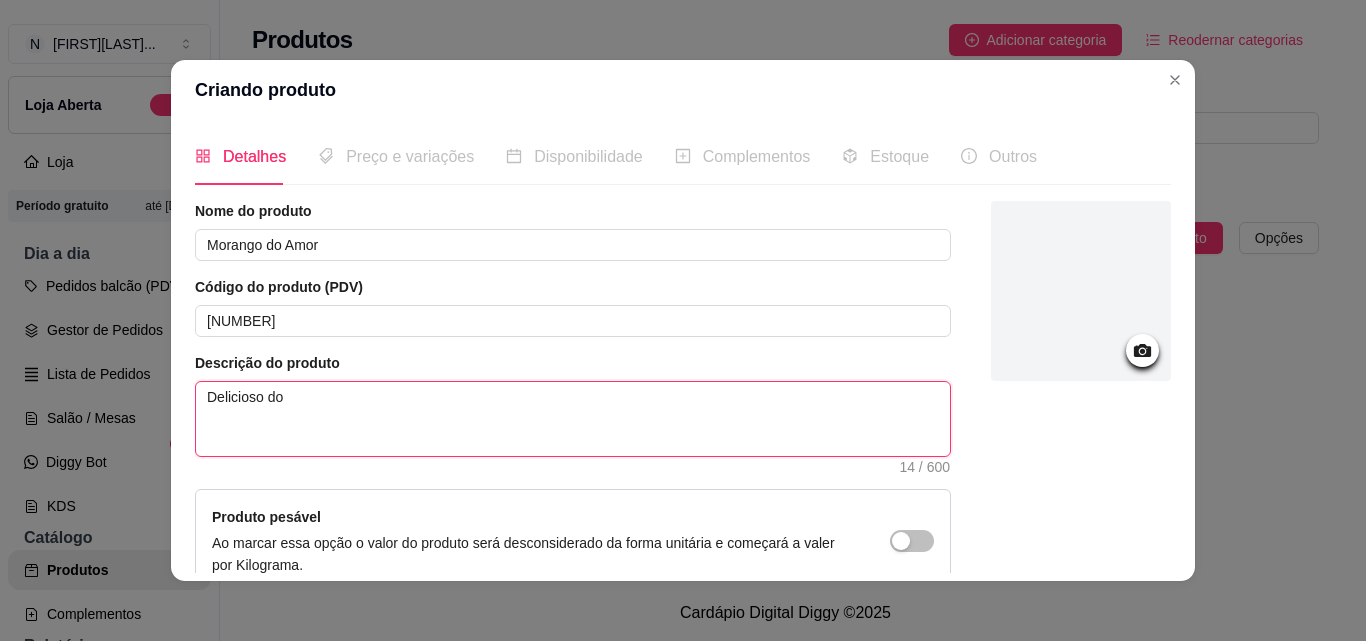type 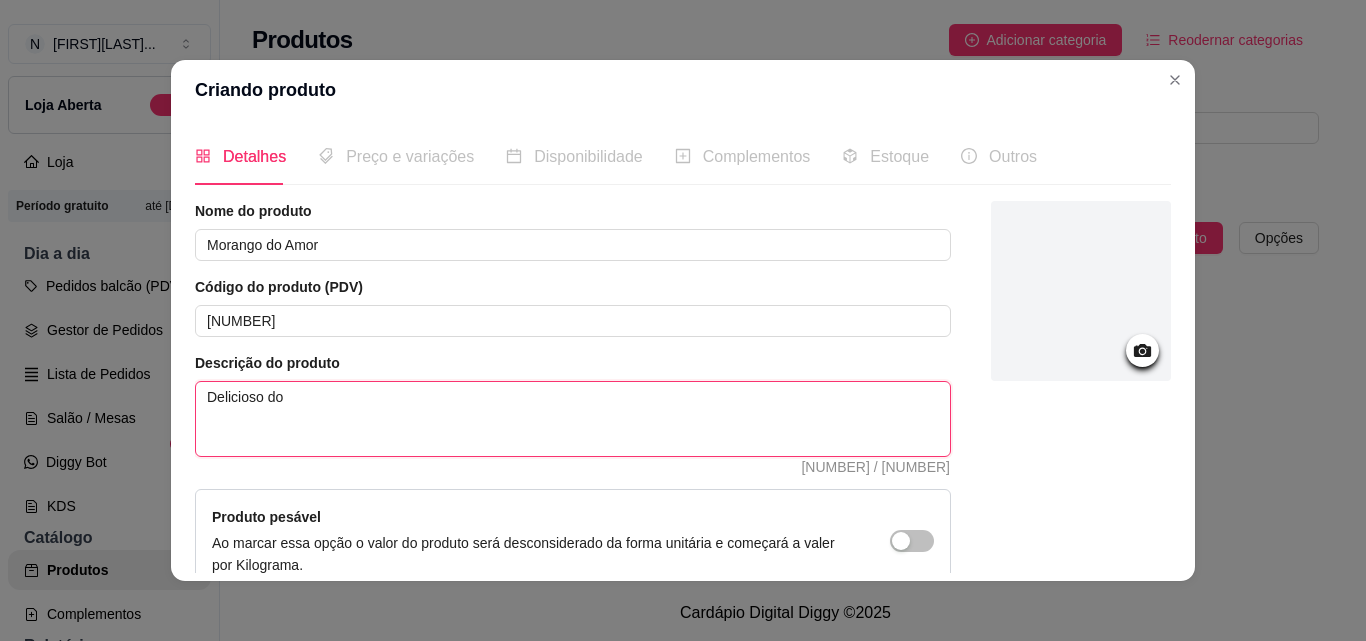 type on "Delicioso d" 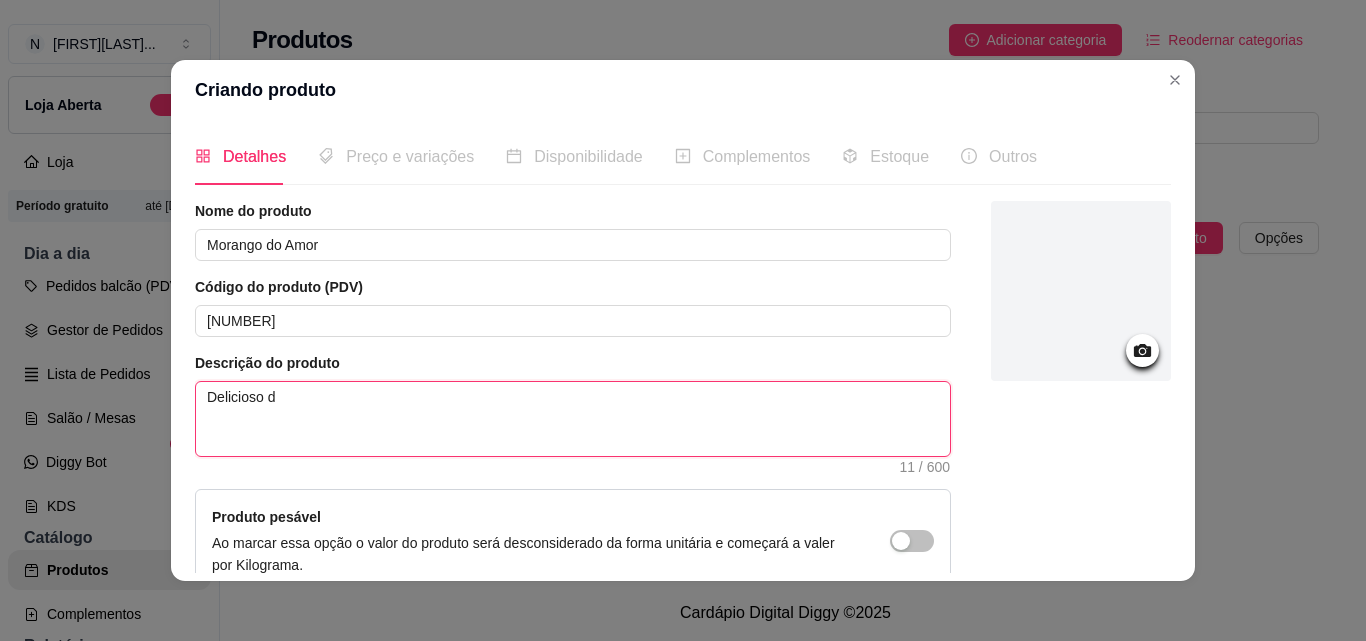 type on "Delicioso" 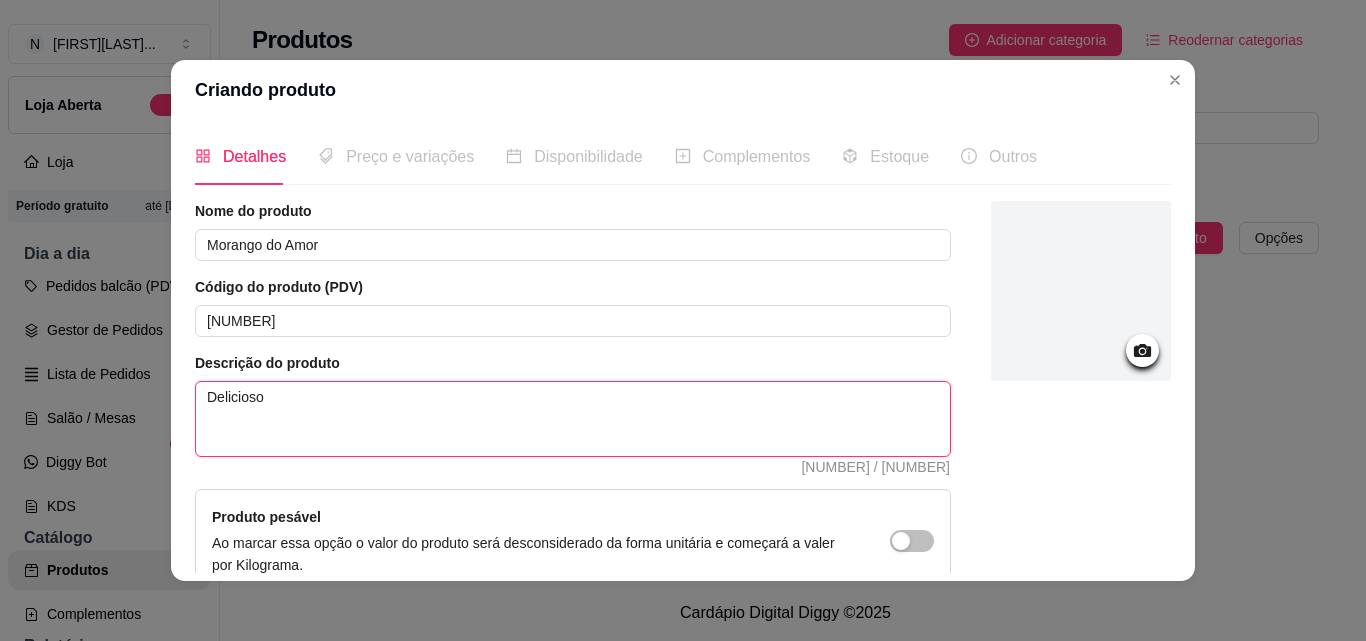 type on "Delicioso m" 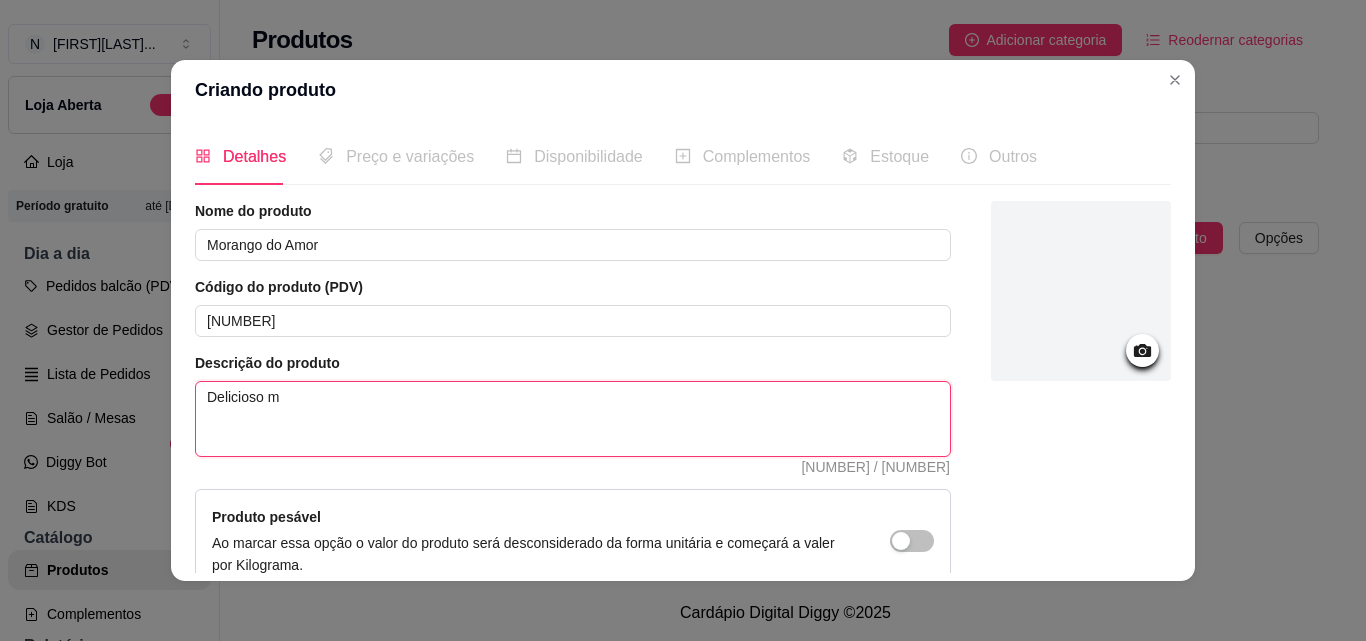 type 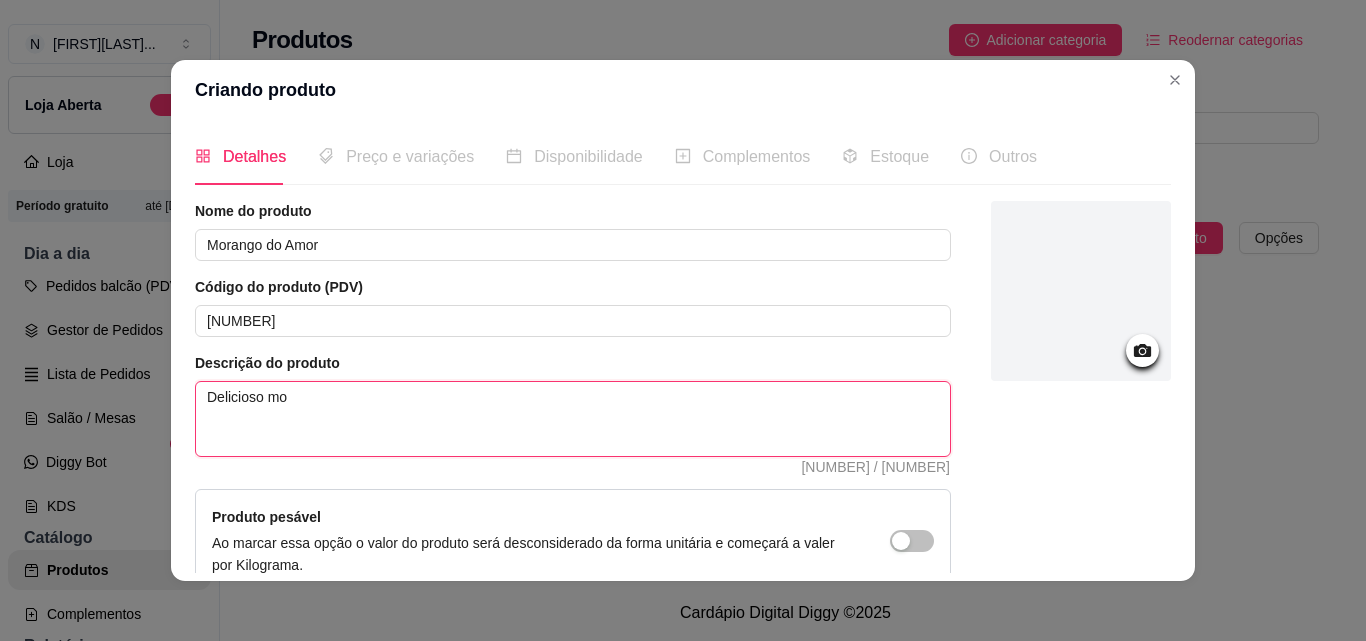 type on "Delicioso mor" 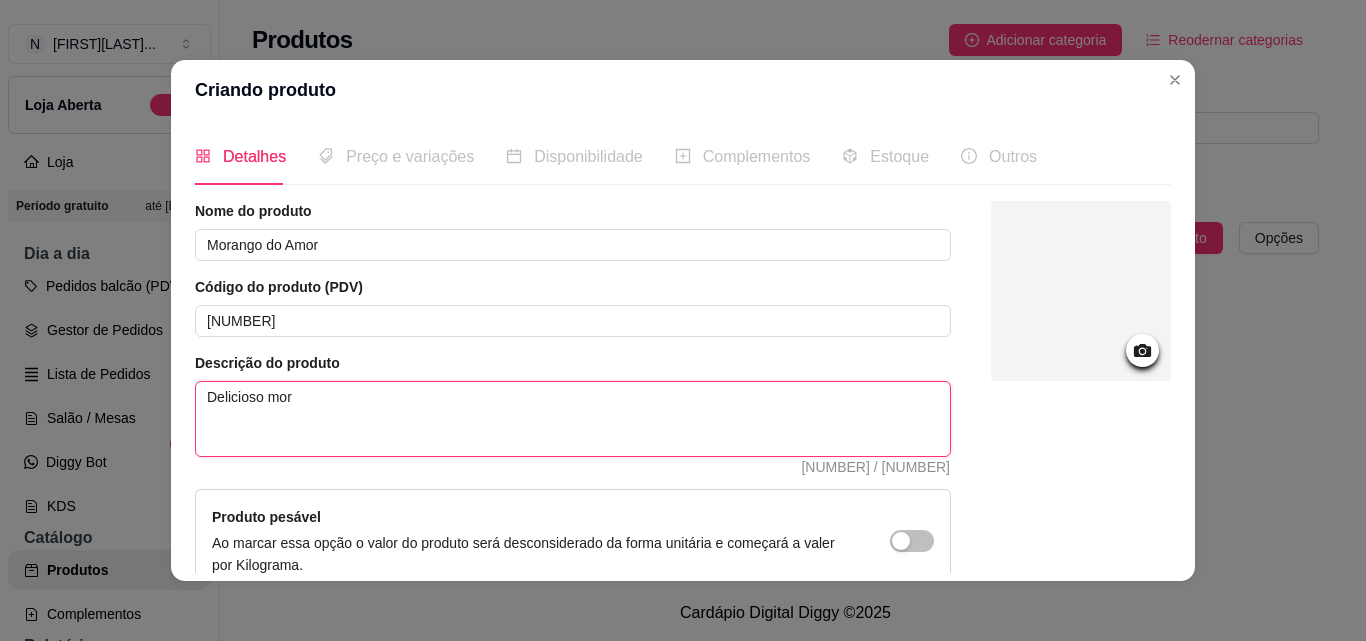 type on "Delicioso mora" 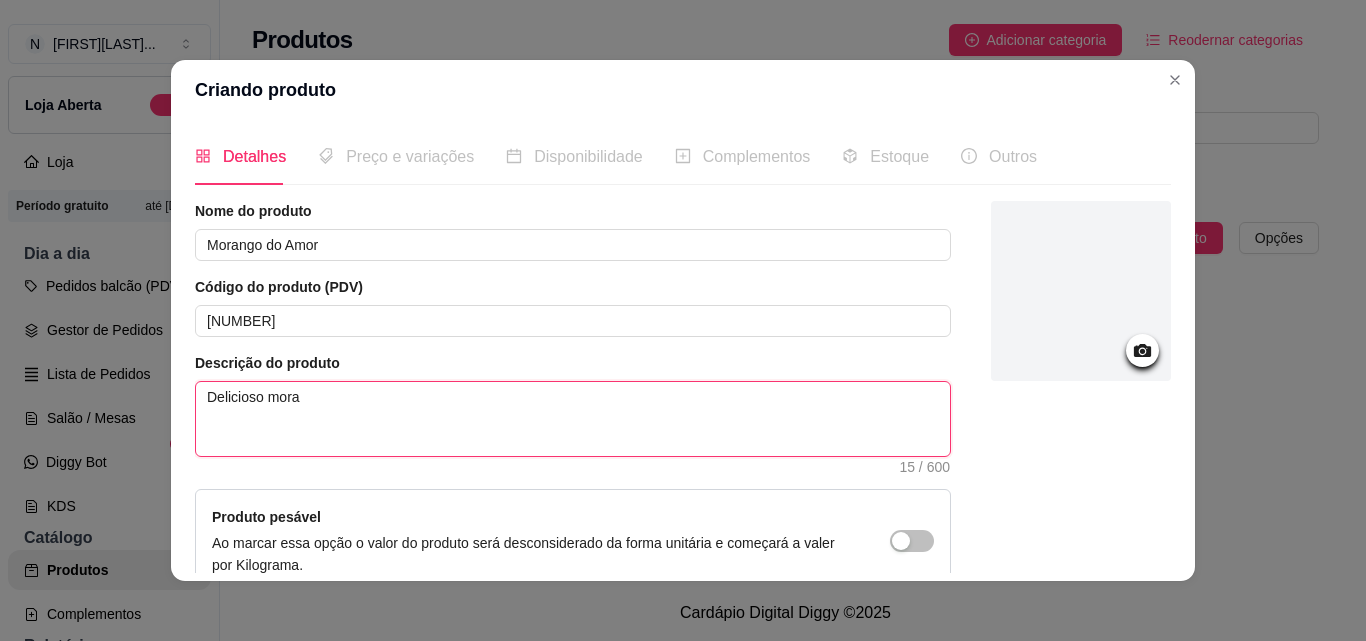 type on "Delicioso moran" 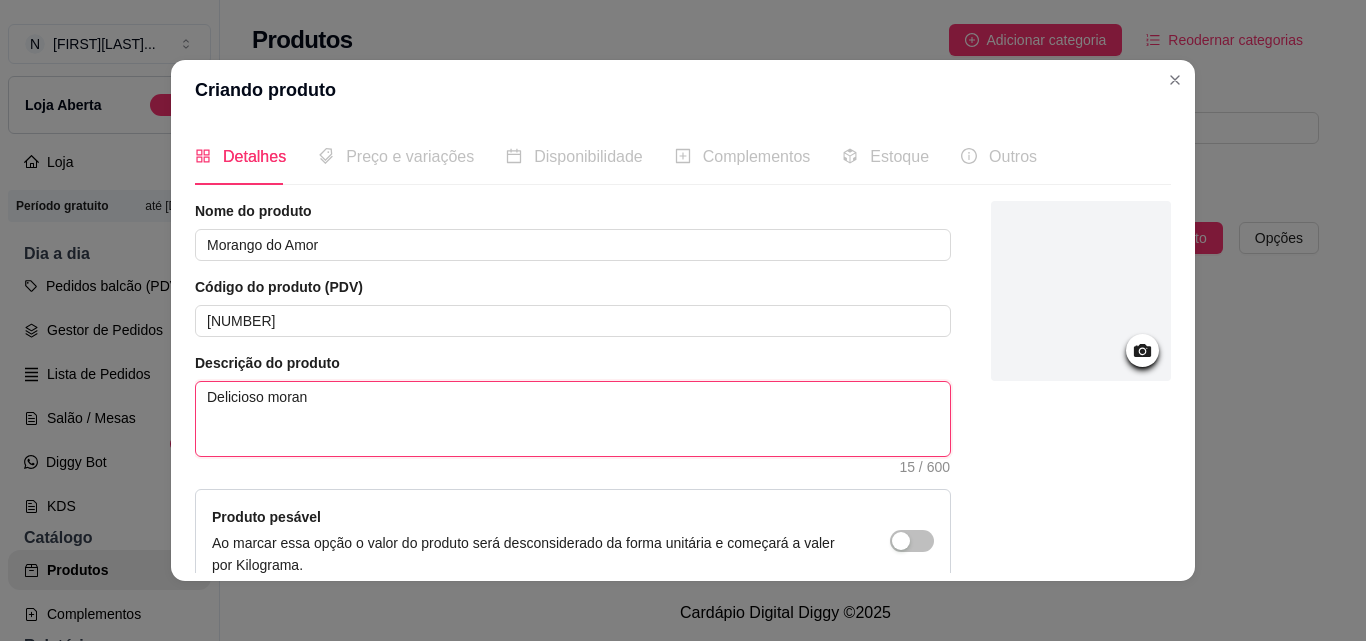 type on "Delicioso morang" 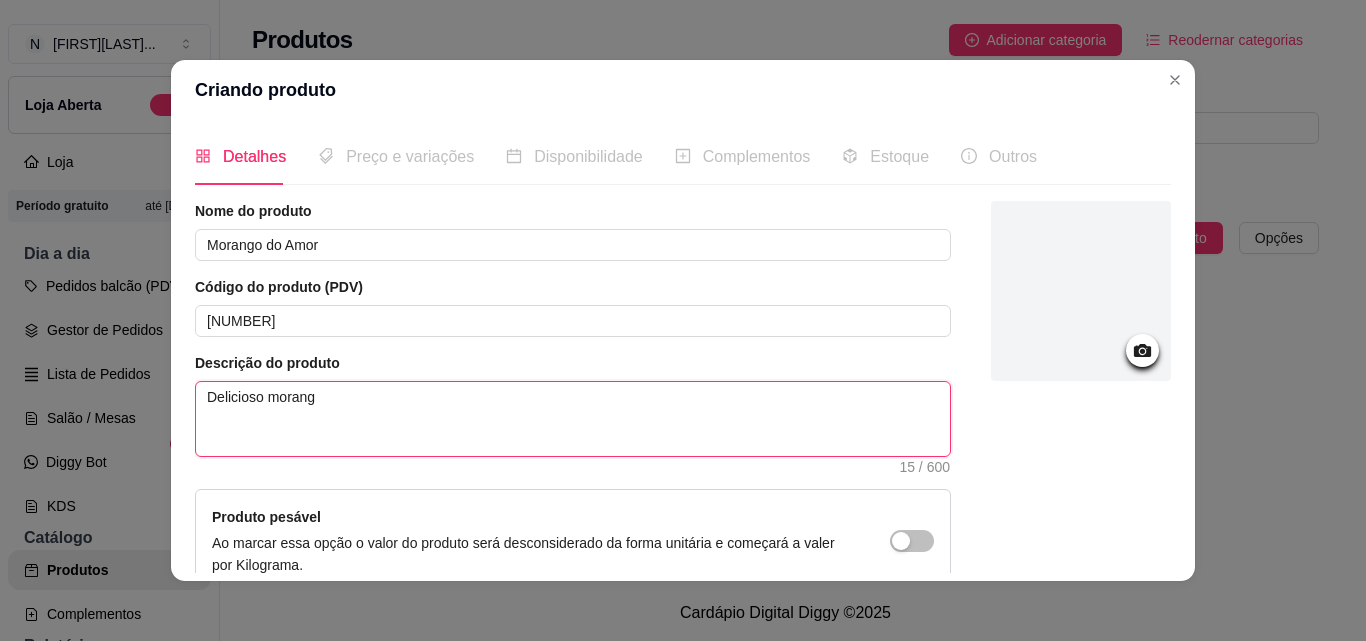 type 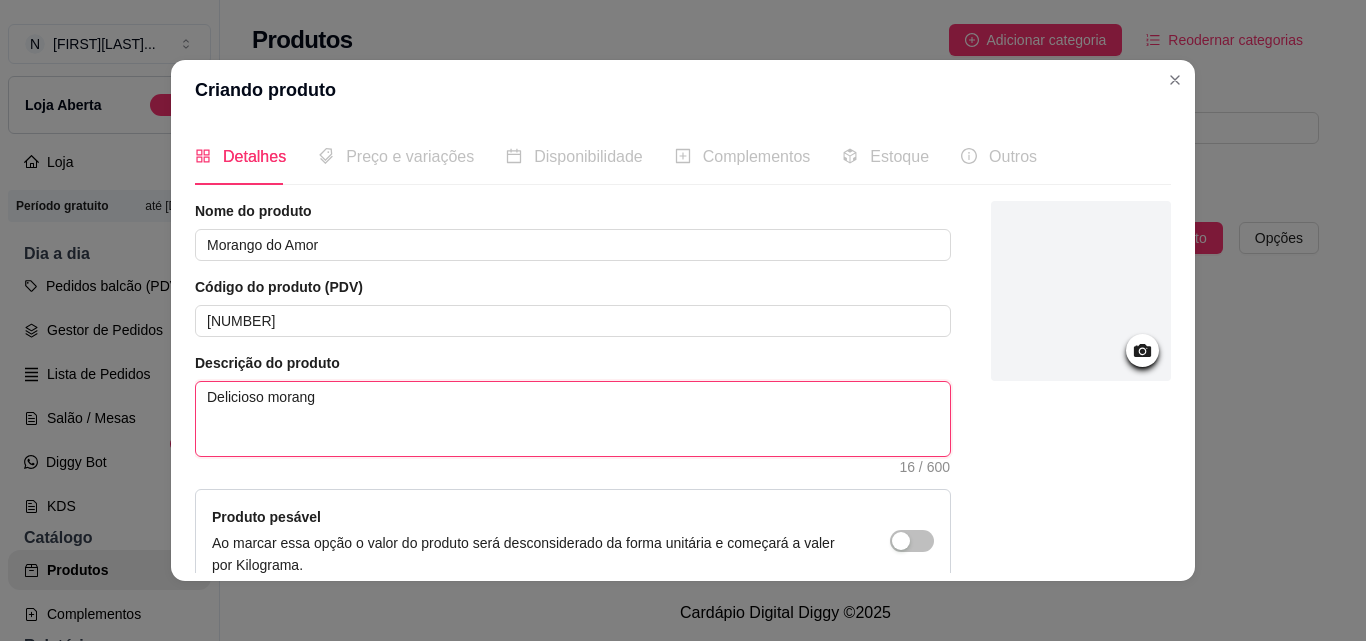 type on "Delicioso morango" 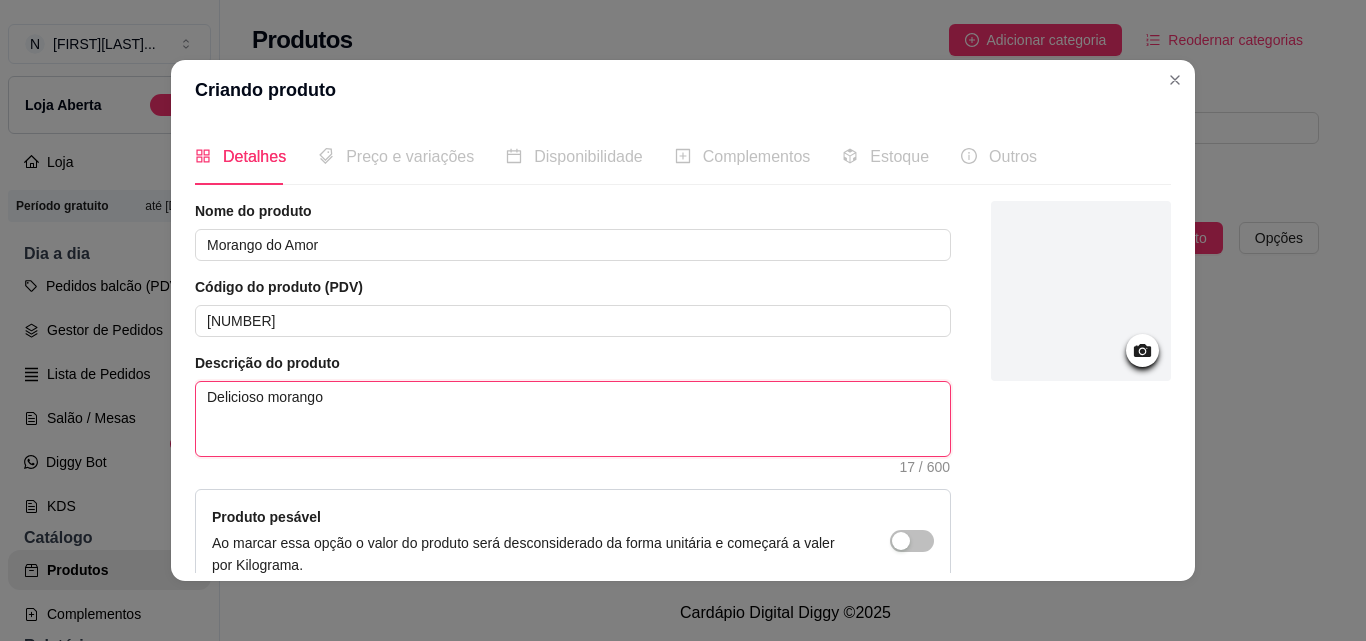 type on "Delicioso morango" 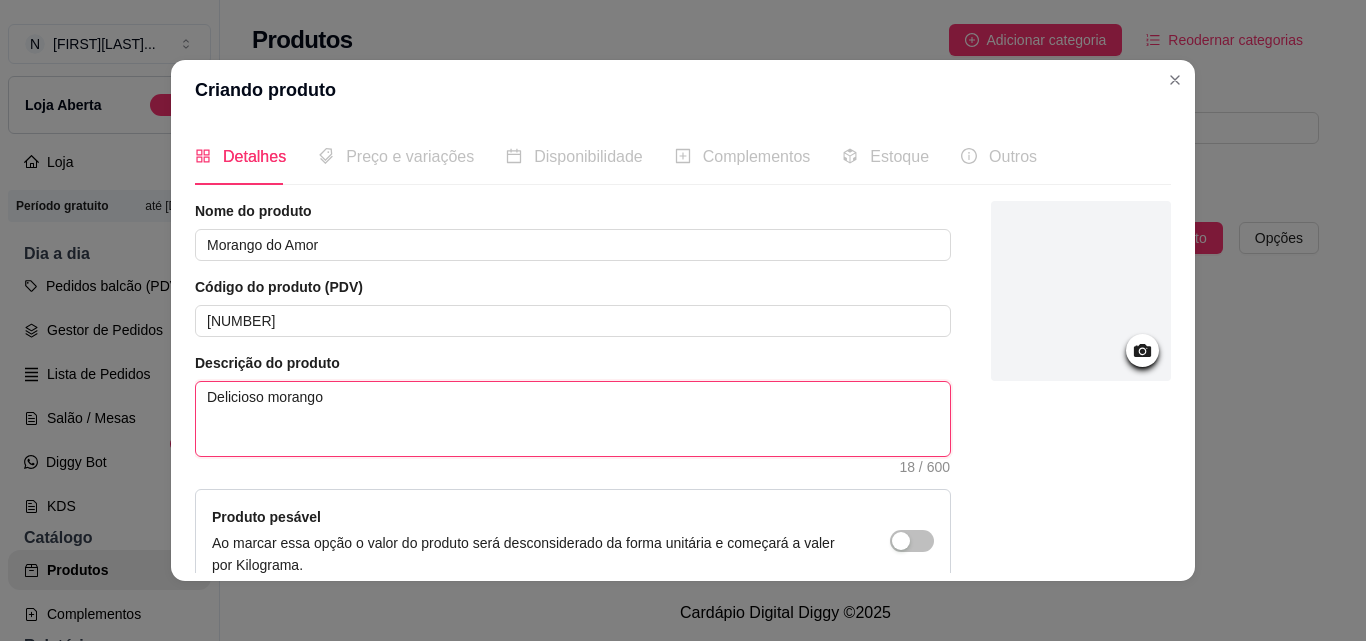 type on "Delicioso morango c" 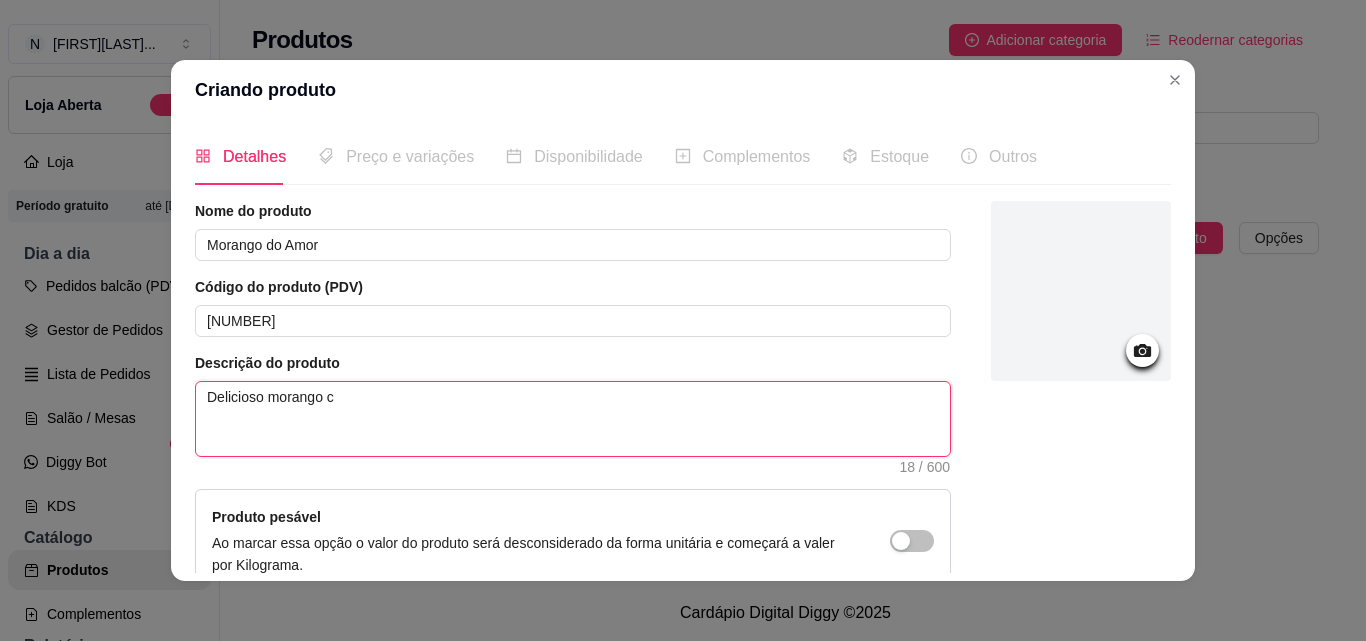 type on "Delicioso morango co" 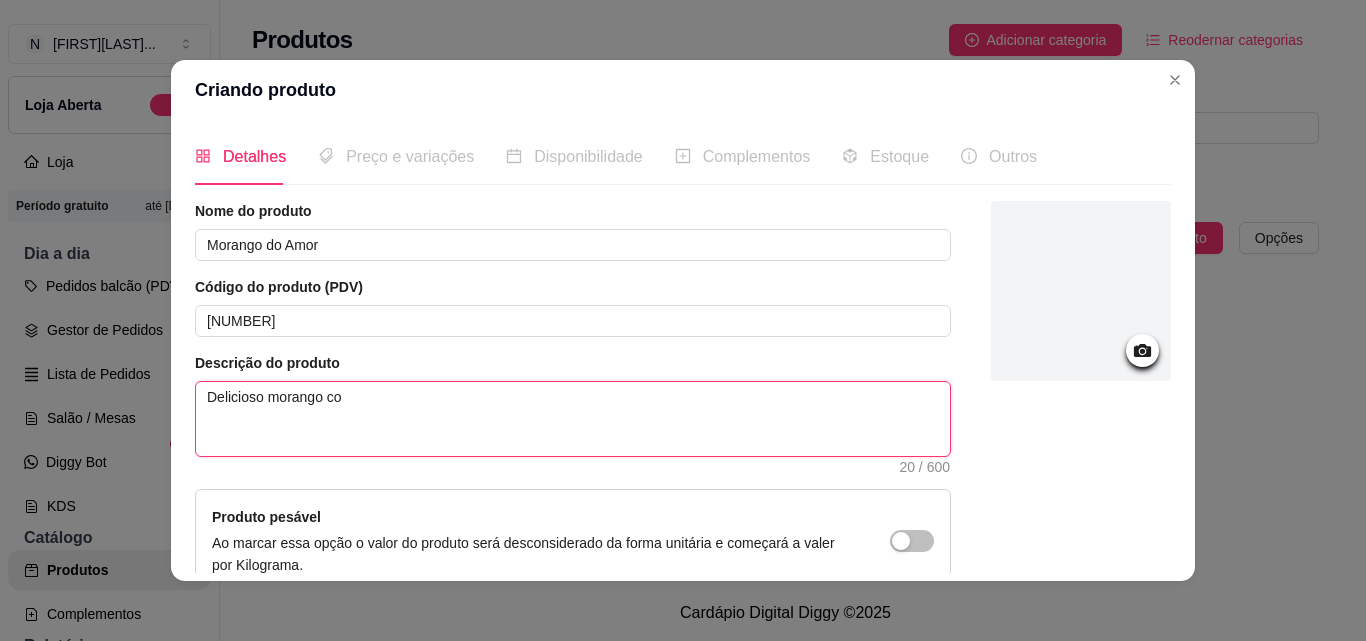 type on "Delicioso morango cob" 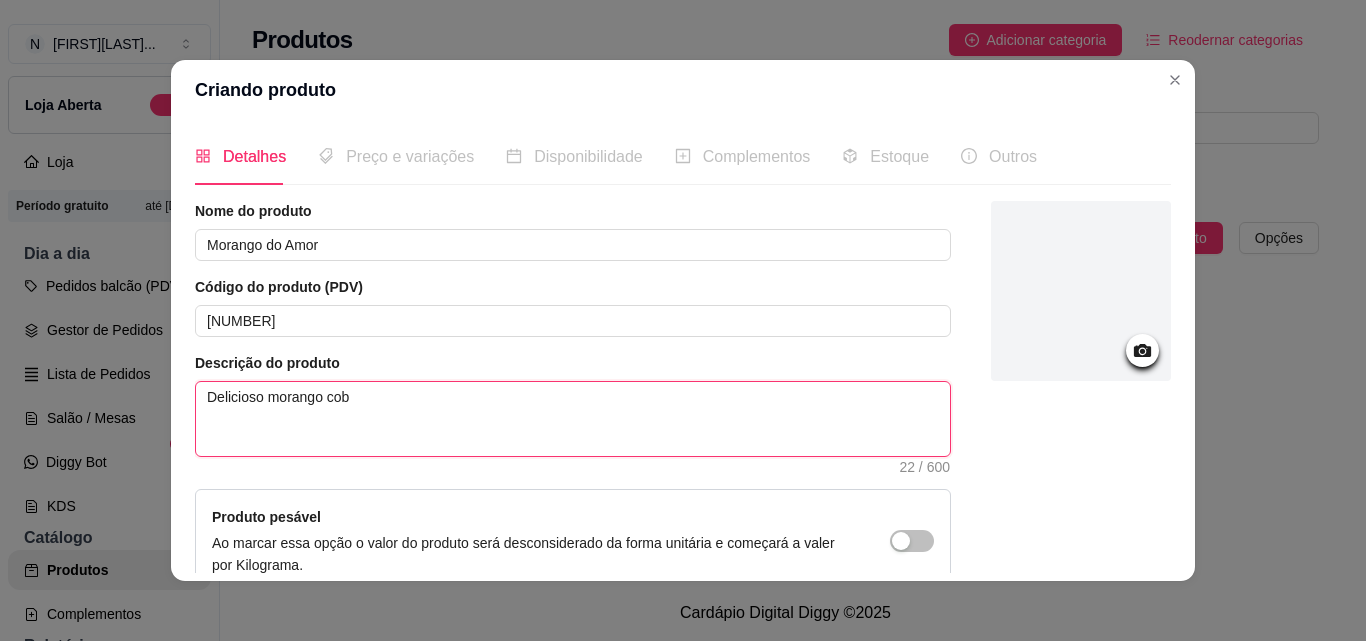 type on "Delicioso morango cobe" 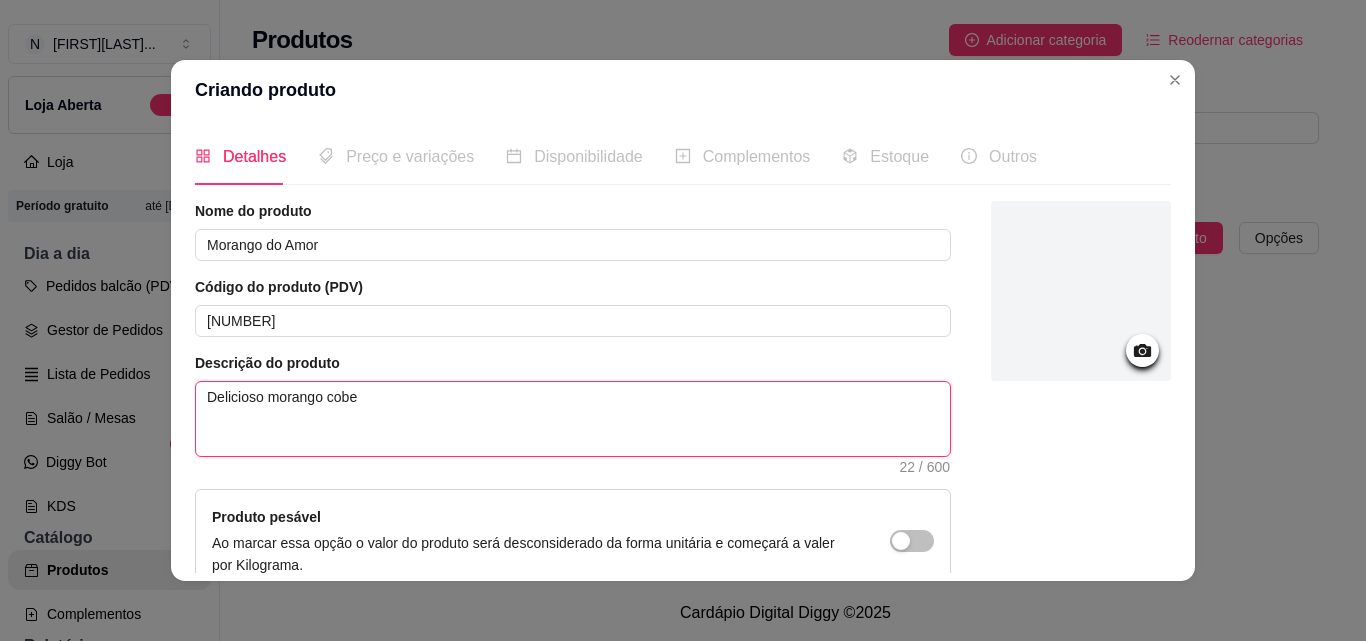 type on "Delicioso morango cober" 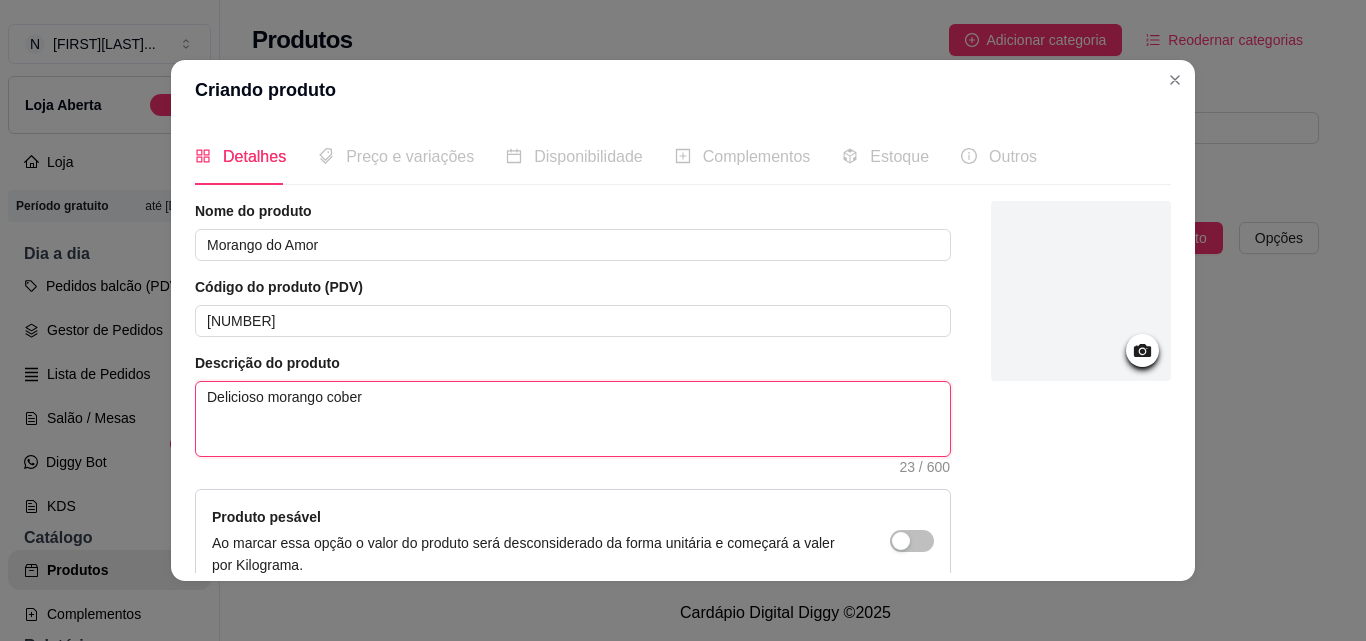 type on "Delicioso morango cobert" 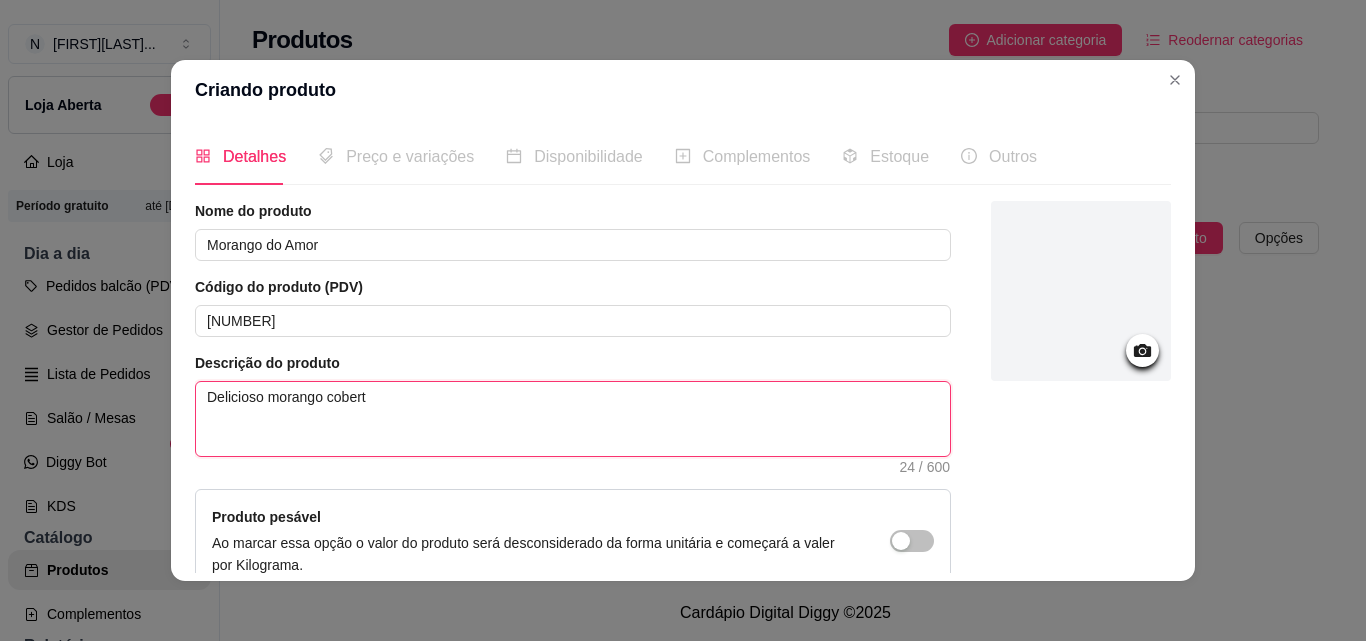 type on "Delicioso morango coberto" 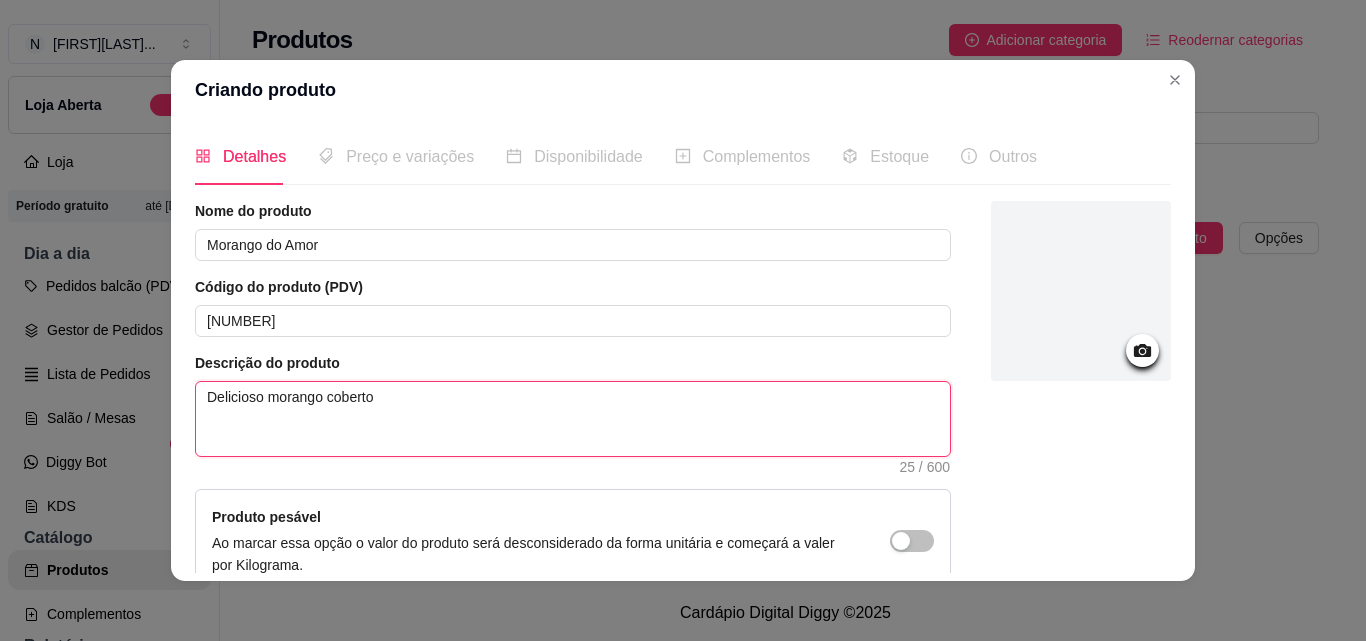 type on "Delicioso morango coberto" 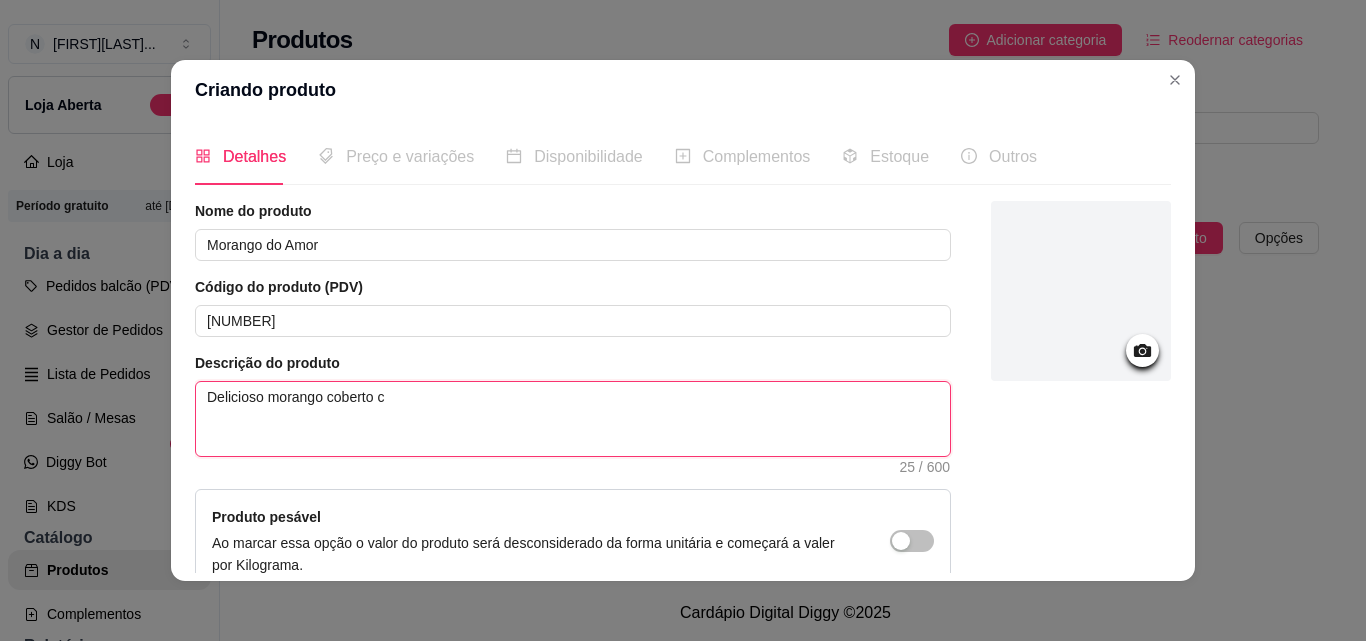 type 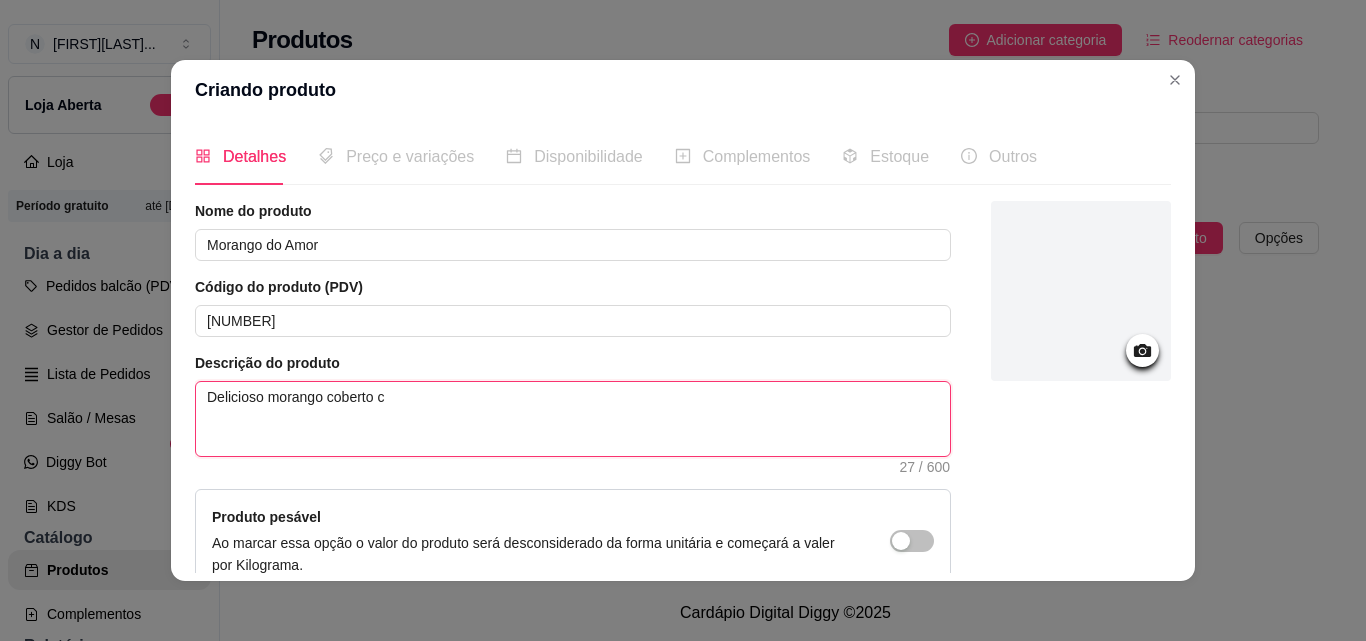 type on "Delicioso morango coberto co" 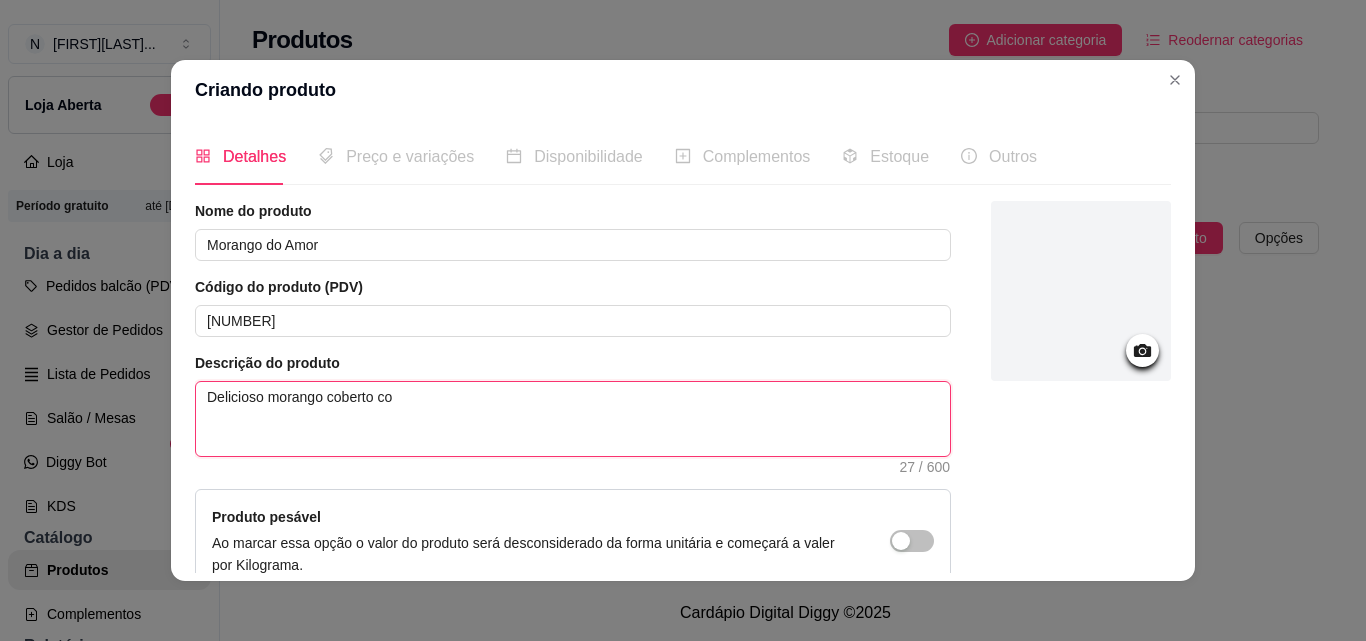 type 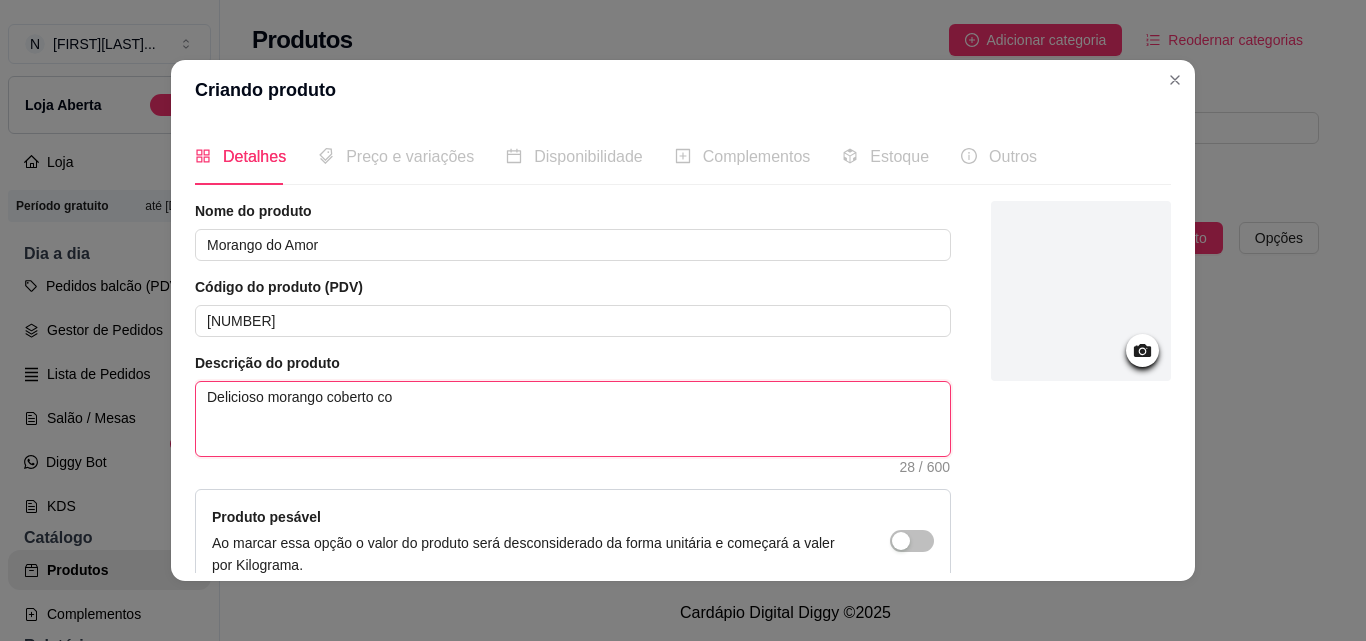 type on "Delicioso morango coberto com" 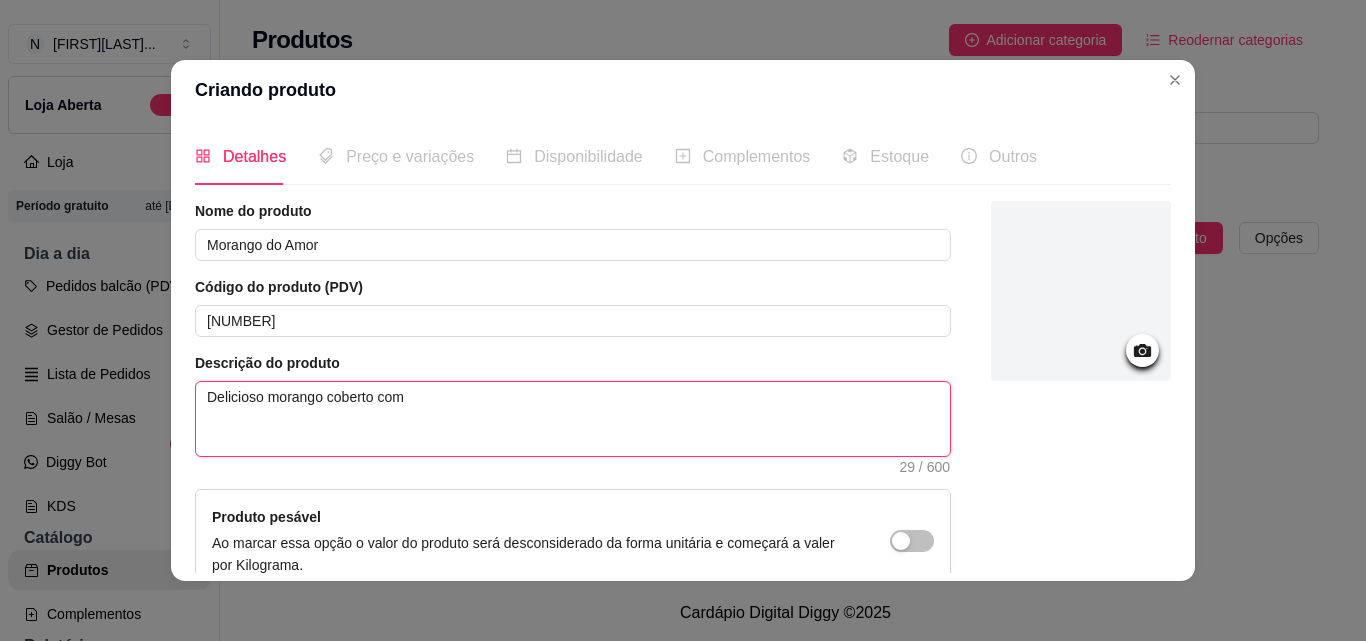 type on "Delicioso morango coberto com" 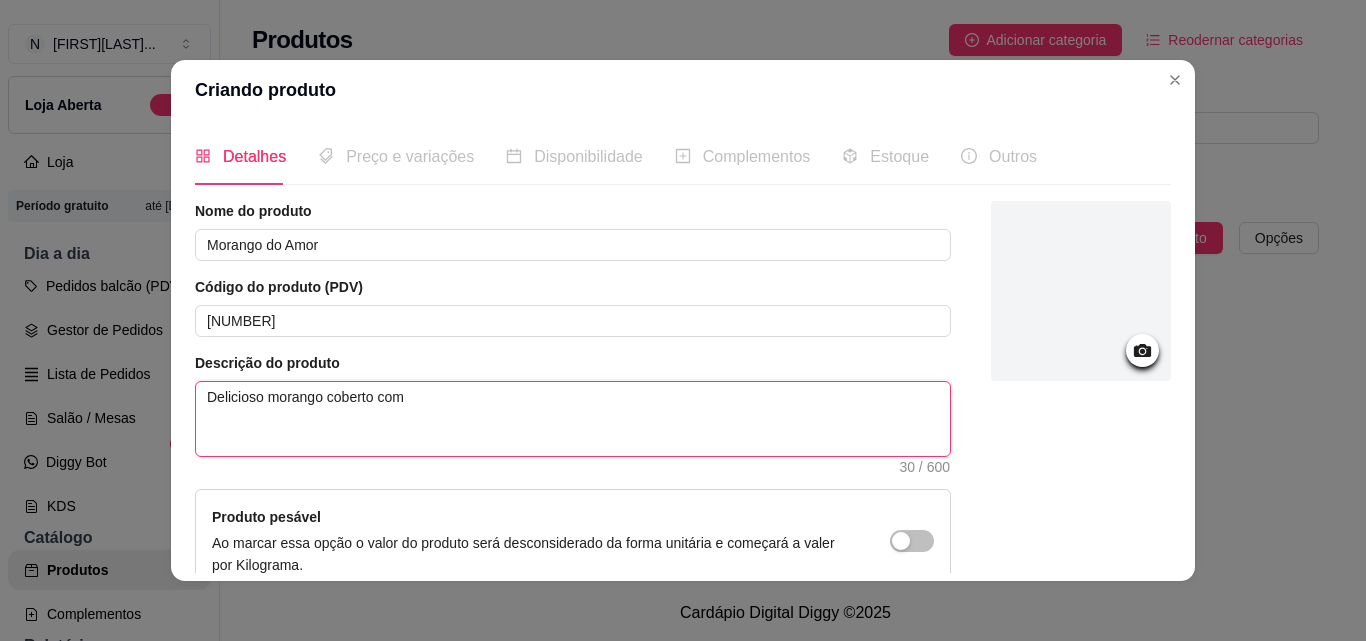 type on "Delicioso morango coberto com b" 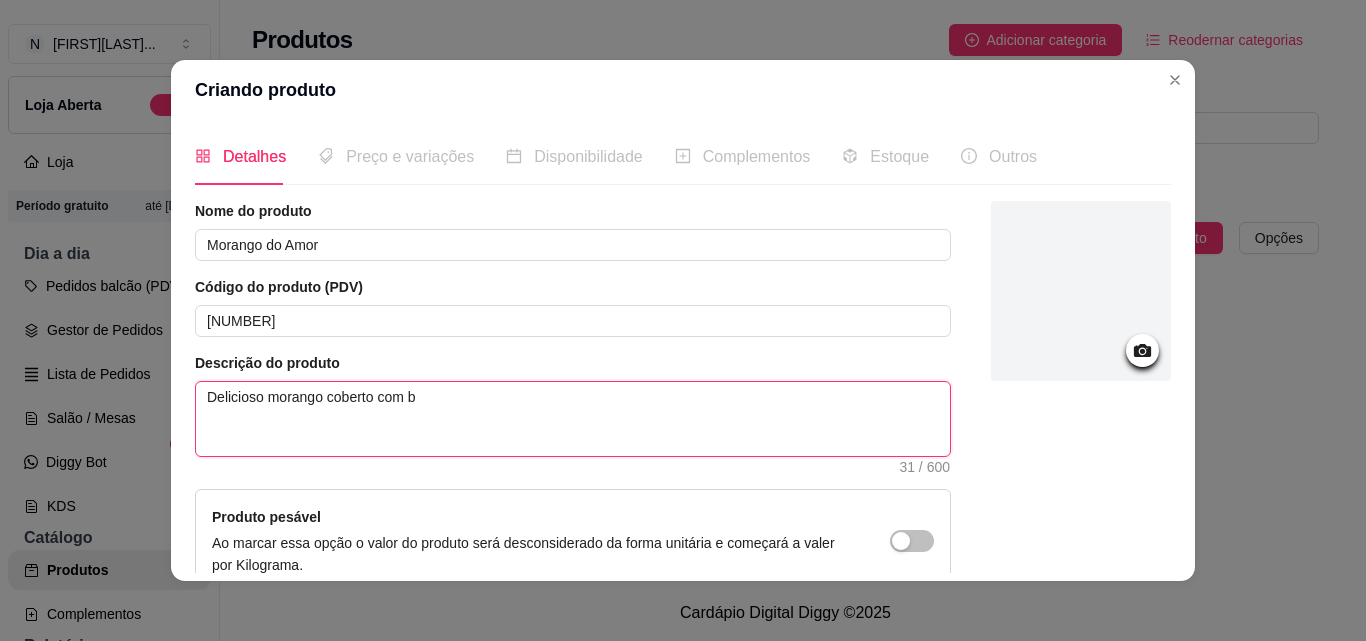 type on "Delicioso morango coberto com br" 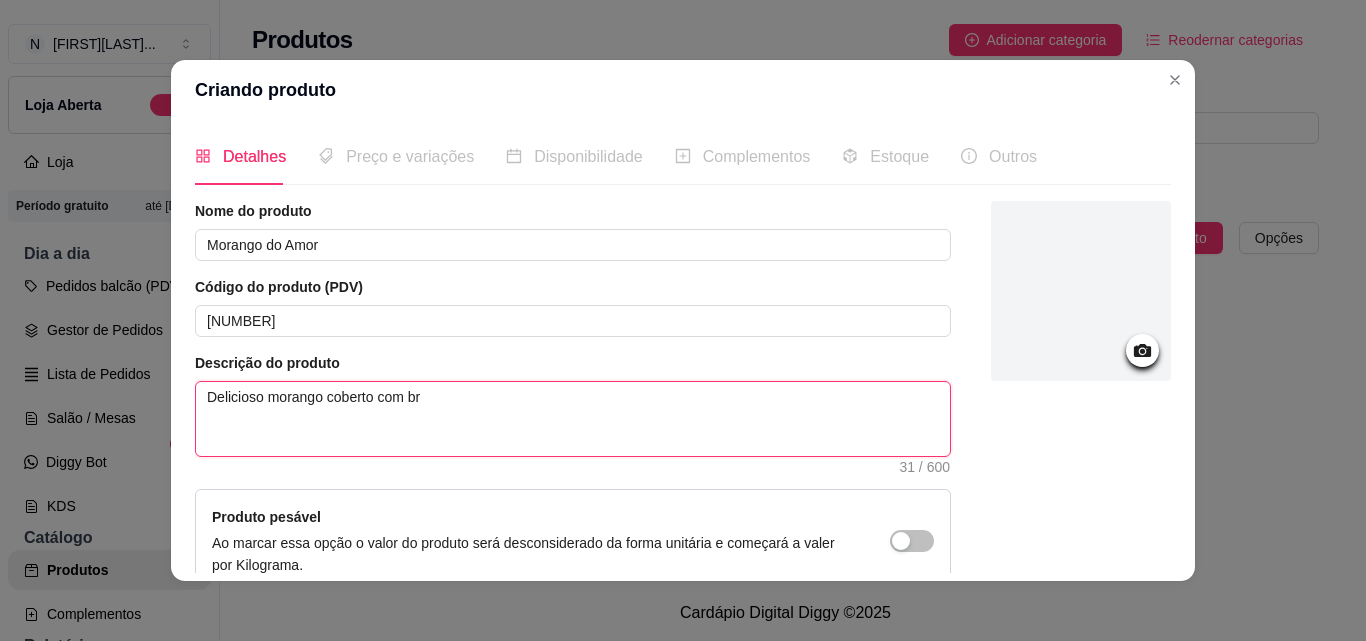 type on "Delicioso morango coberto com bri" 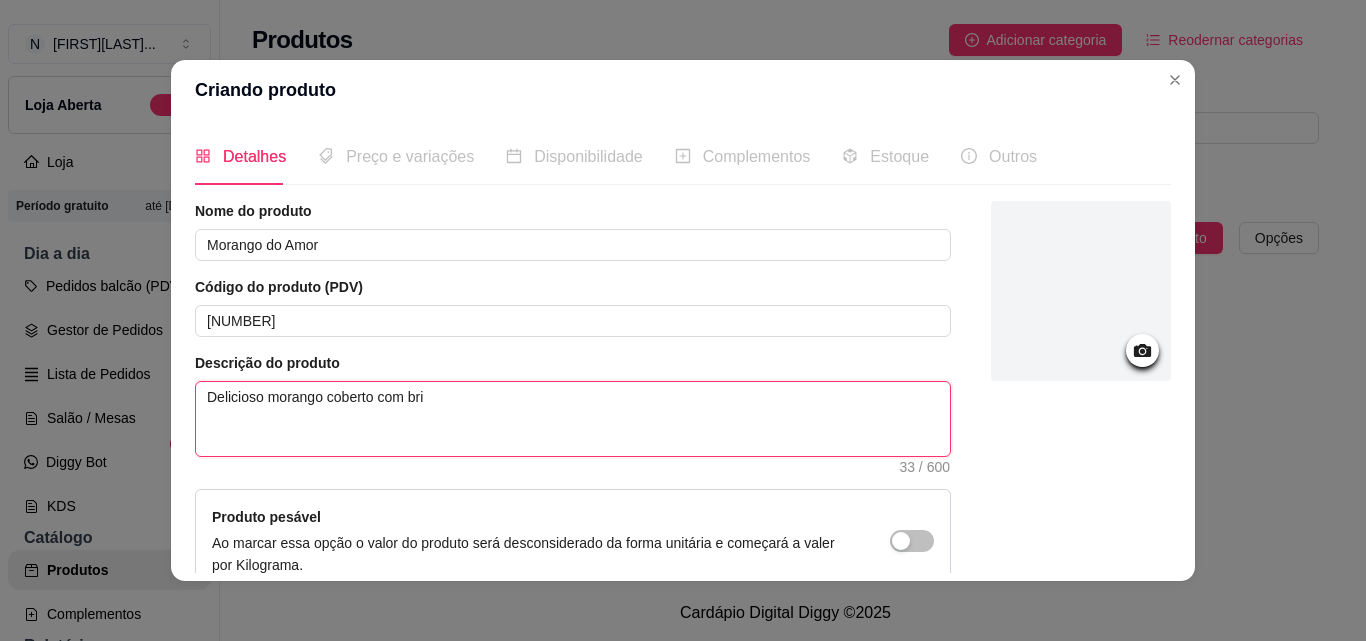 type on "Delicioso morango coberto com brig" 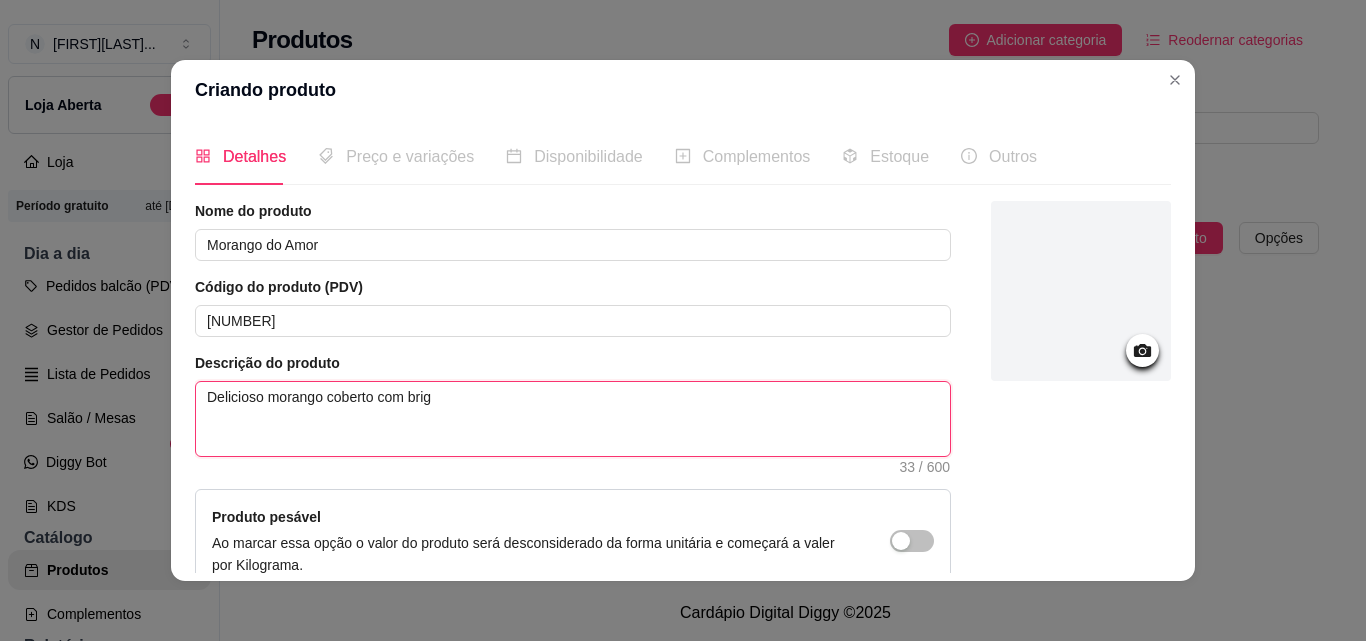 type 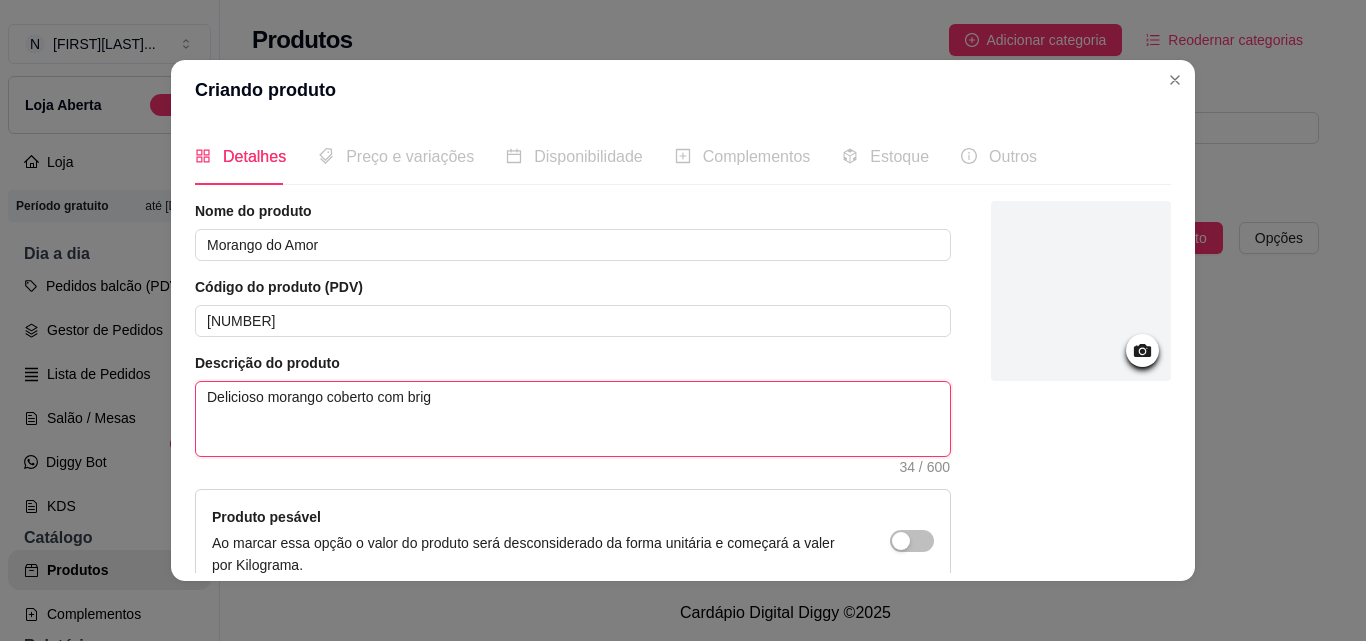 type on "Delicioso morango coberto com briga" 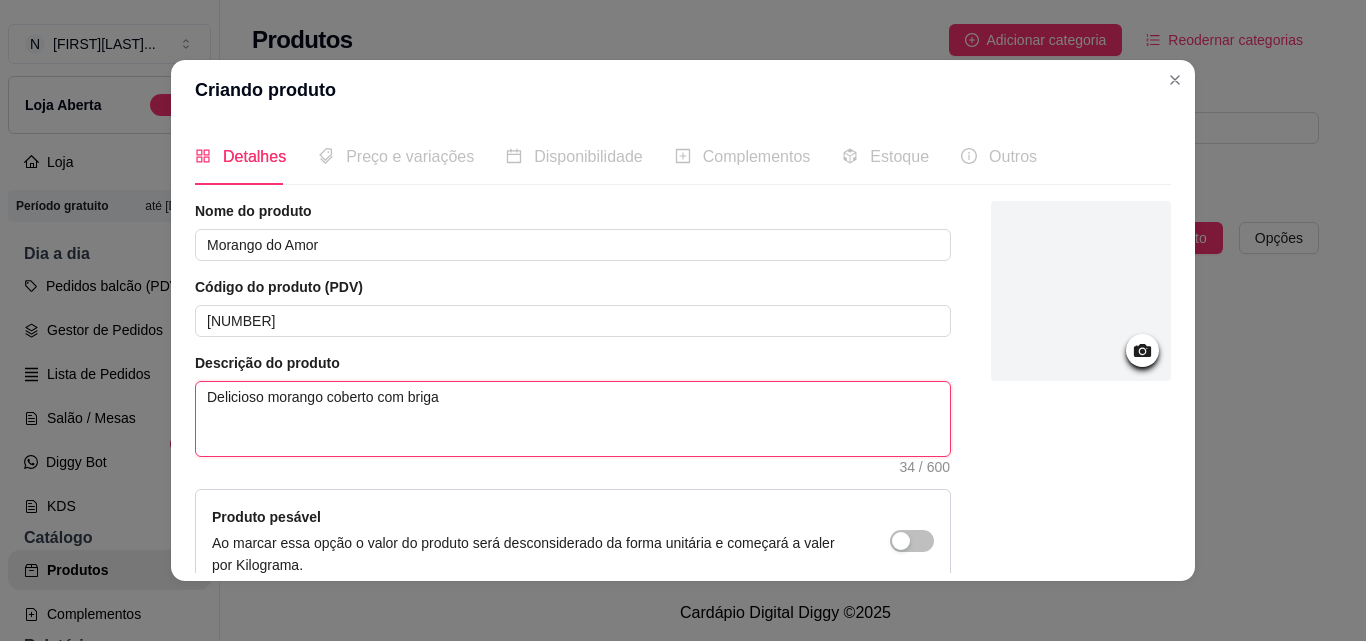 type 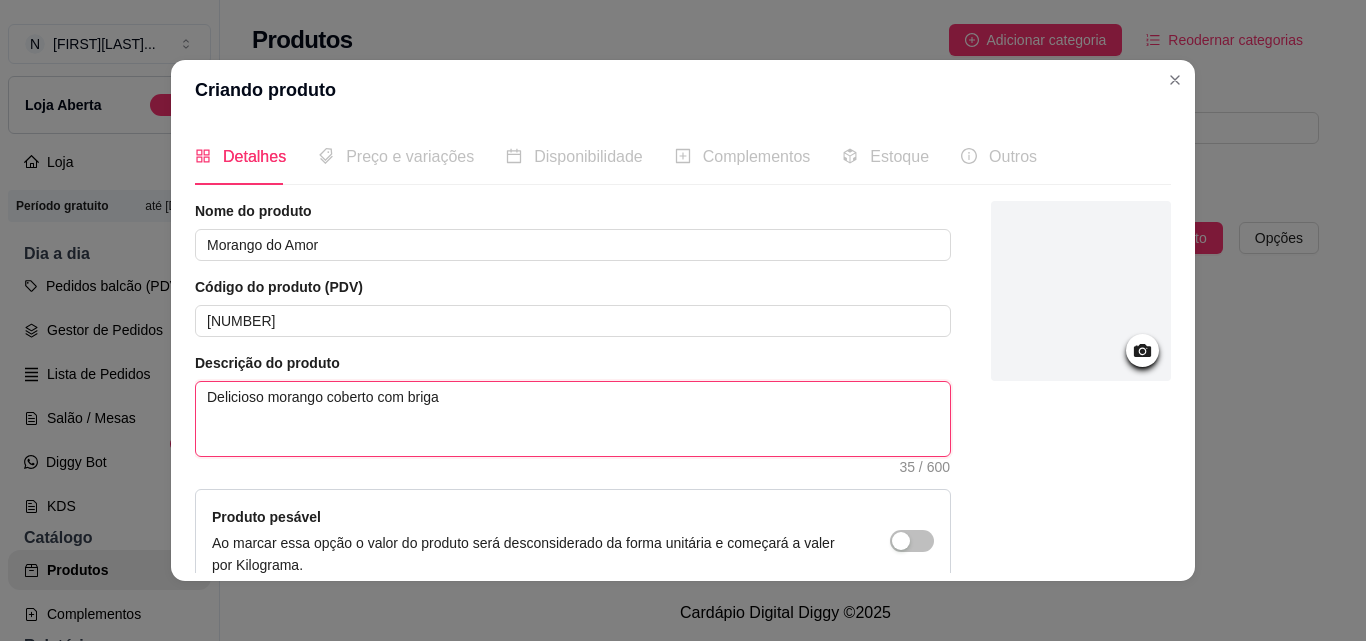 type on "Delicioso morango coberto com brigad" 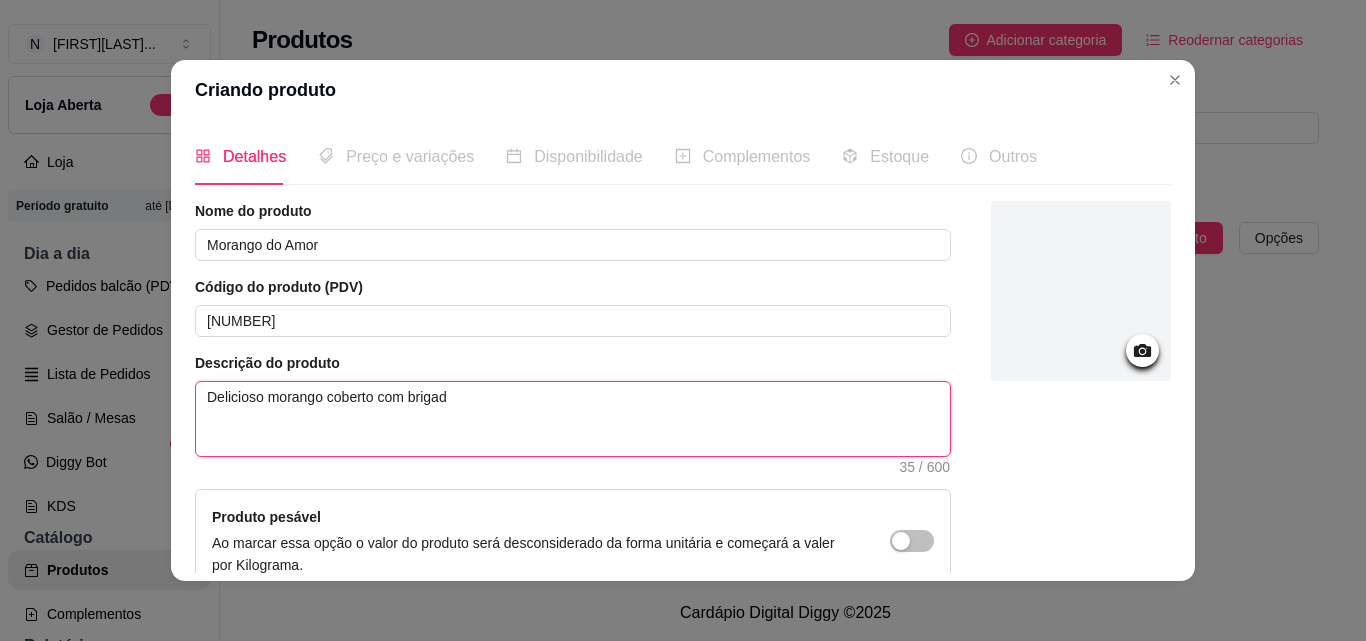 type on "Delicioso morango coberto com brigade" 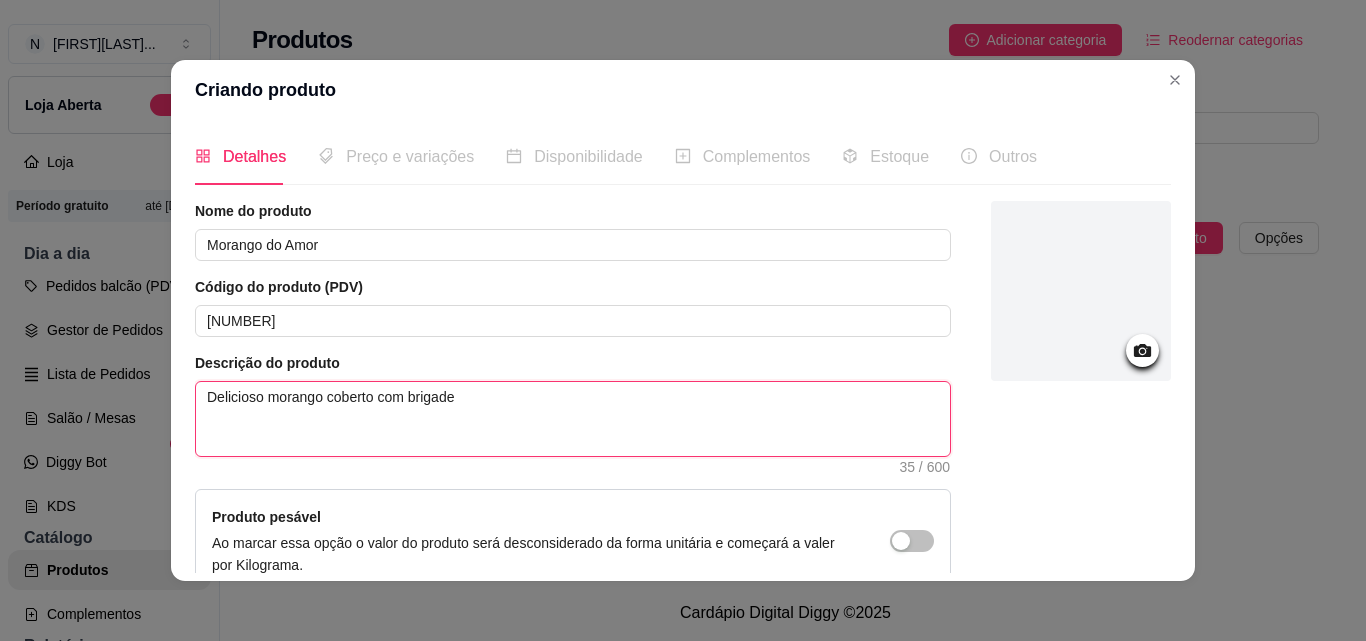 type 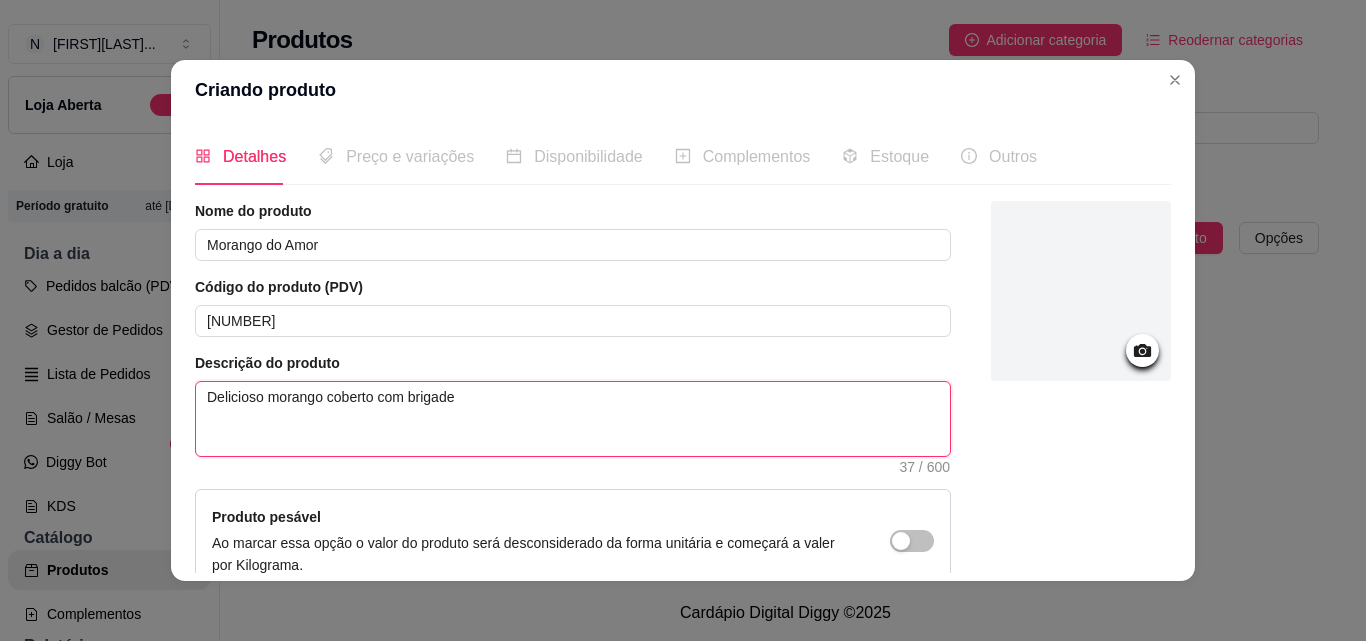 type on "Delicioso morango coberto com brigadei" 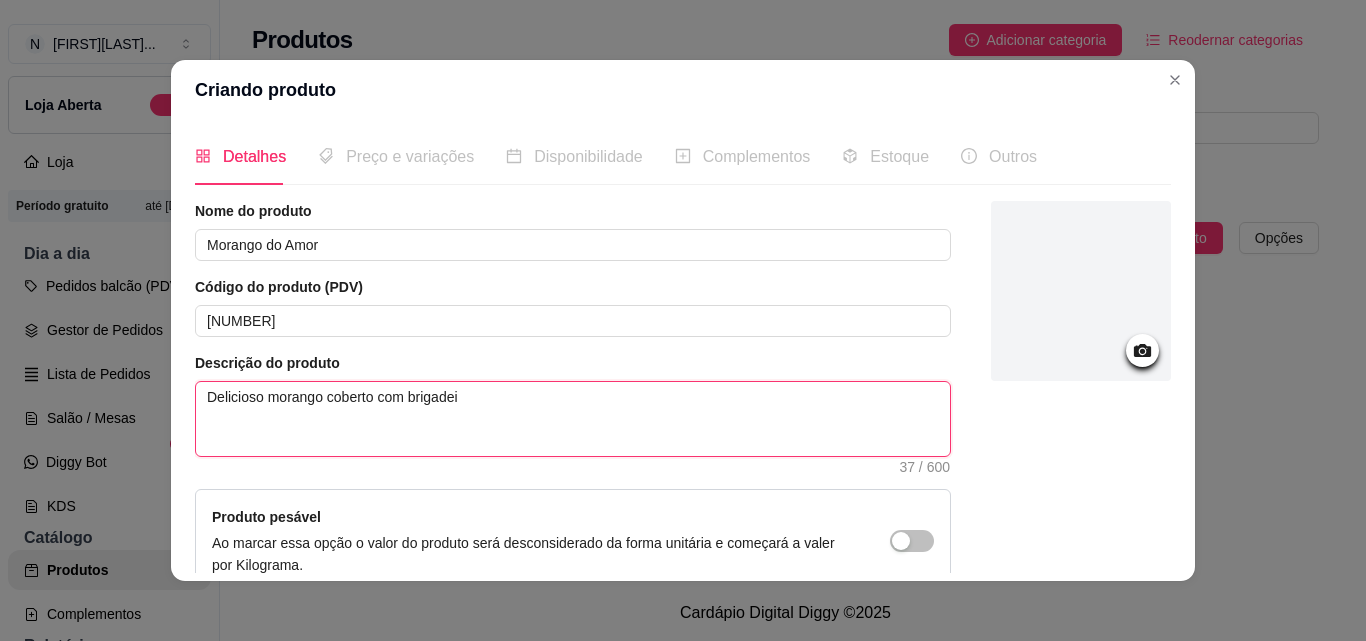 type on "Delicioso morango coberto com brigadeir" 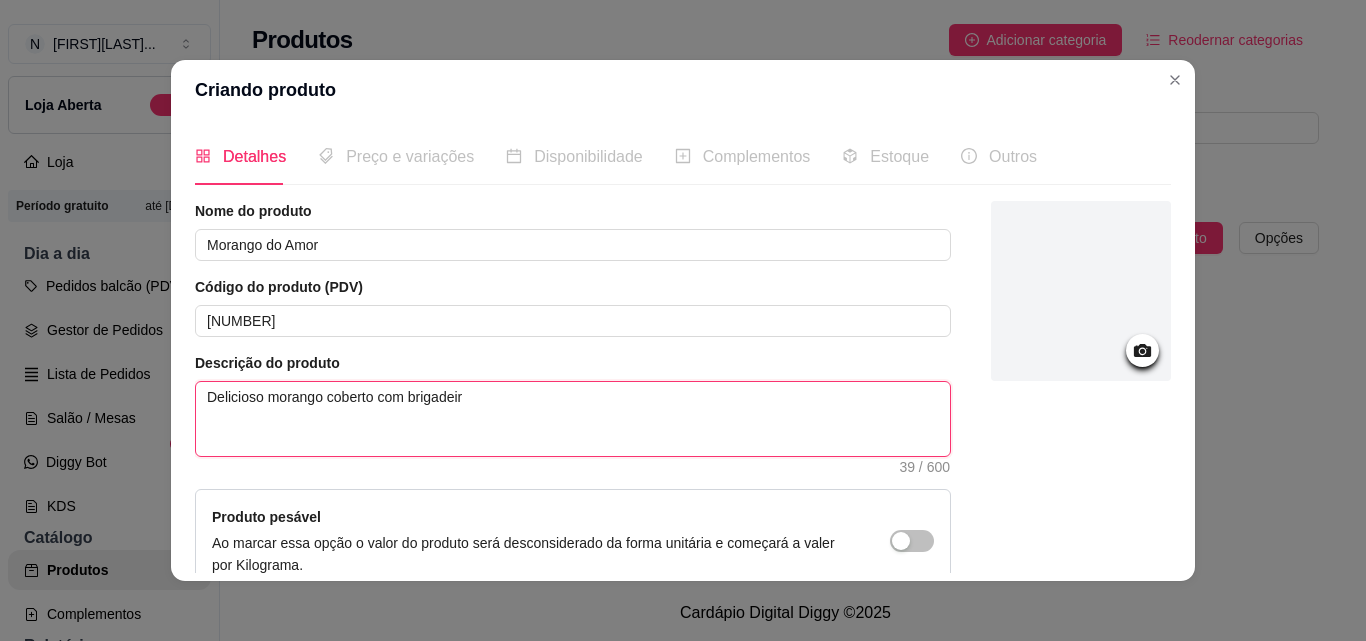type on "Delicioso morango coberto com brigadeiro" 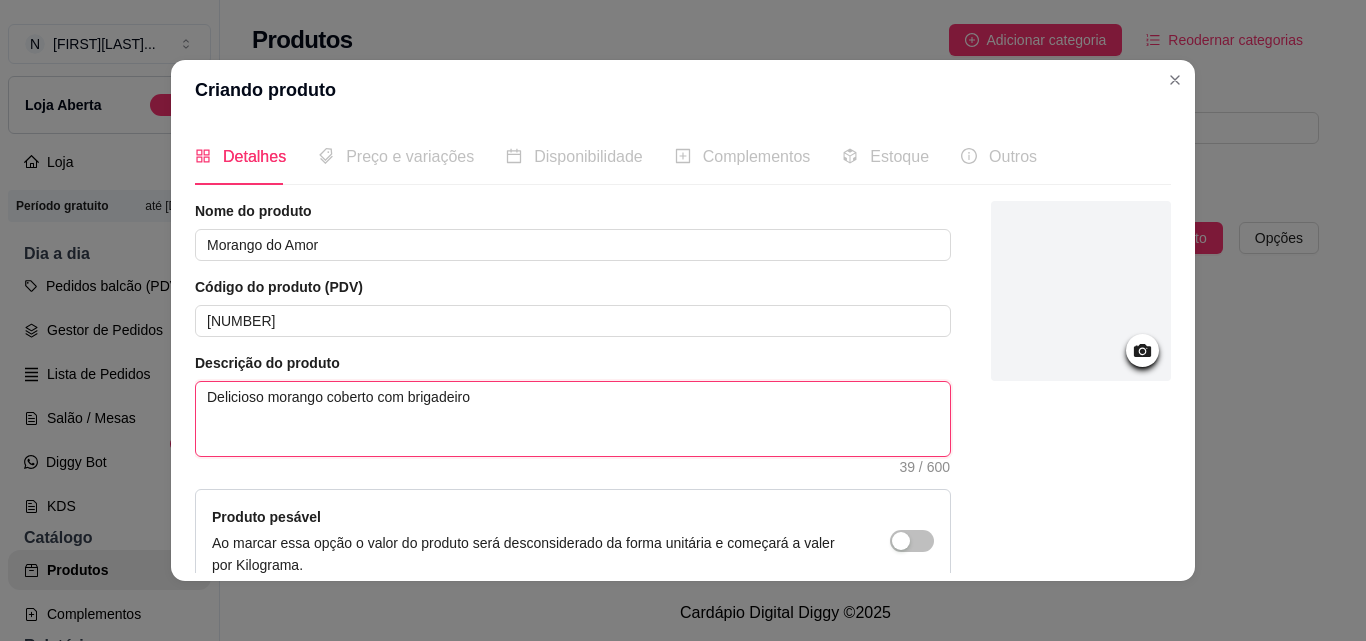 type 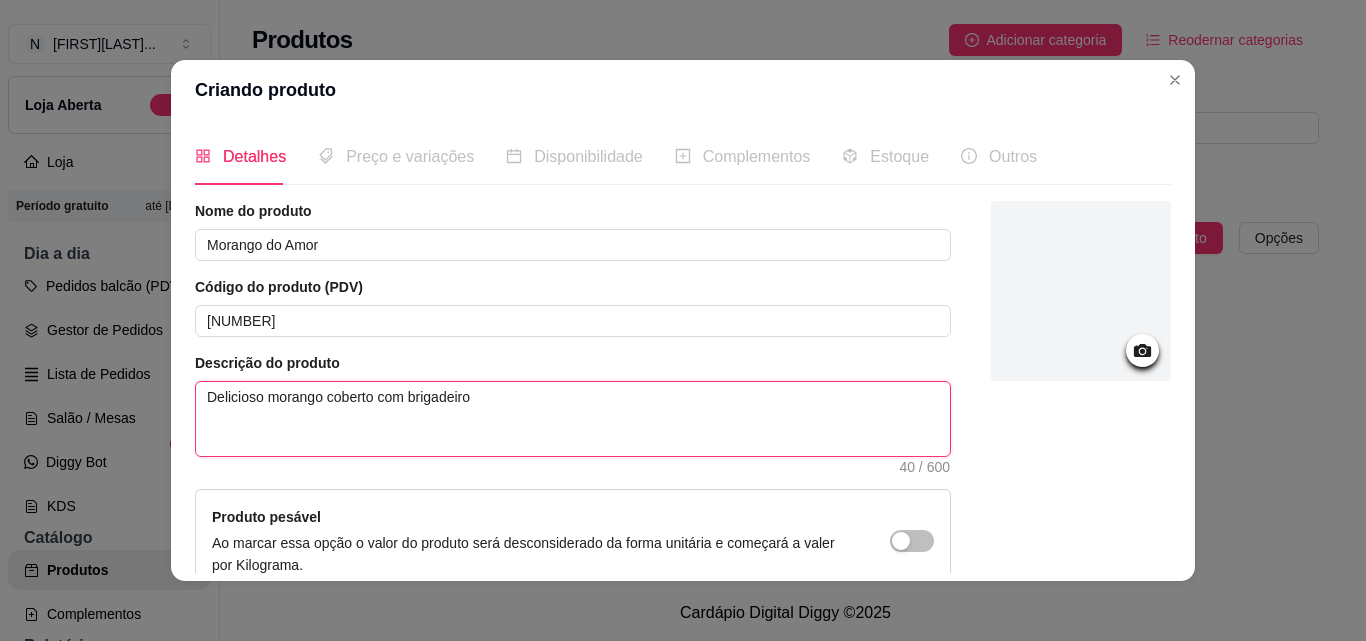 type on "Delicioso morango coberto com brigadeiro" 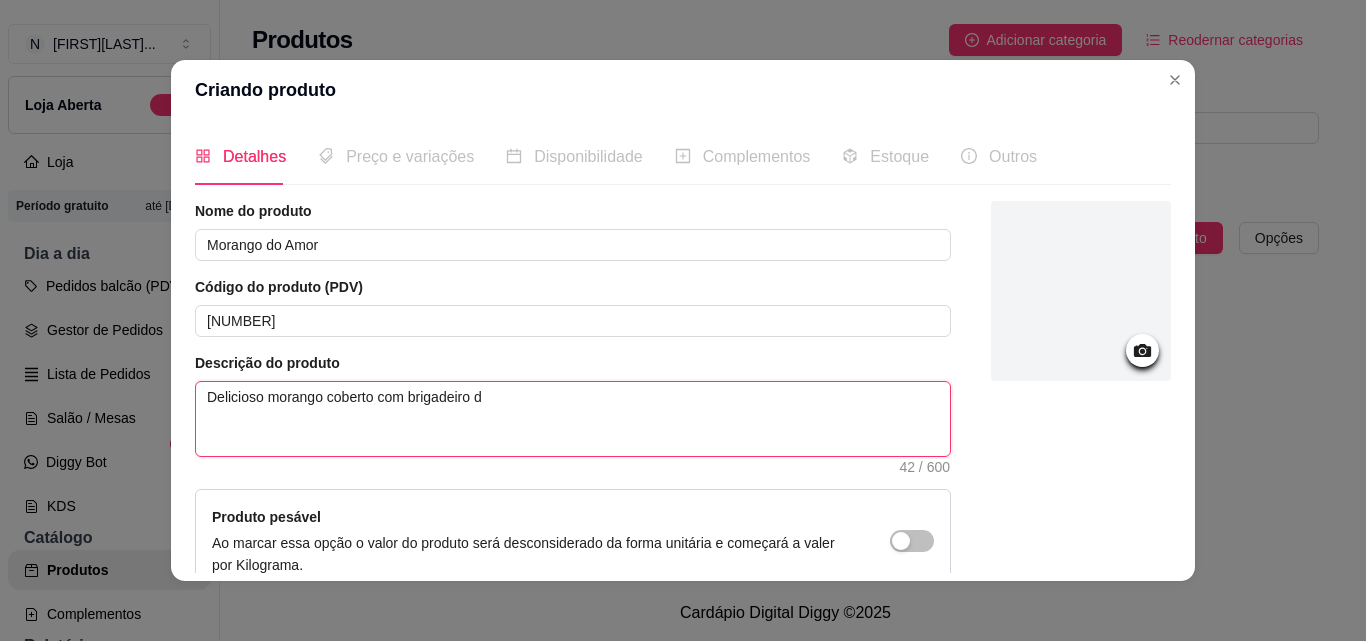 type on "Delicioso morango coberto com brigadeiro de" 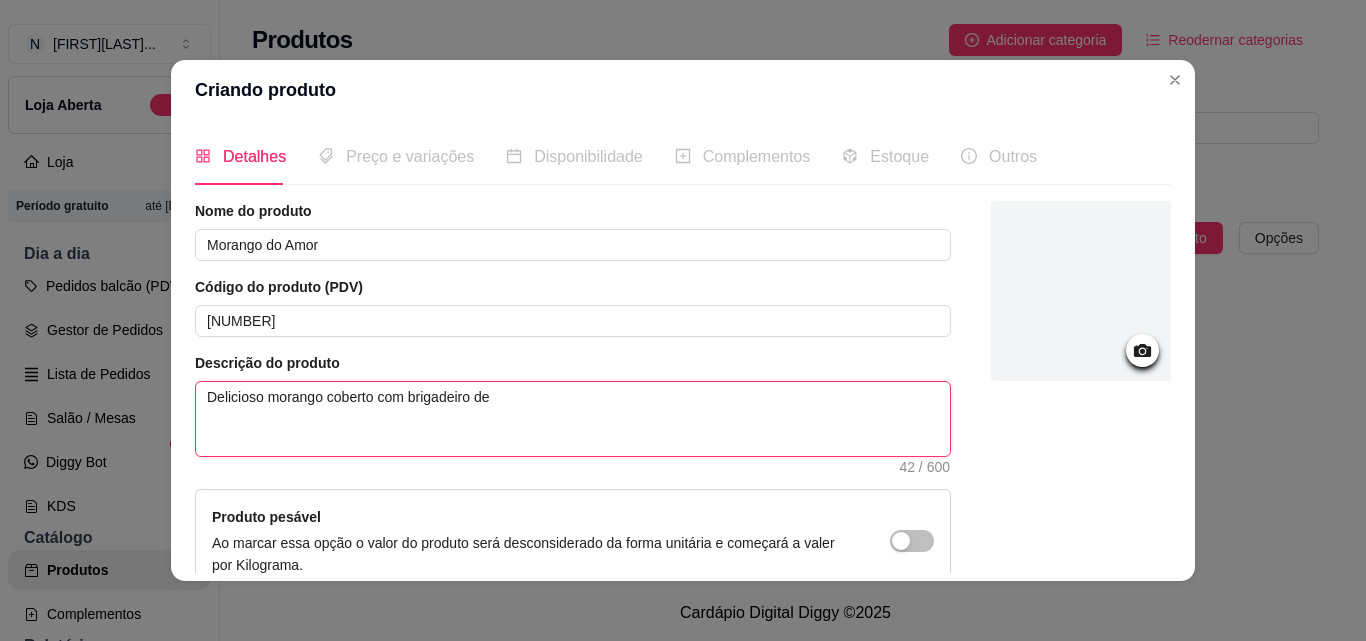 type 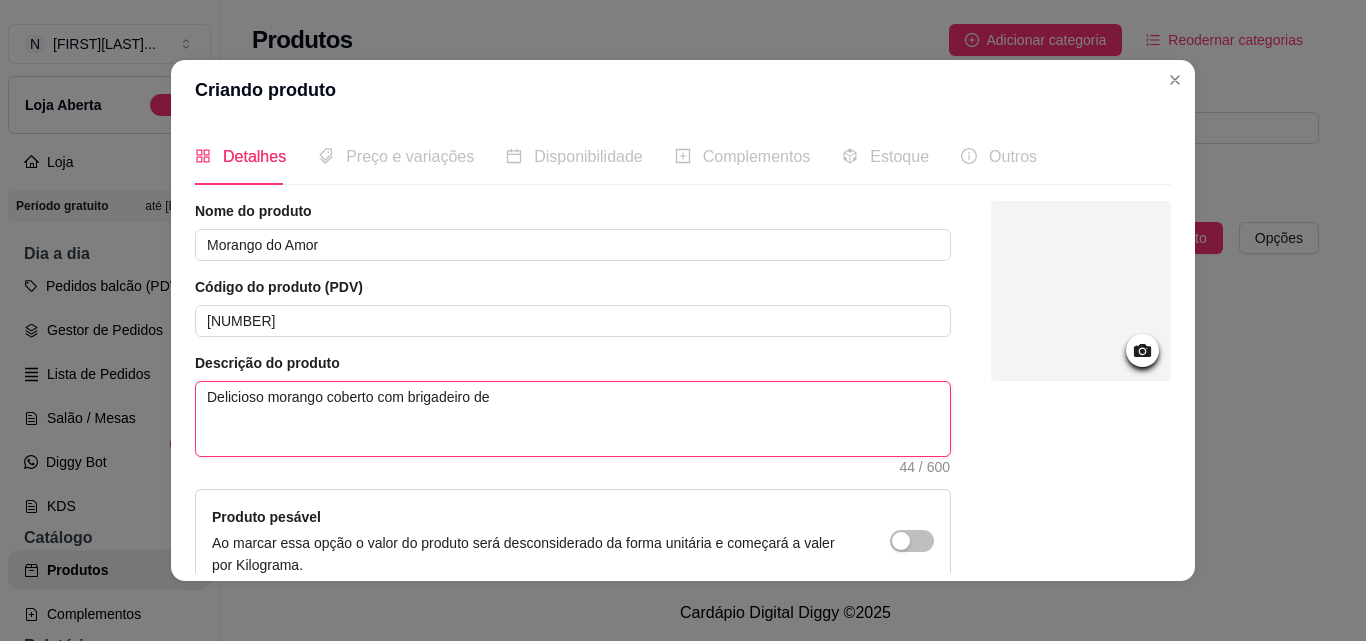 type on "Delicioso morango coberto com brigadeiro de n" 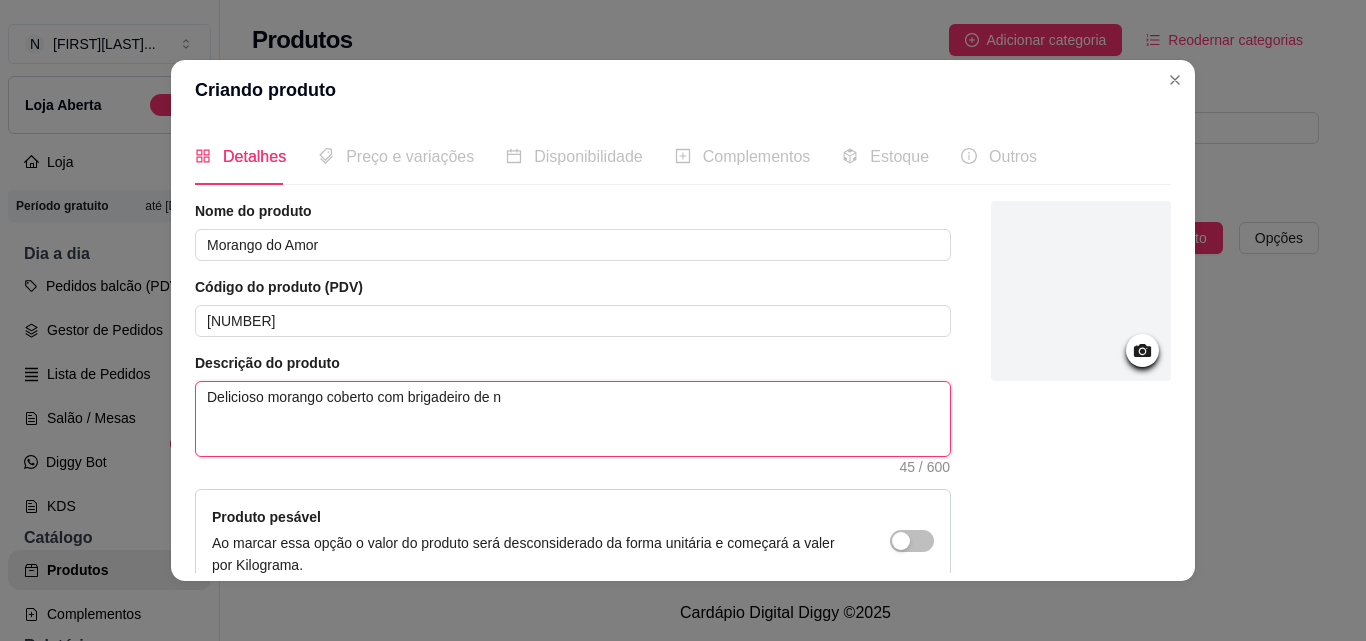 type on "Delicioso morango coberto com brigadeiro de ni" 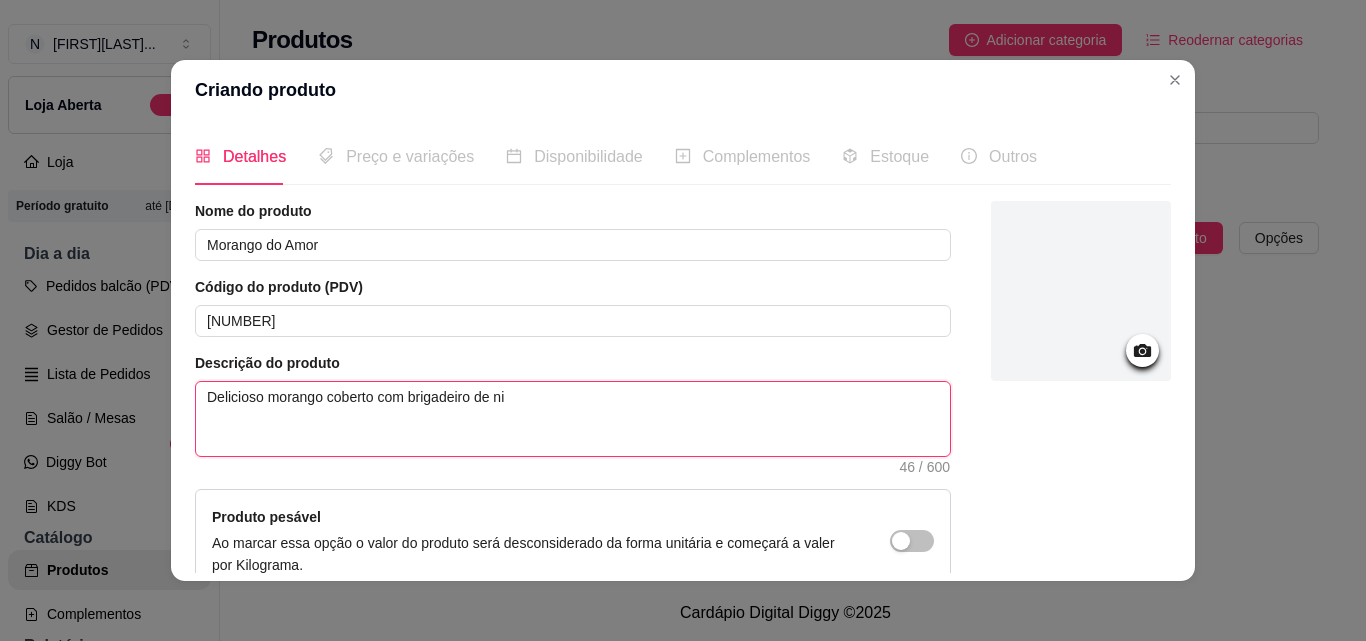 type on "Delicioso morango coberto com brigadeiro de nin" 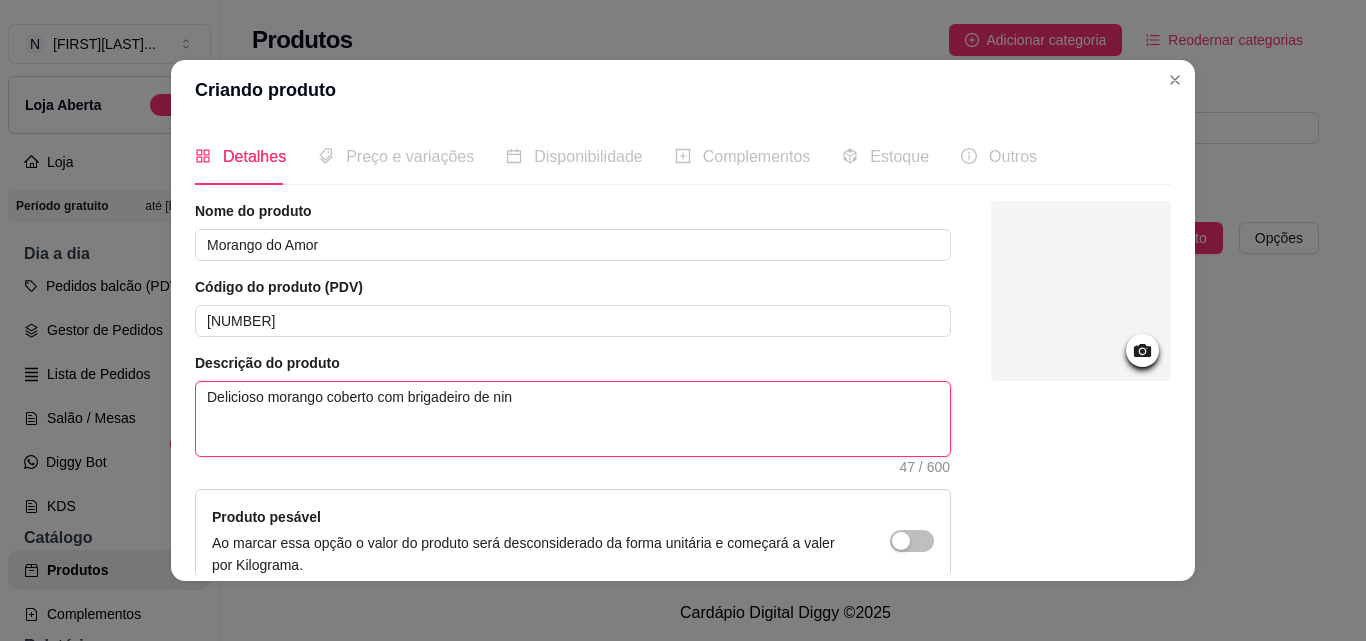 type on "Delicioso morango coberto com brigadeiro de ninh" 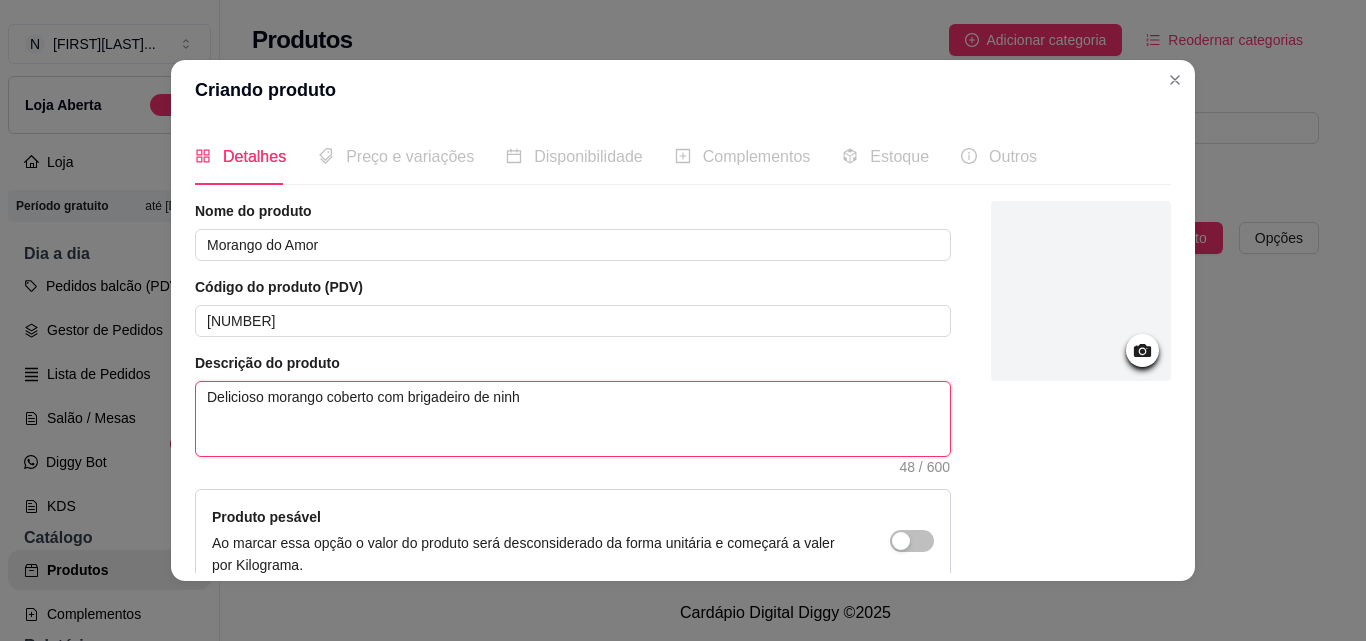 type on "Delicioso morango coberto com brigadeiro de ninho" 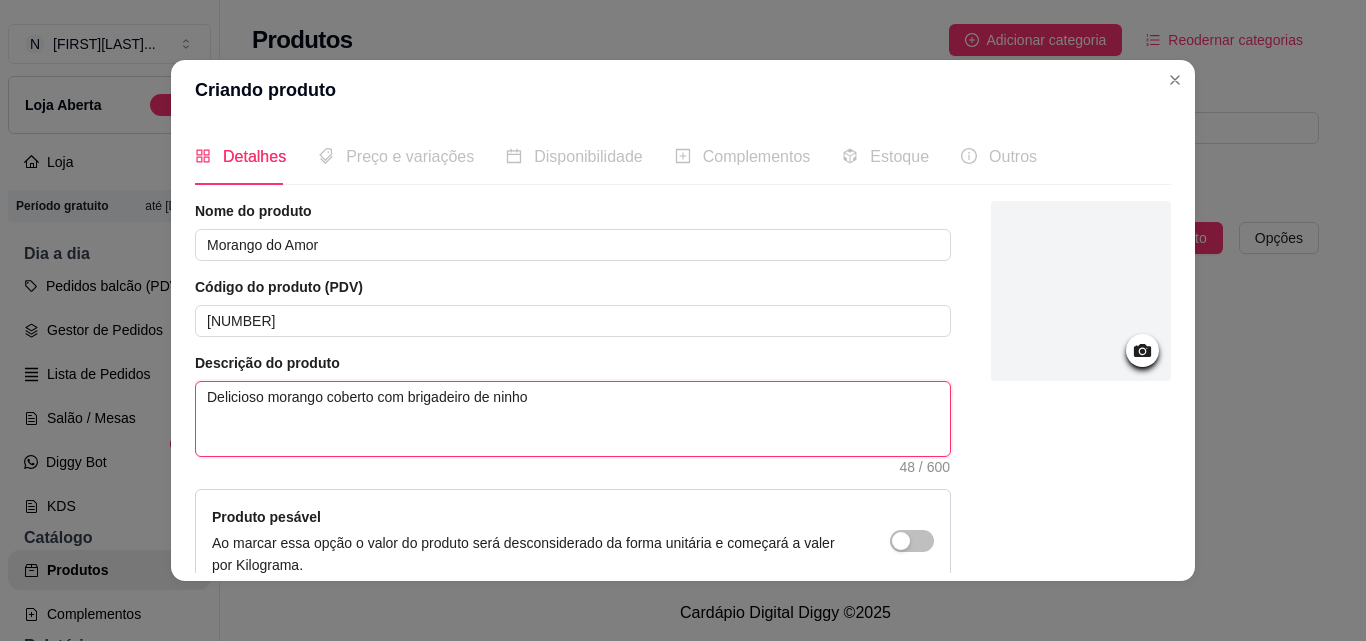 type 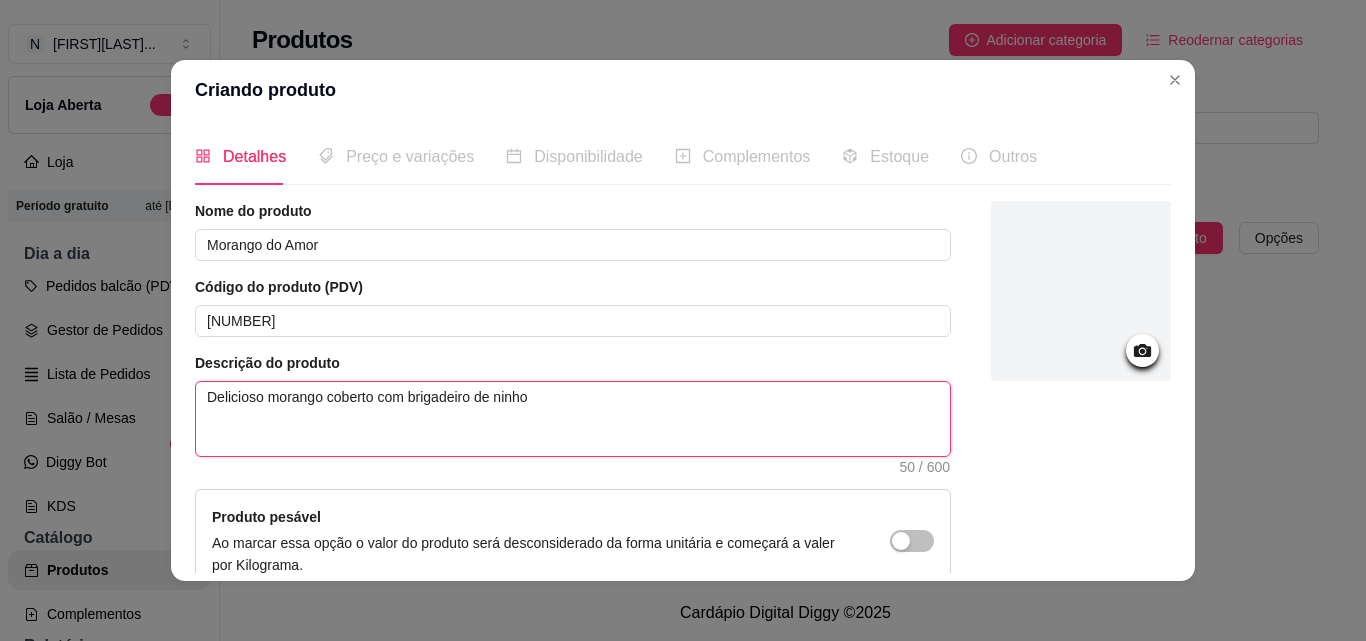 type on "Delicioso morango coberto com brigadeiro de ninho" 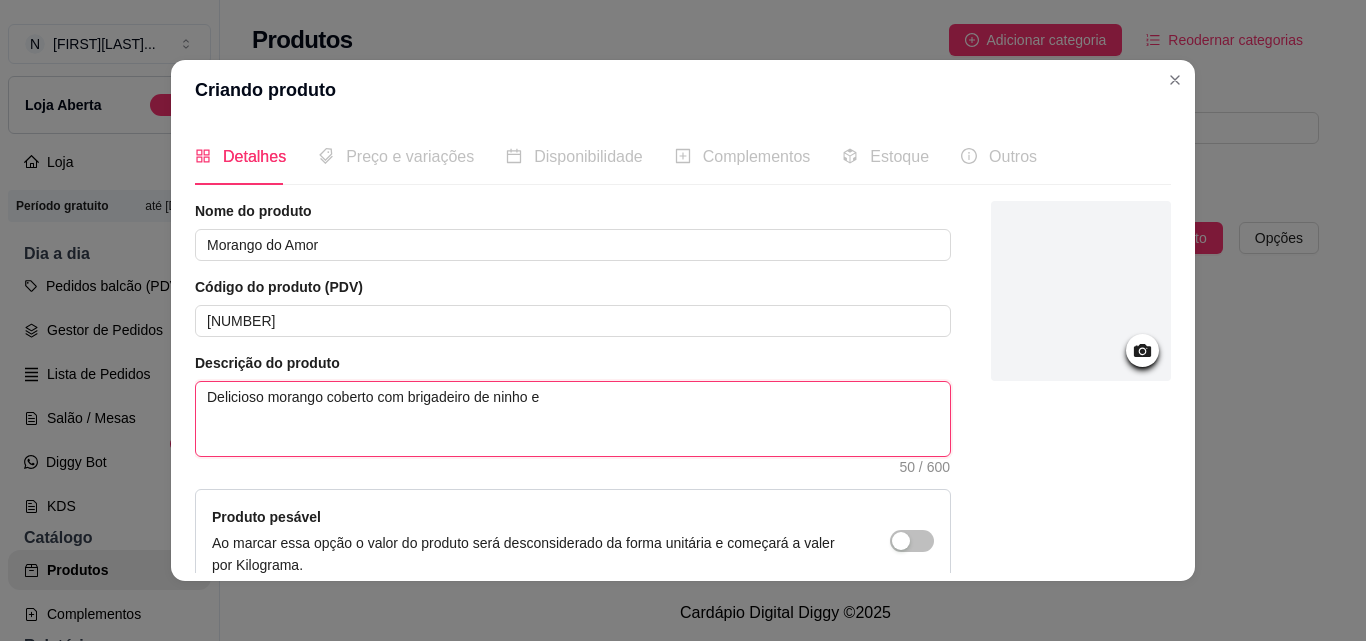 type 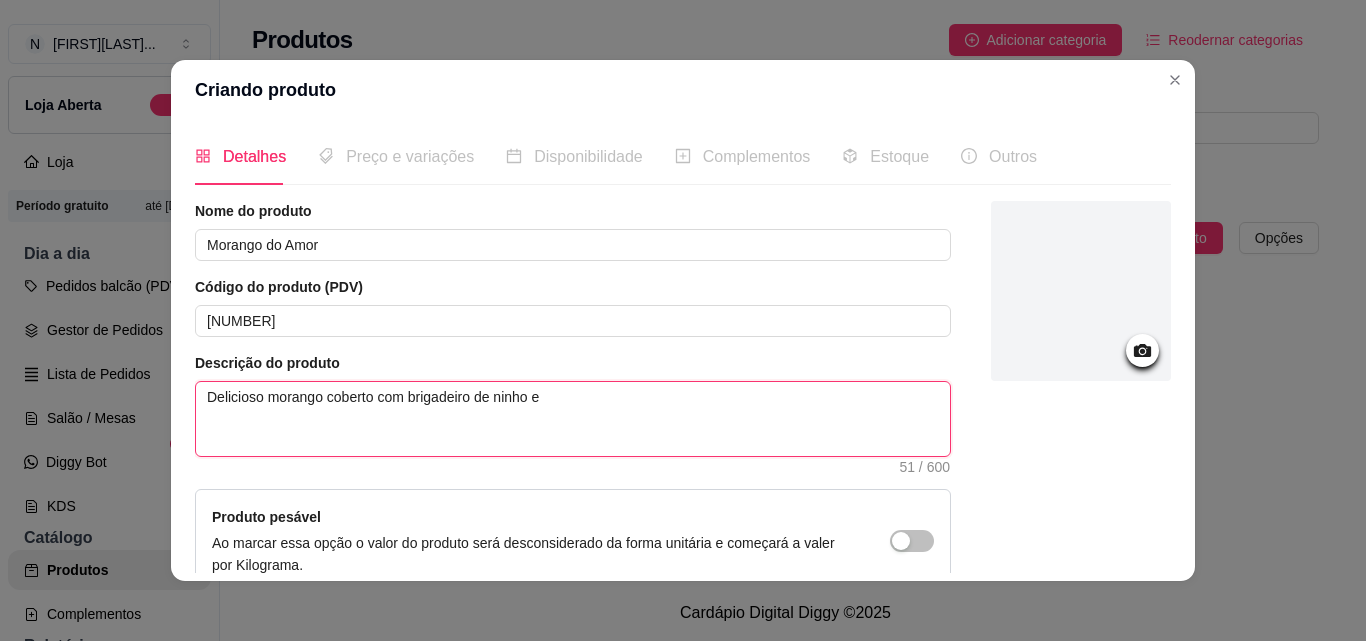 type on "Delicioso morango coberto com brigadeiro de ninho e" 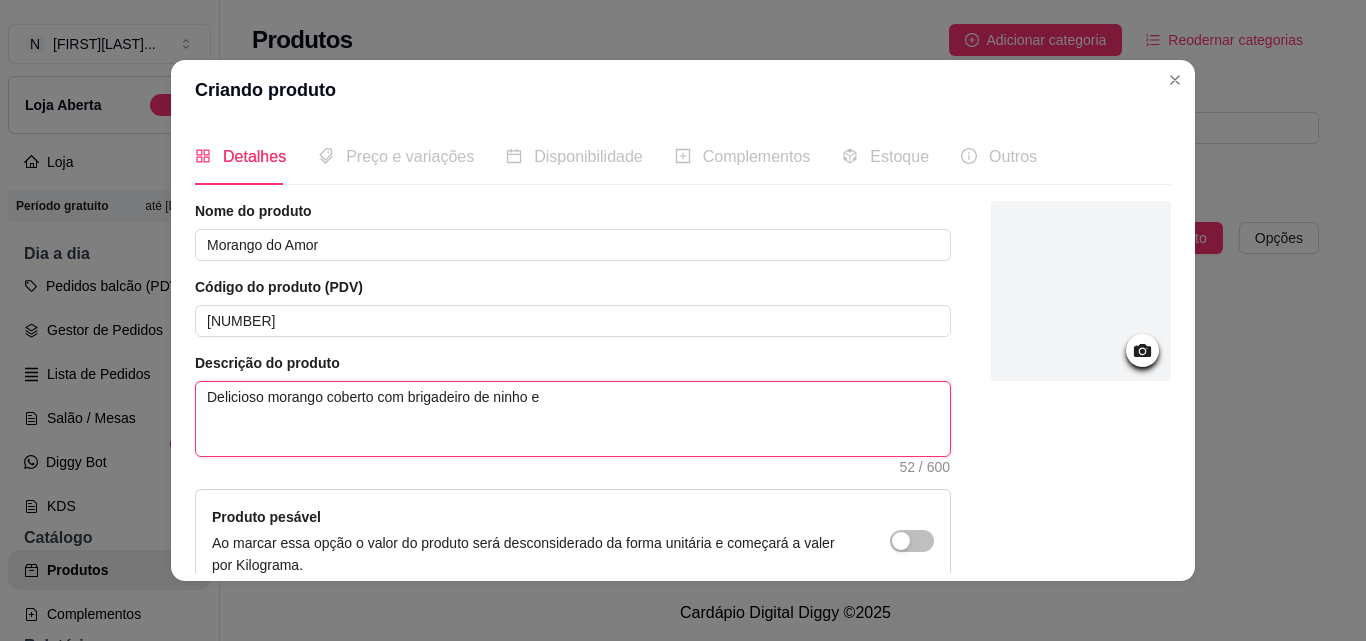 type on "Delicioso morango coberto com brigadeiro de ninho e c" 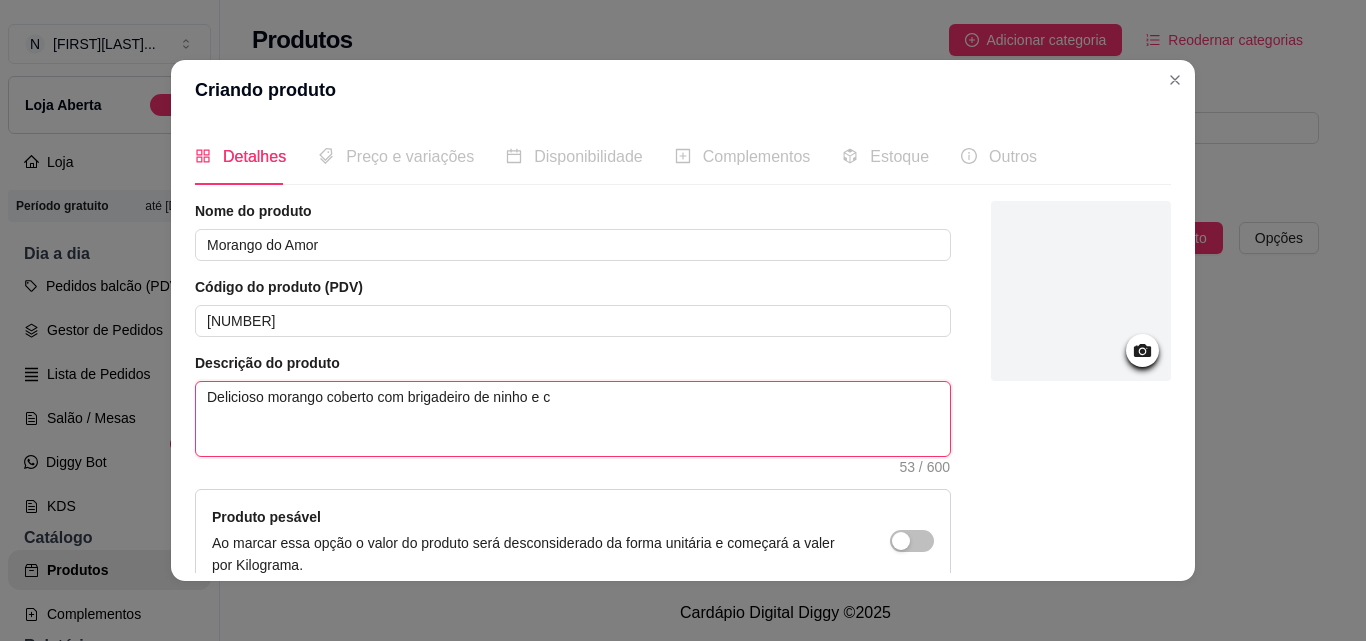 type on "Delicioso morango coberto com brigadeiro de ninho e cl" 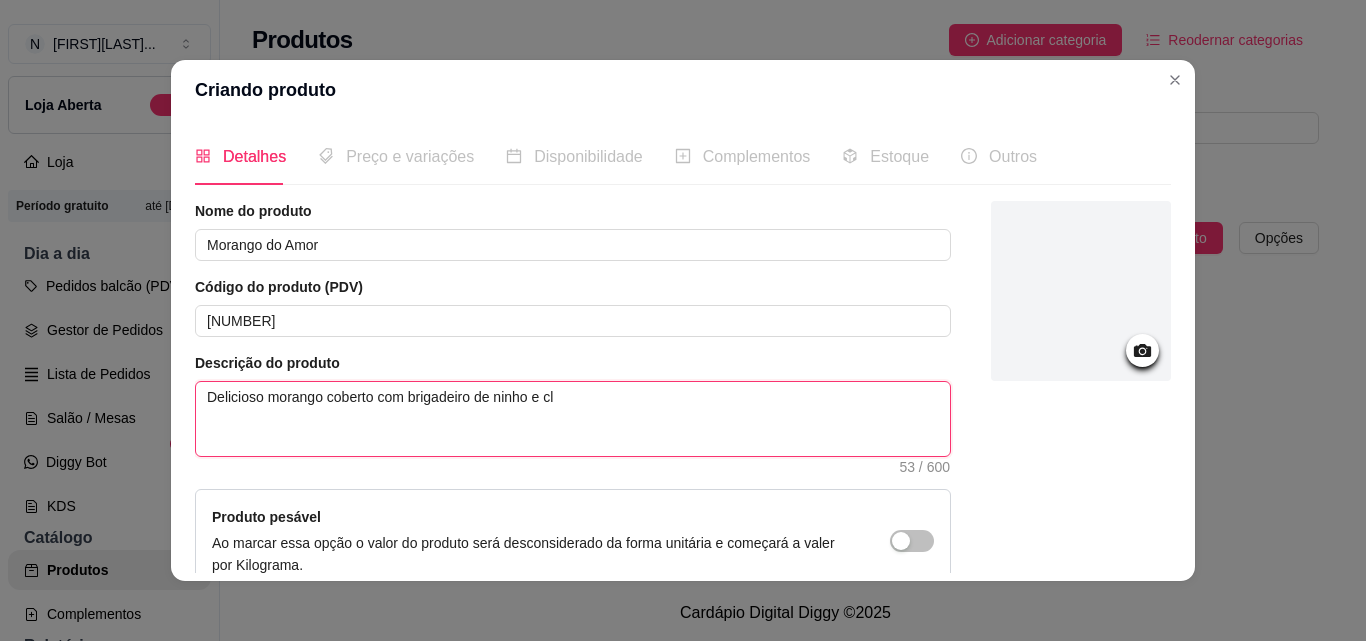 type 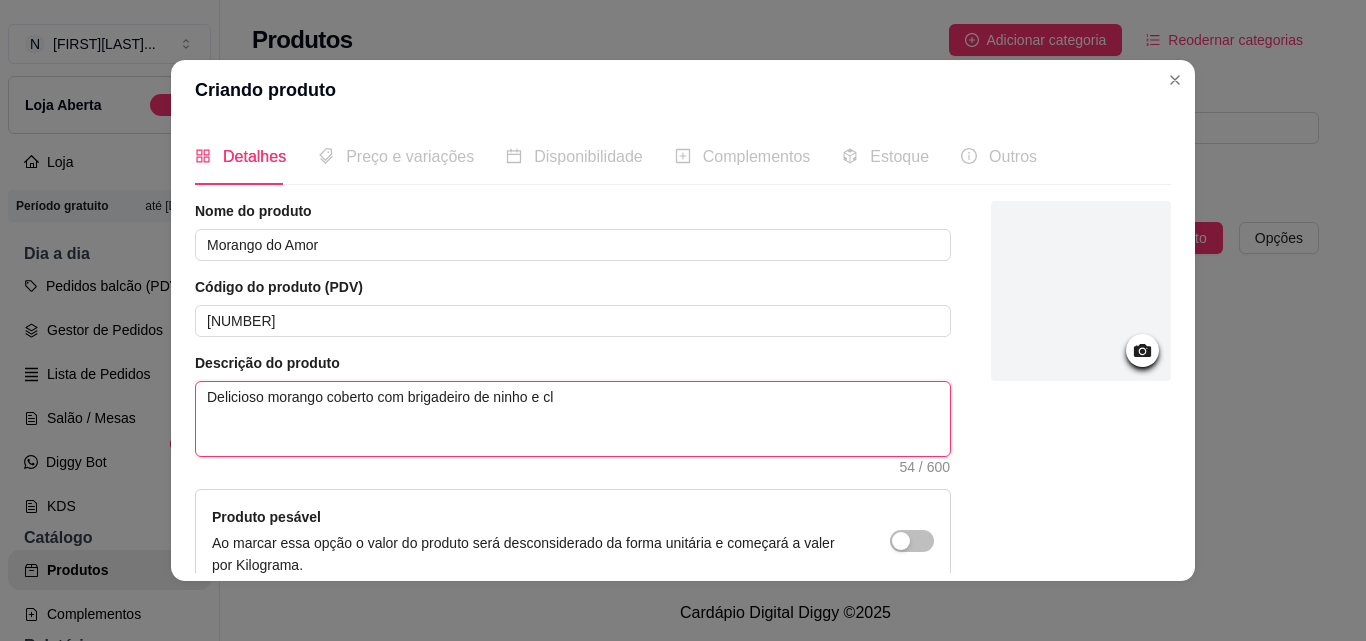 type on "Delicioso morango coberto com brigadeiro de ninho e cld" 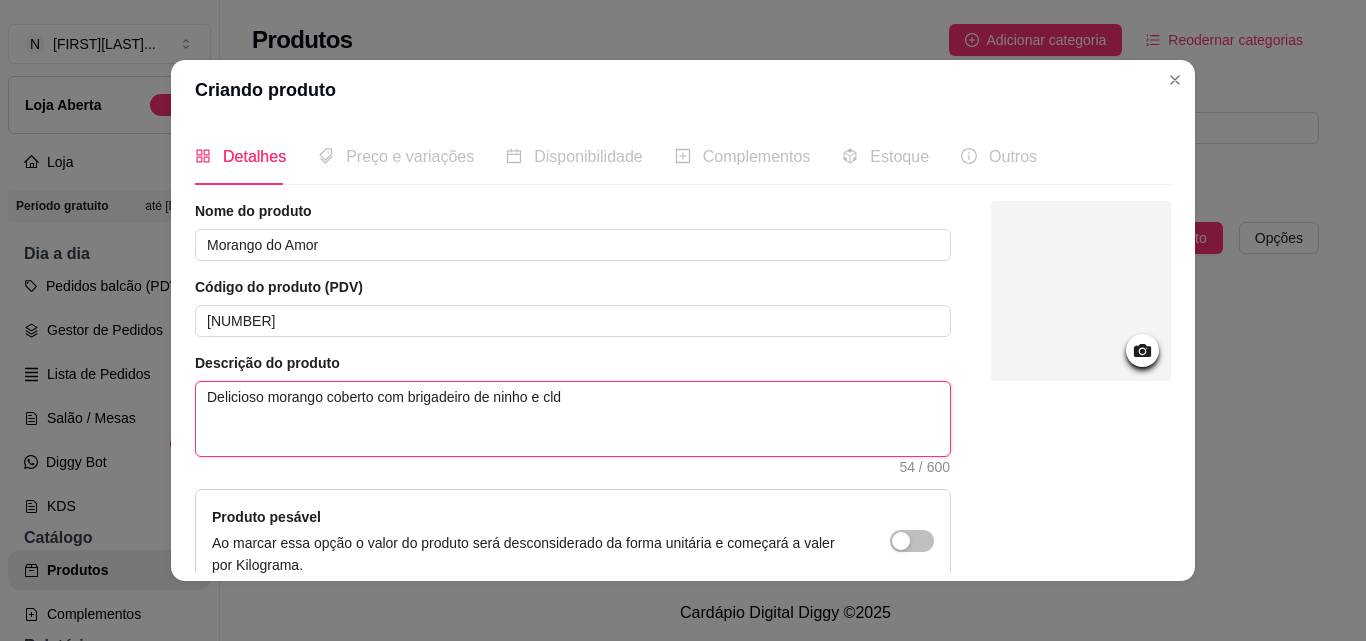 type on "Delicioso morango coberto com brigadeiro de ninho e clda" 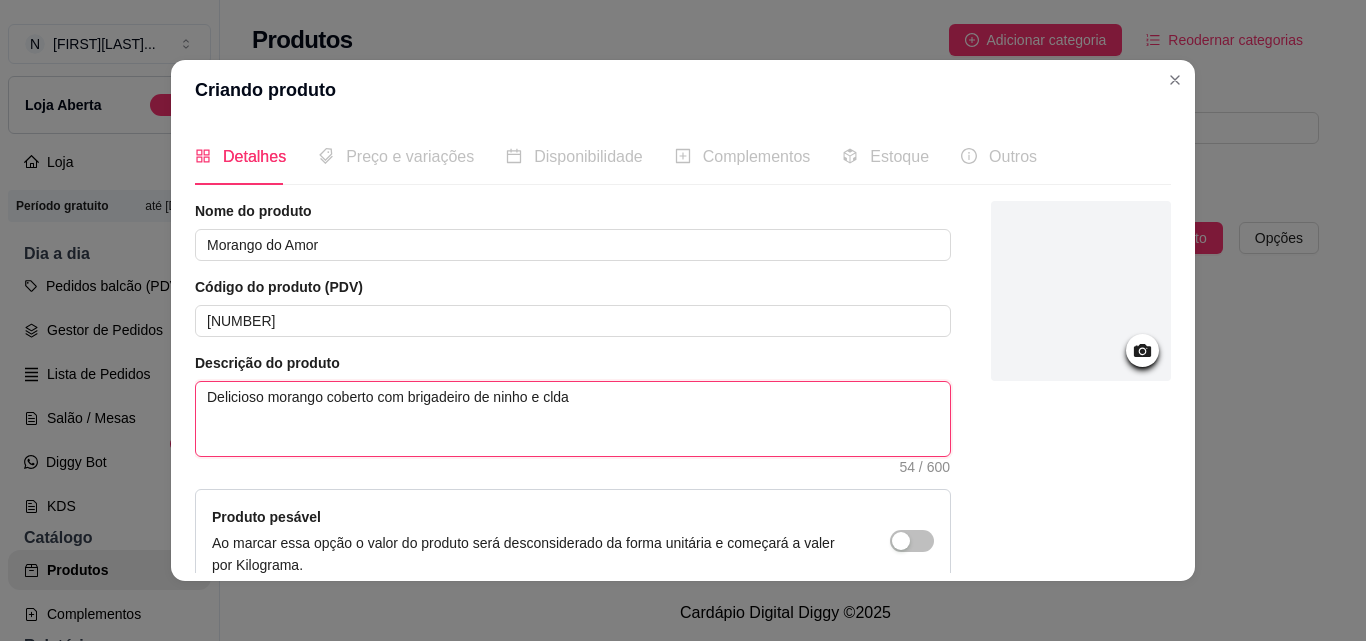 type 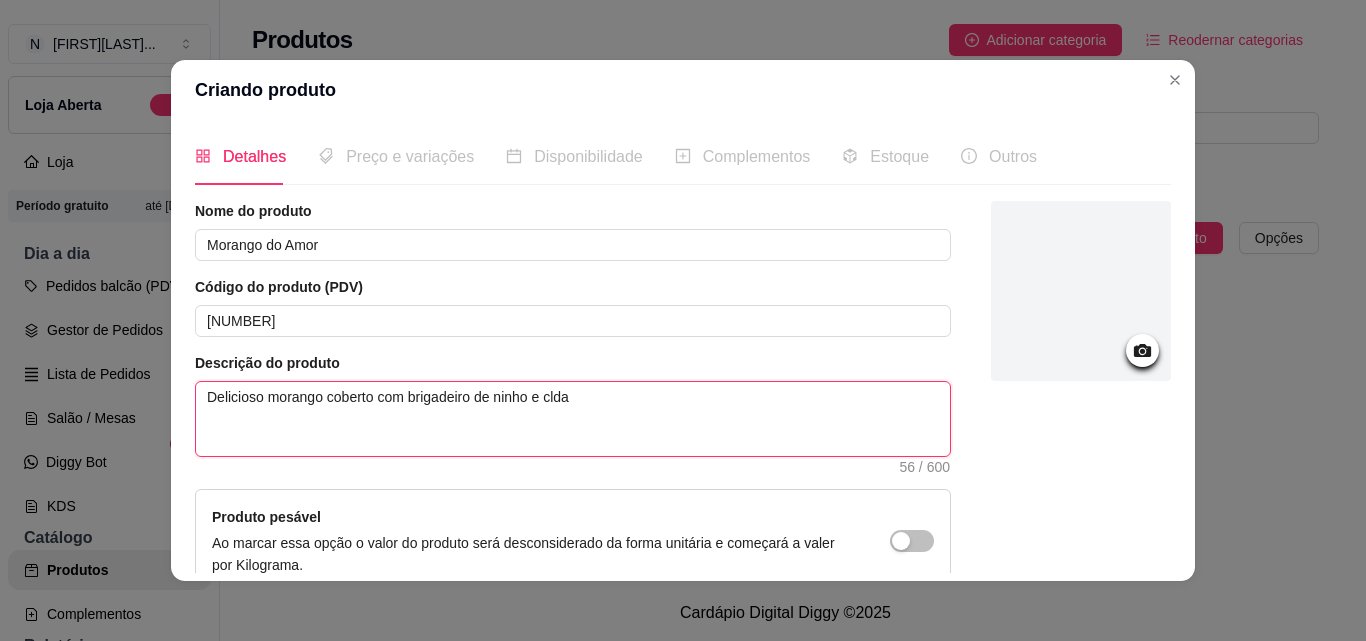 type on "Delicioso morango coberto com brigadeiro de ninho e cld" 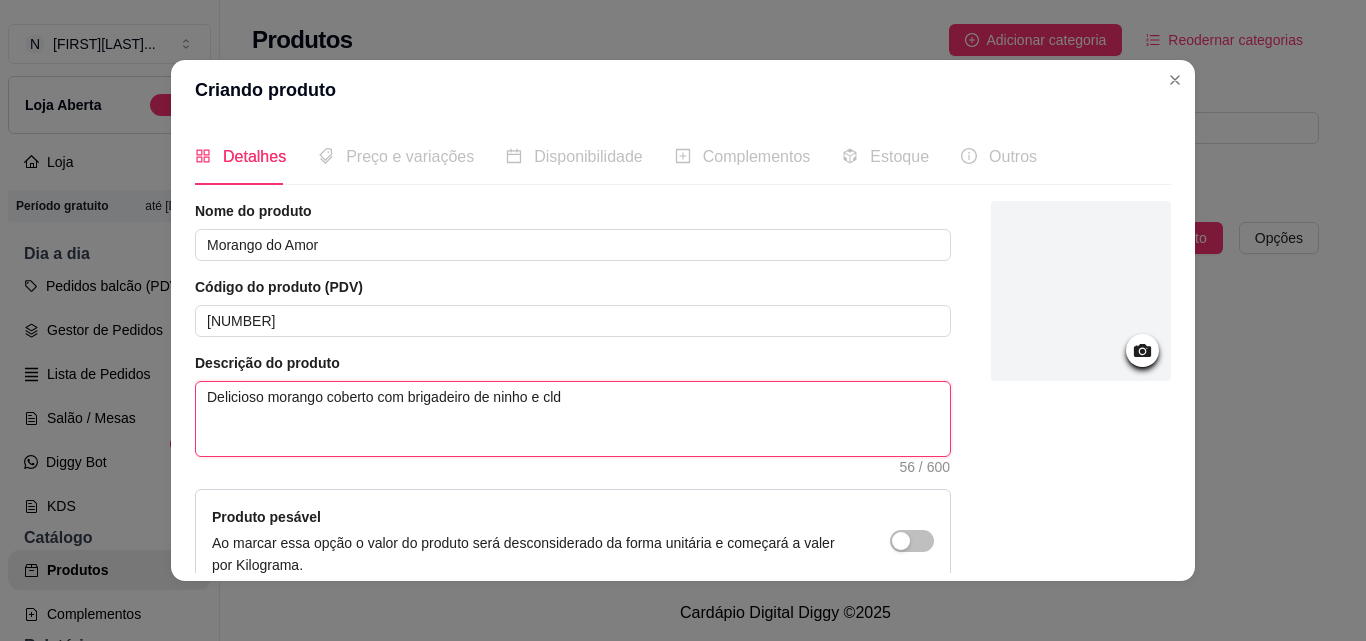 type on "Delicioso morango coberto com brigadeiro de ninho e cl" 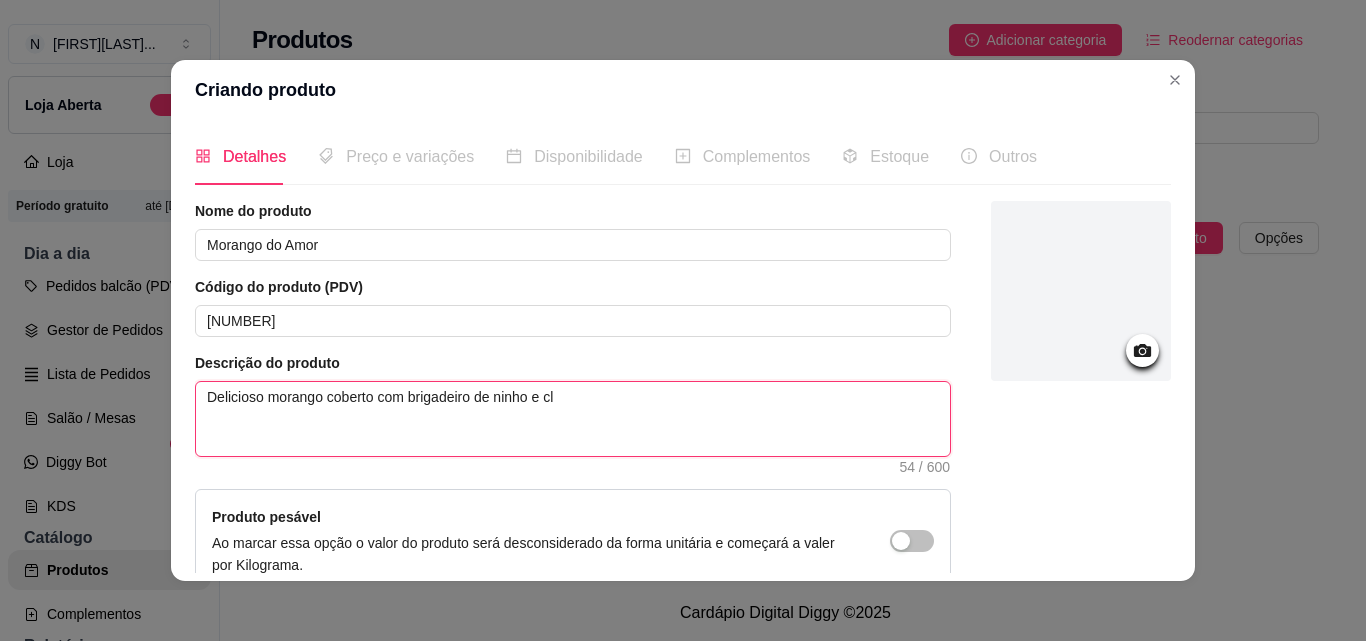 type on "Delicioso morango coberto com brigadeiro de ninho e c" 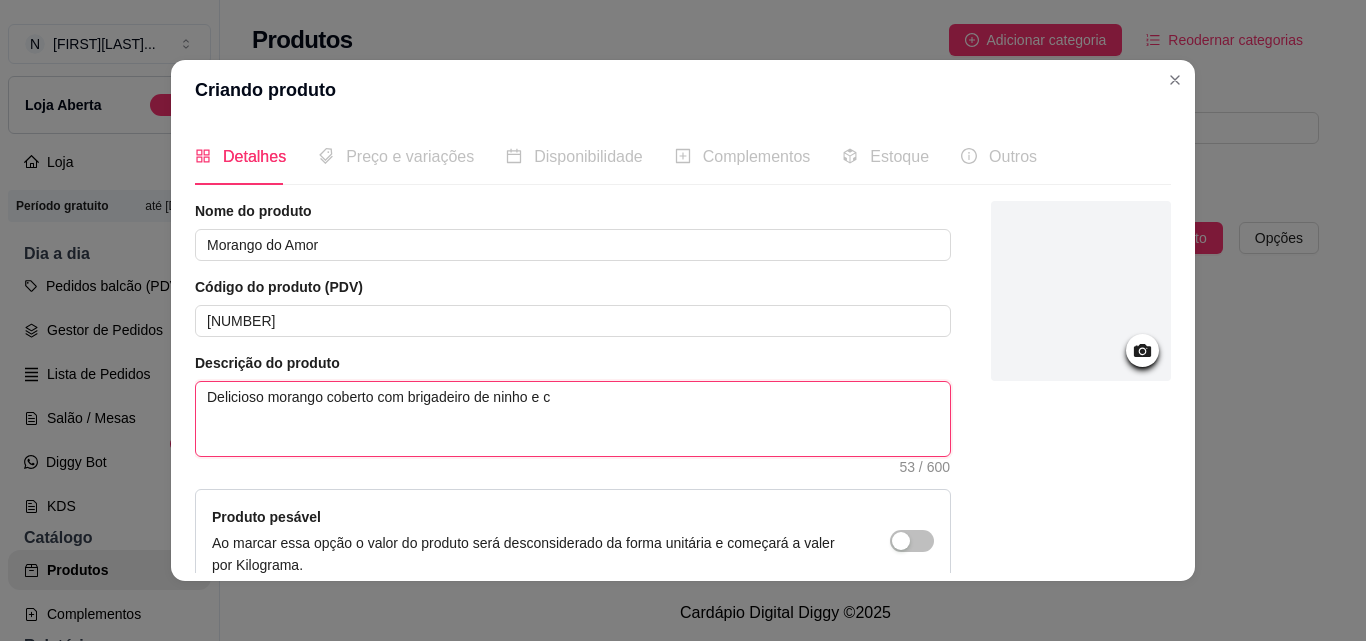 type on "Delicioso morango coberto com brigadeiro de ninho e ca" 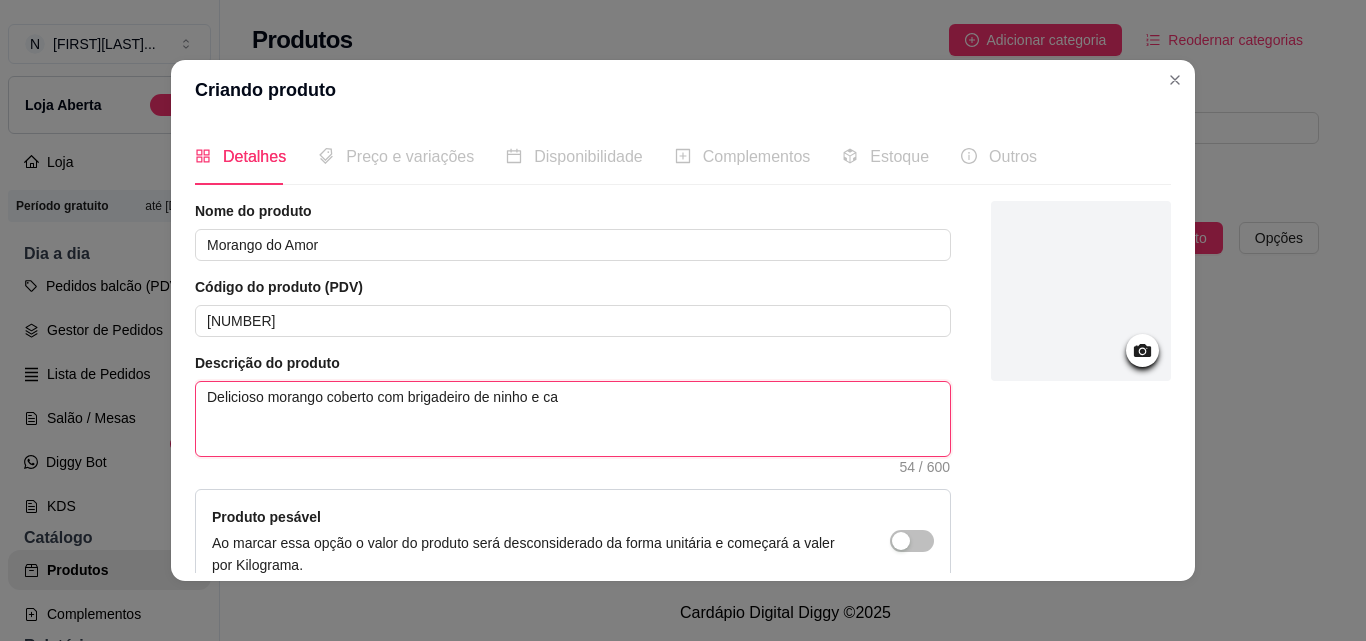 type on "Delicioso morango coberto com brigadeiro de ninho e cal" 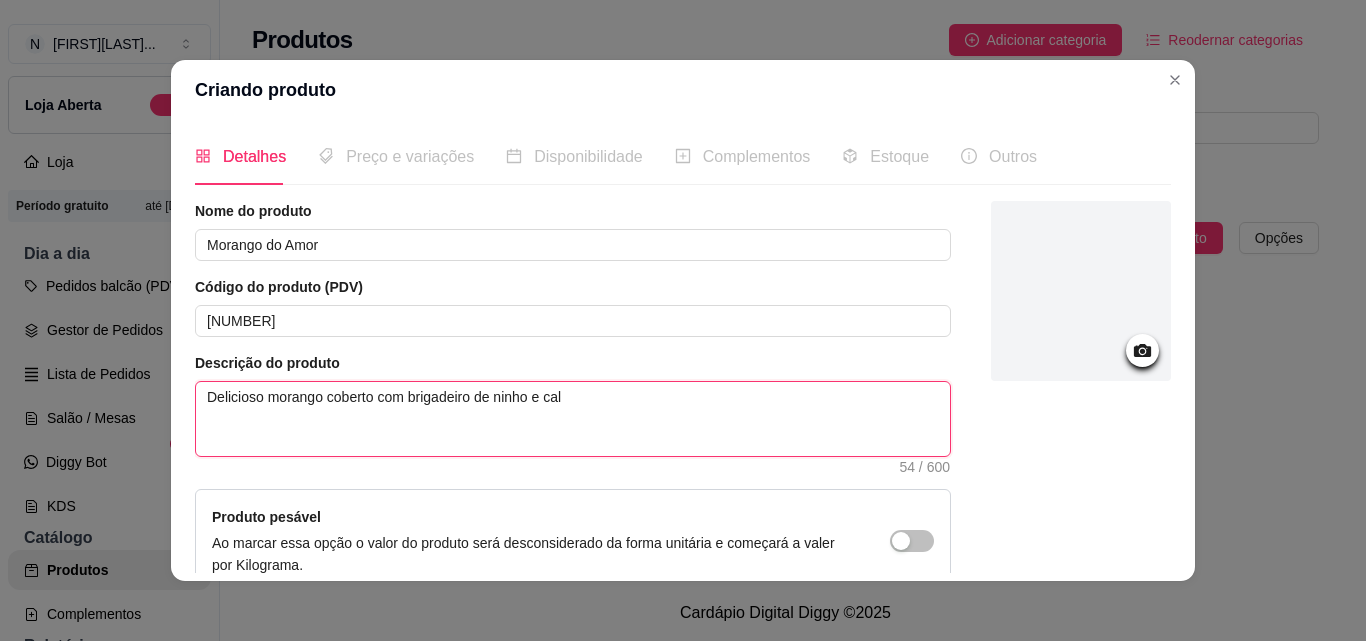 type on "Delicioso morango coberto com brigadeiro de ninho e cald" 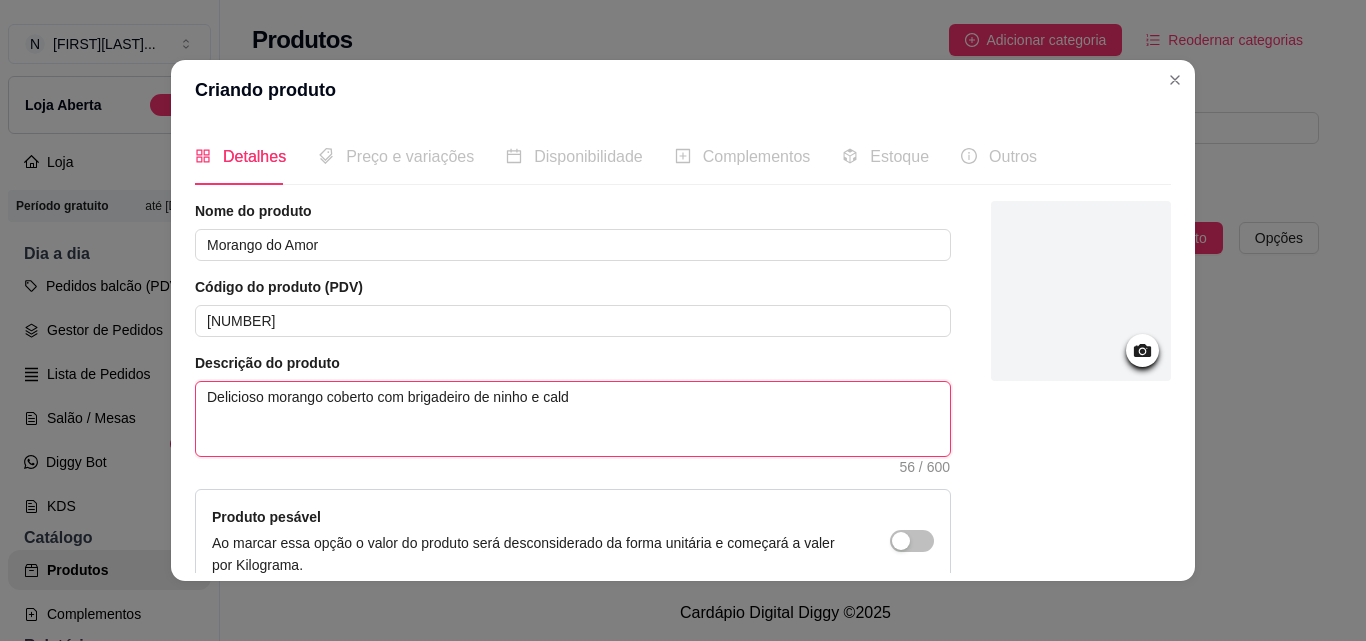type on "Delicioso morango coberto com brigadeiro de ninho e calda" 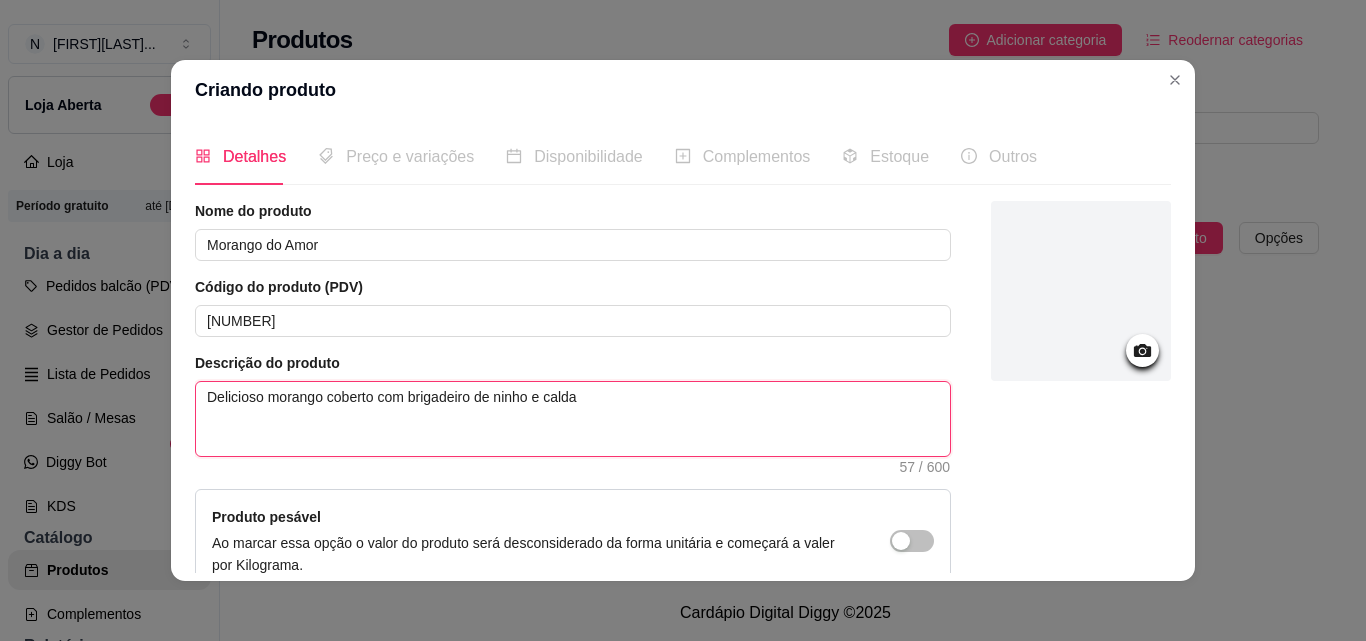 type on "Delicioso morango coberto com brigadeiro de ninho e calda" 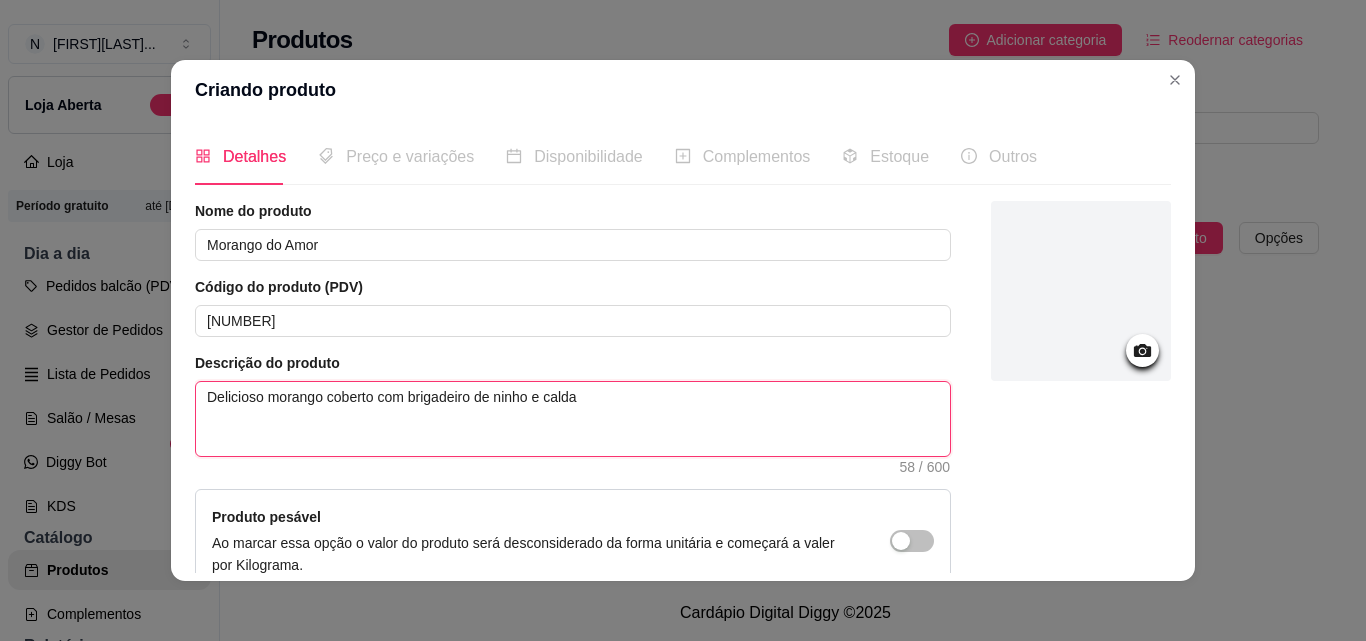 type on "Delicioso morango coberto com brigadeiro de ninho e calda d" 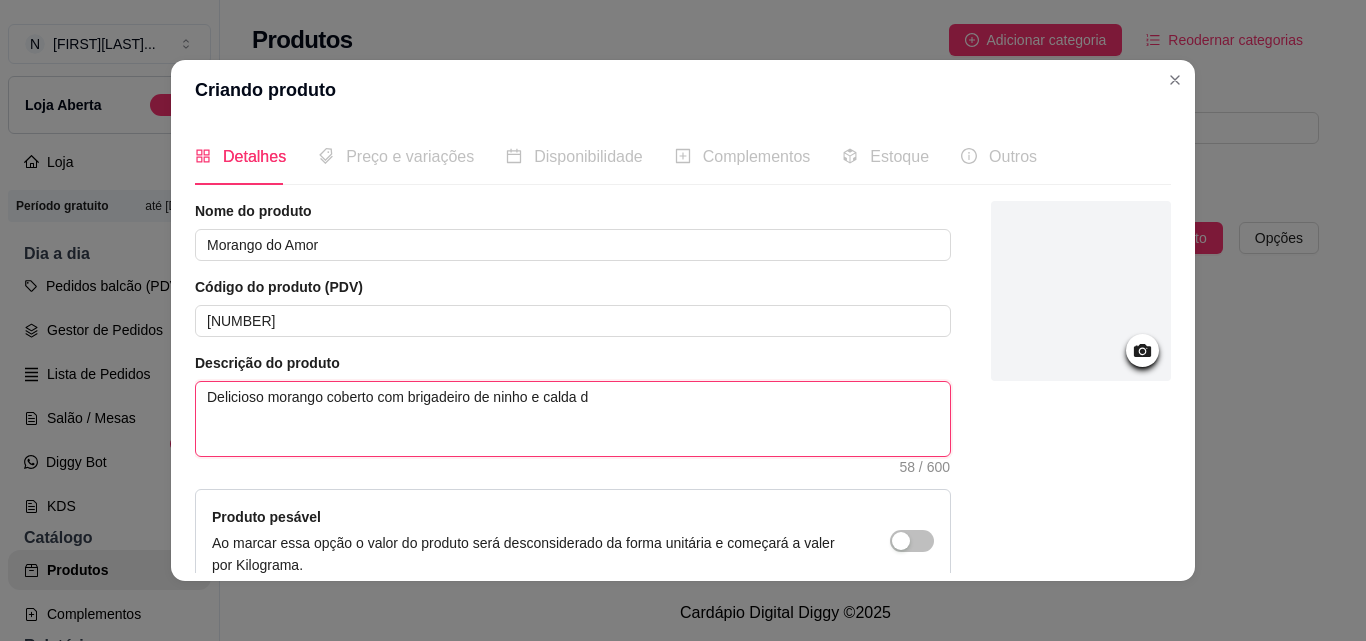 type 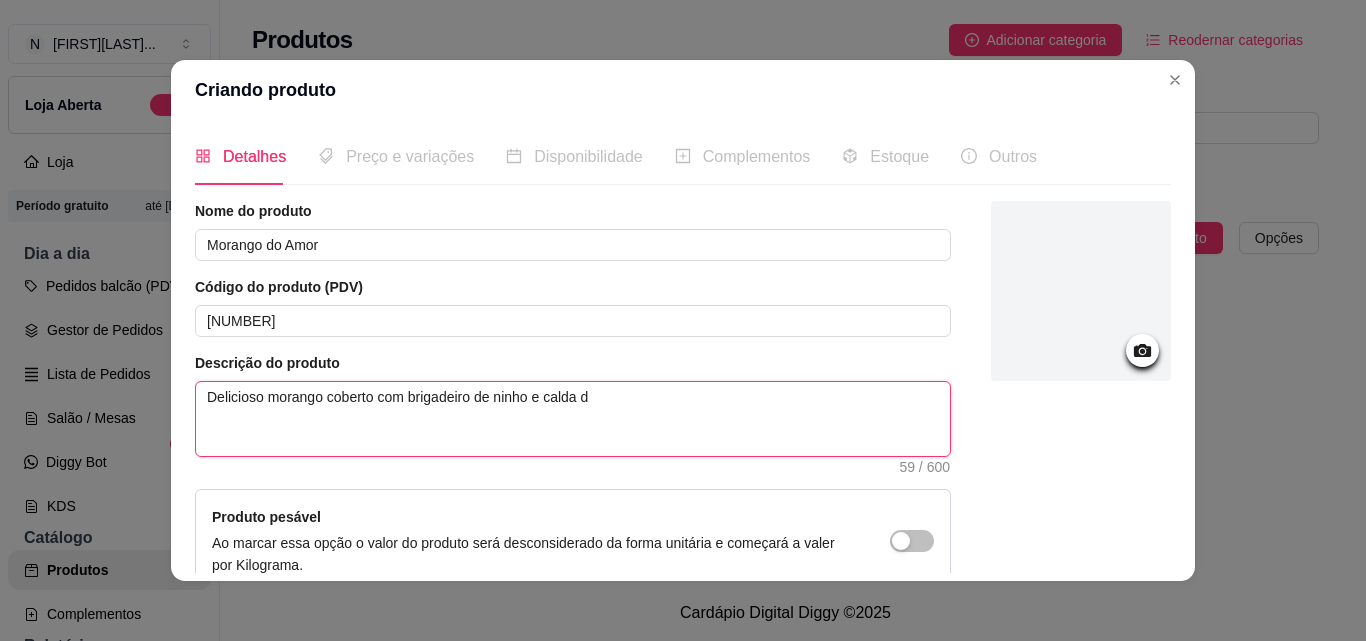type on "Delicioso morango coberto com brigadeiro de ninho e calda de" 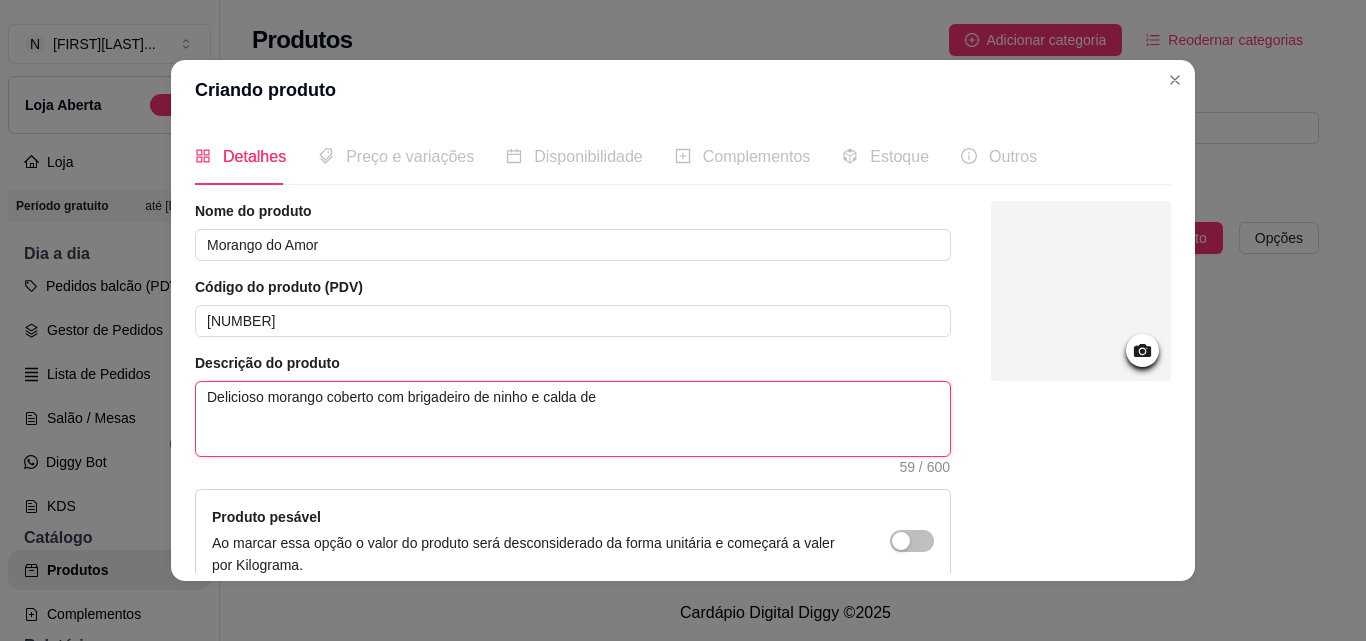 type 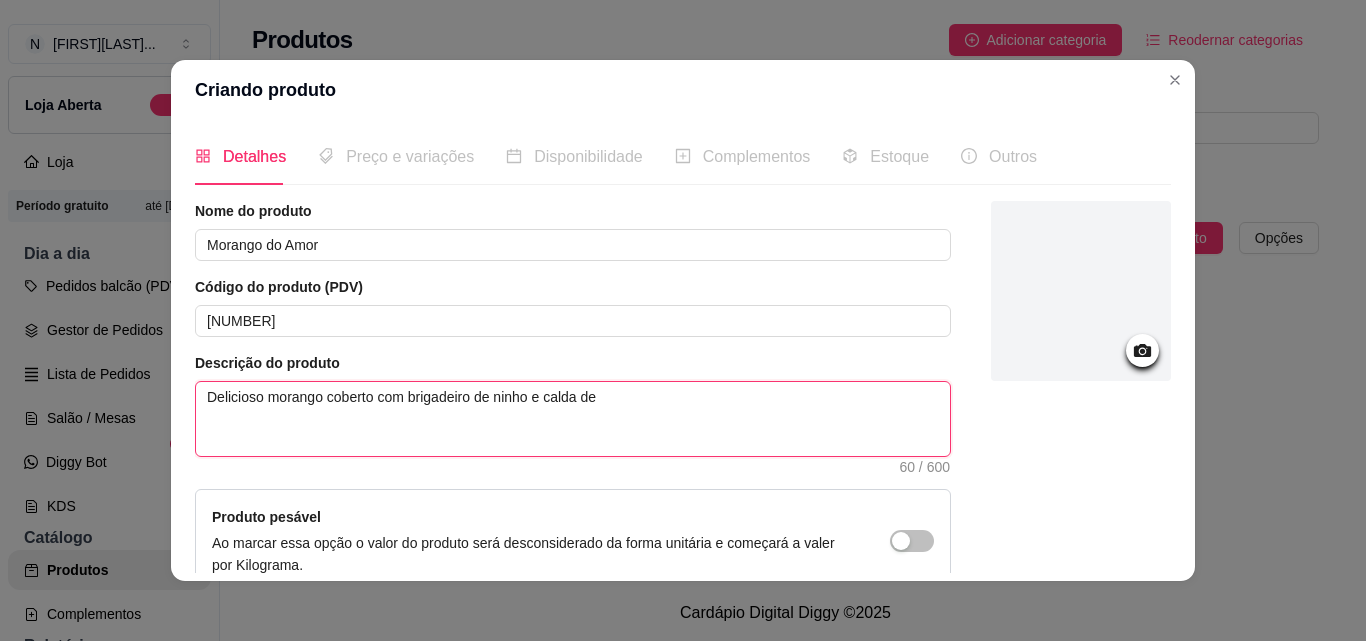 type on "Delicioso morango coberto com brigadeiro de ninho e calda de" 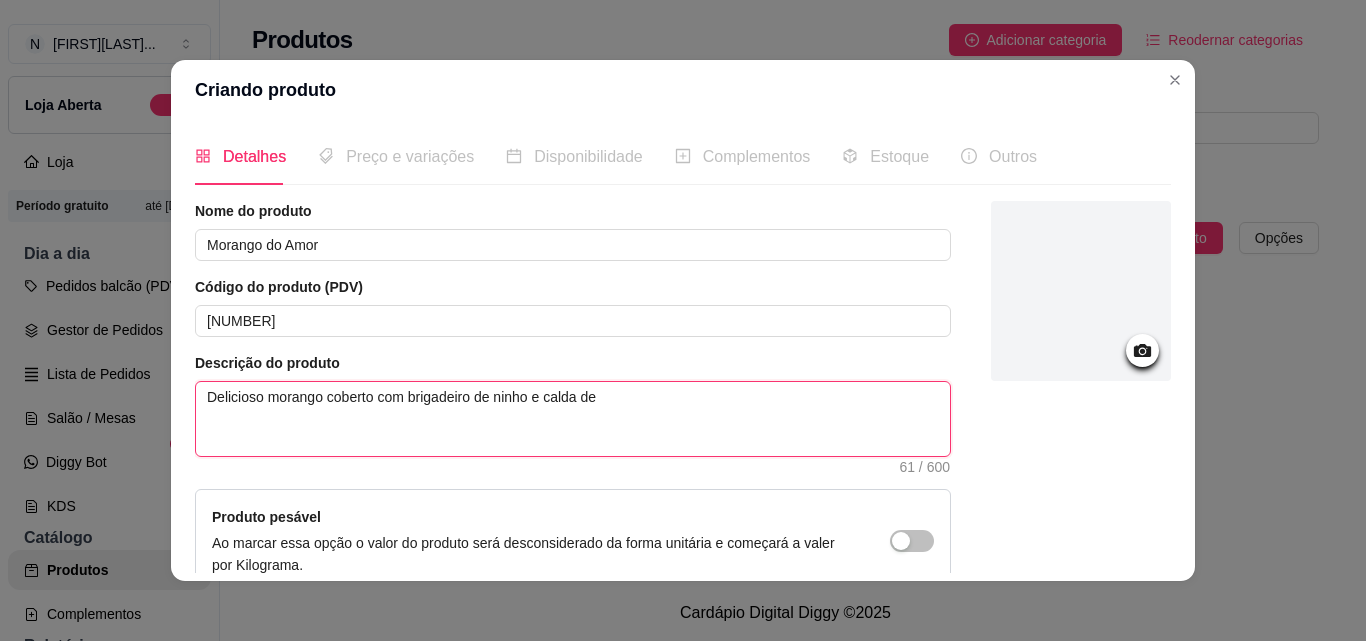 type on "Delicioso morango coberto com brigadeiro de ninho e calda de a" 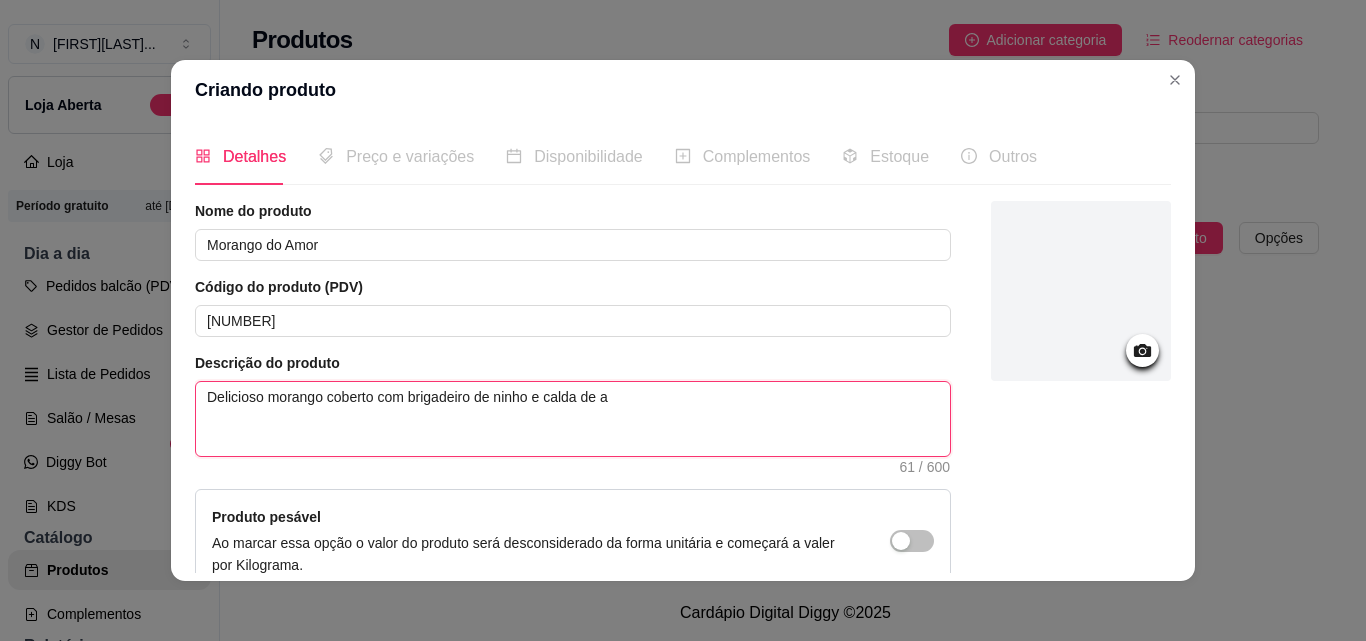 type 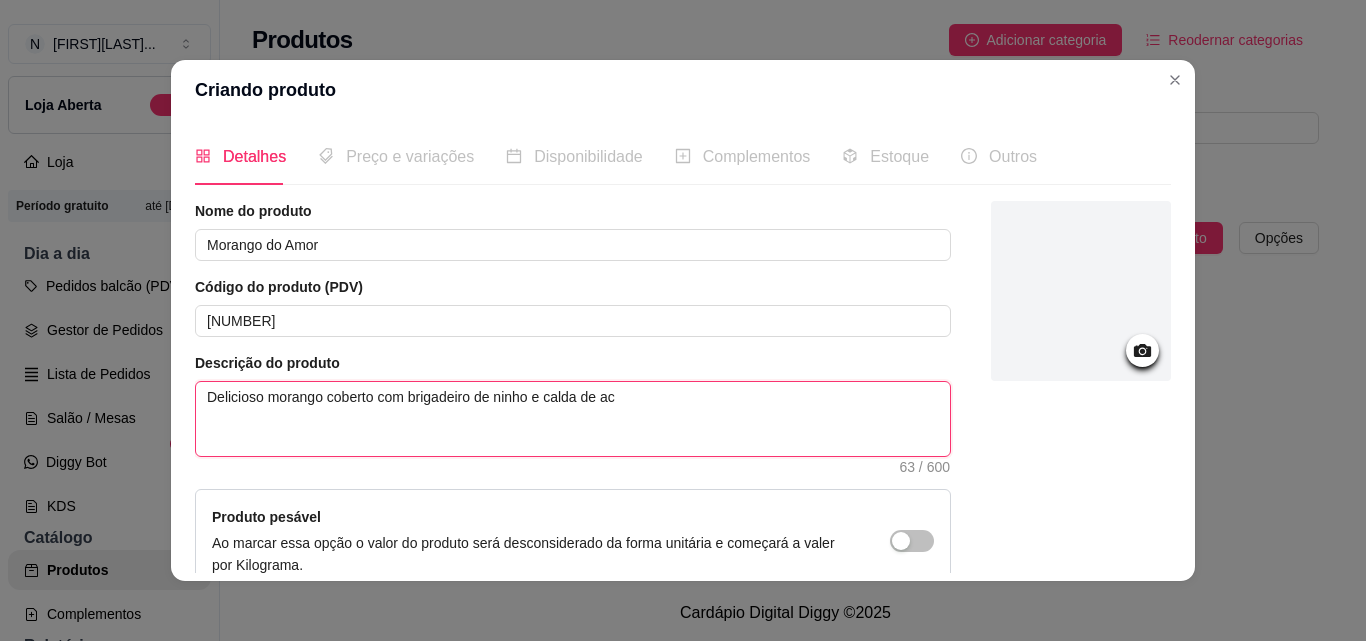 type on "Delicioso morango coberto com brigadeiro de ninho e calda de acu" 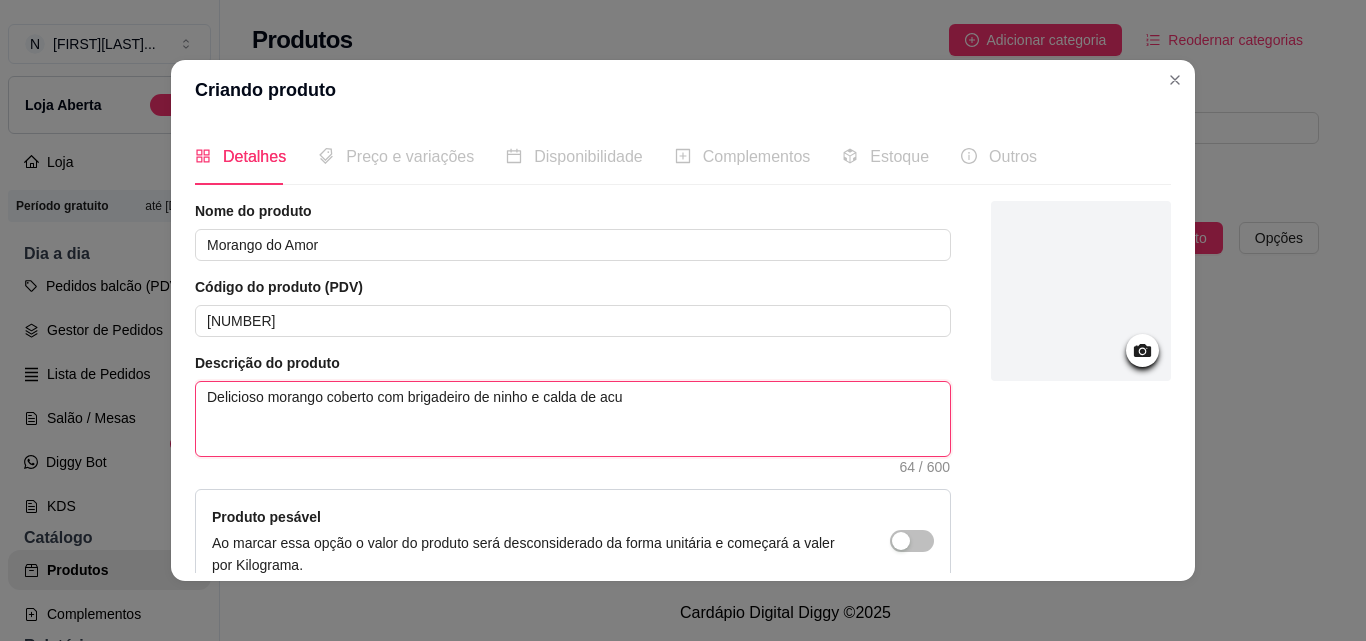 type on "Delicioso morango coberto com brigadeiro de ninho e calda de acuç" 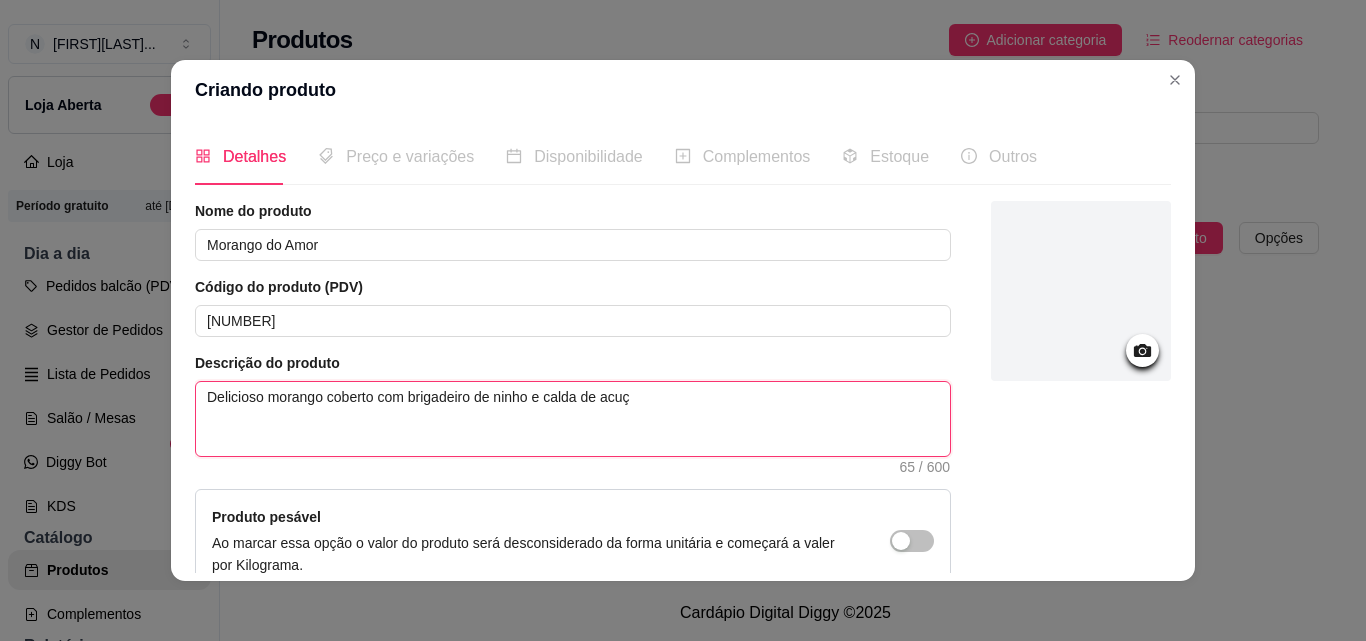 type on "Delicioso morango coberto com brigadeiro de ninho e calda de acuça" 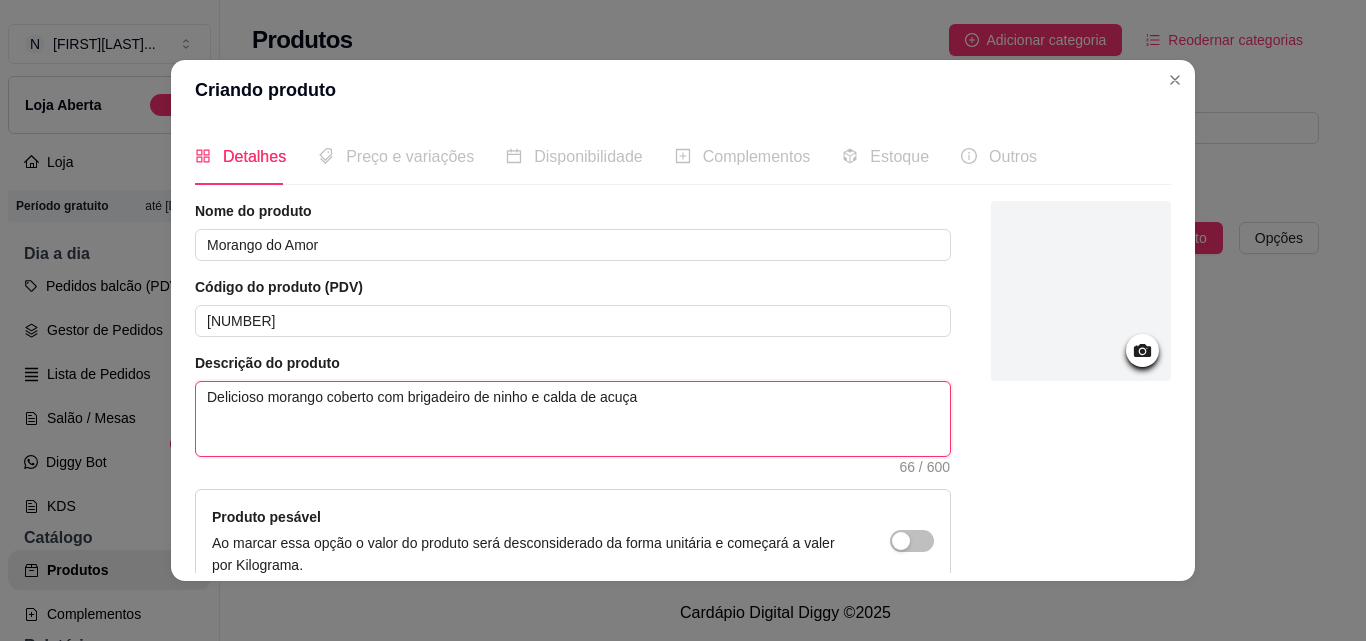 type on "Delicioso morango coberto com brigadeiro de ninho e calda de acuçar" 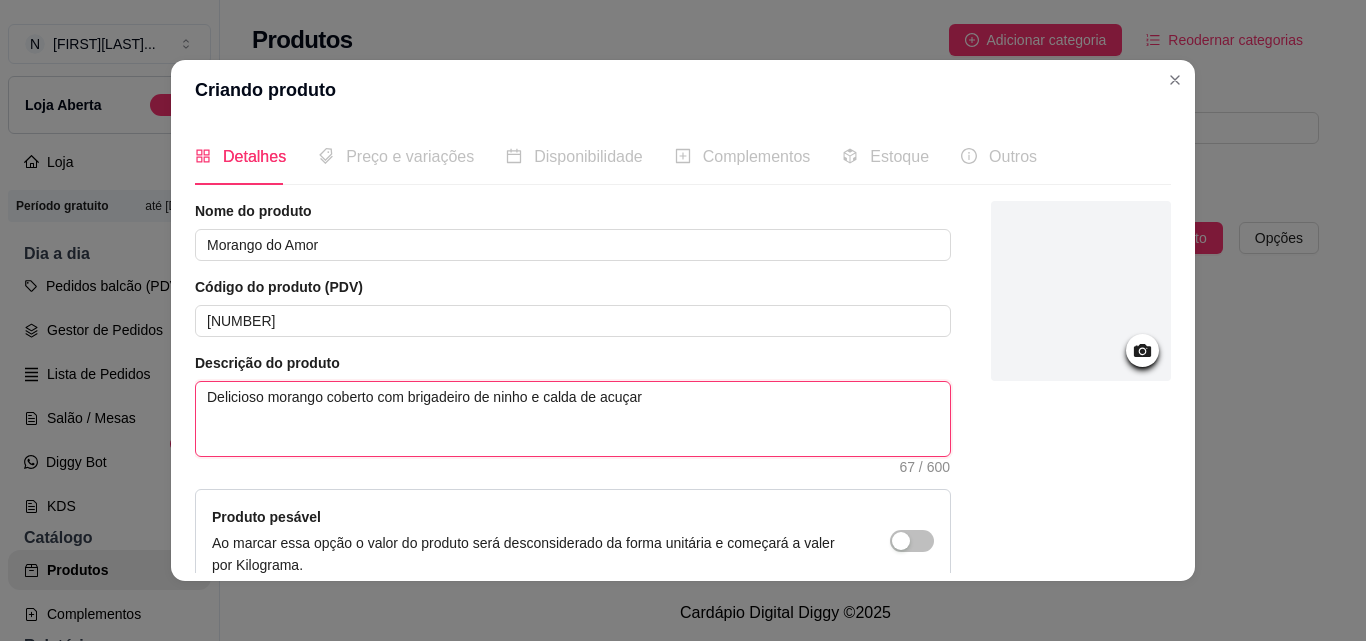 type on "Delicioso morango coberto com brigadeiro de ninho e calda de acuçar." 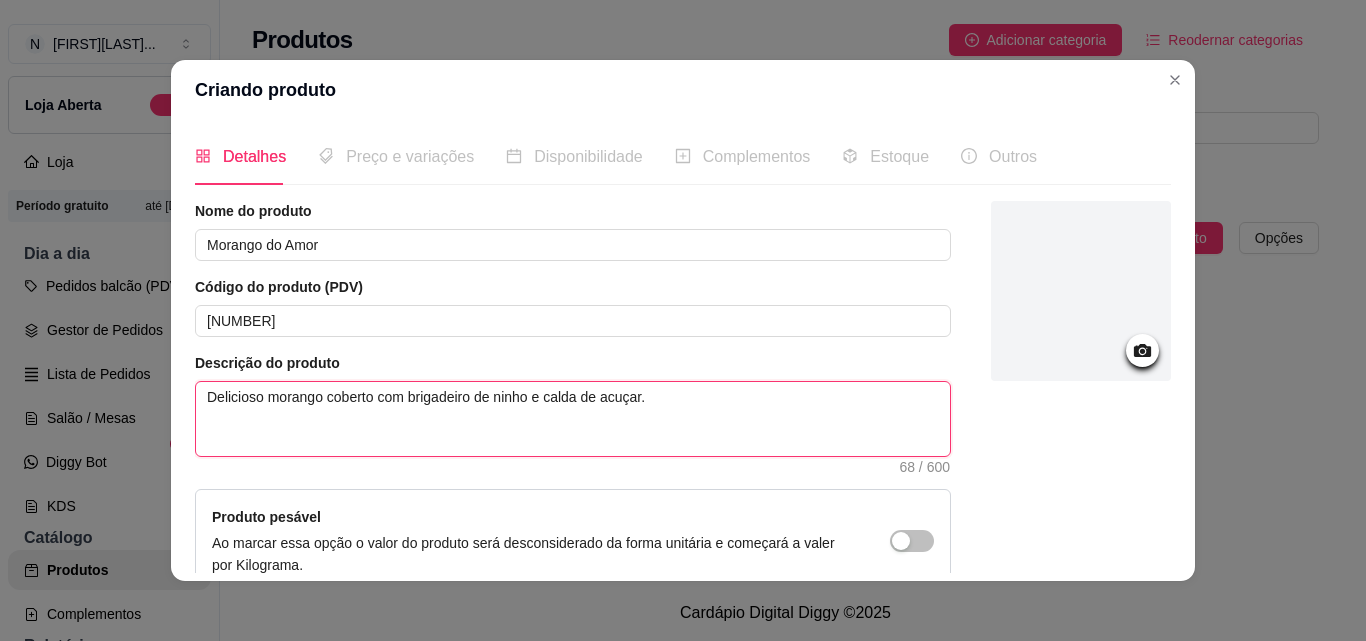 type on "Delicioso morango coberto com brigadeiro de ninho e calda de acuçar." 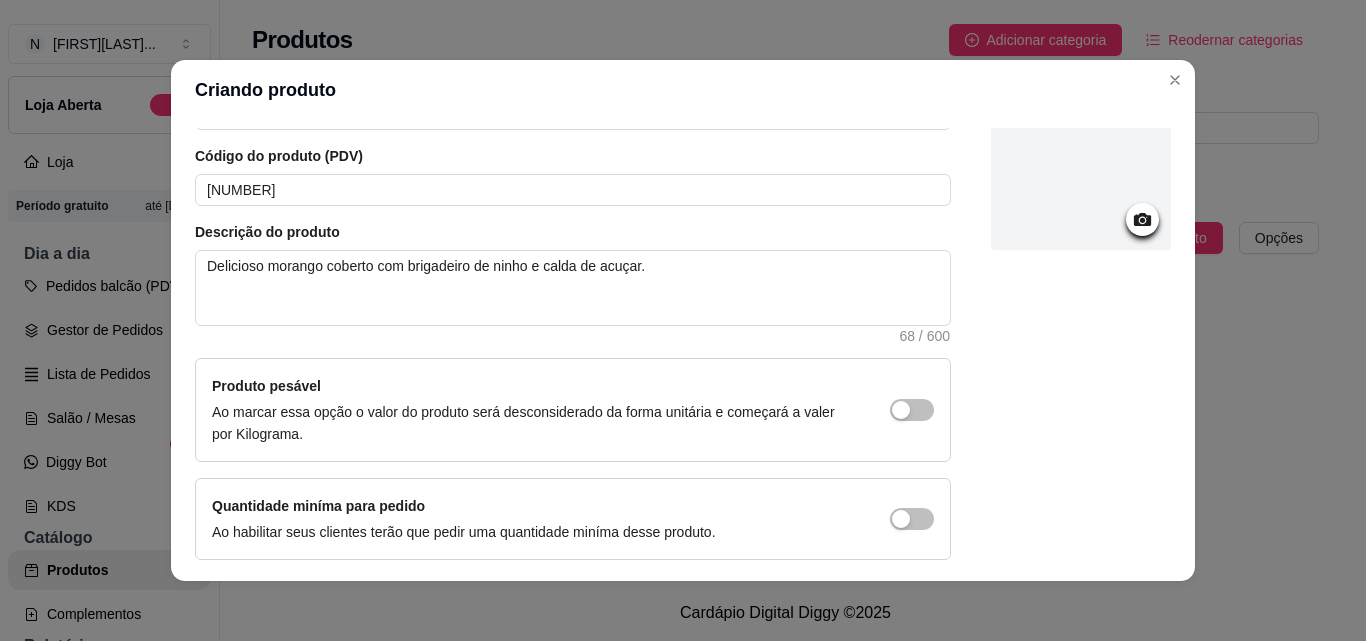 scroll, scrollTop: 132, scrollLeft: 0, axis: vertical 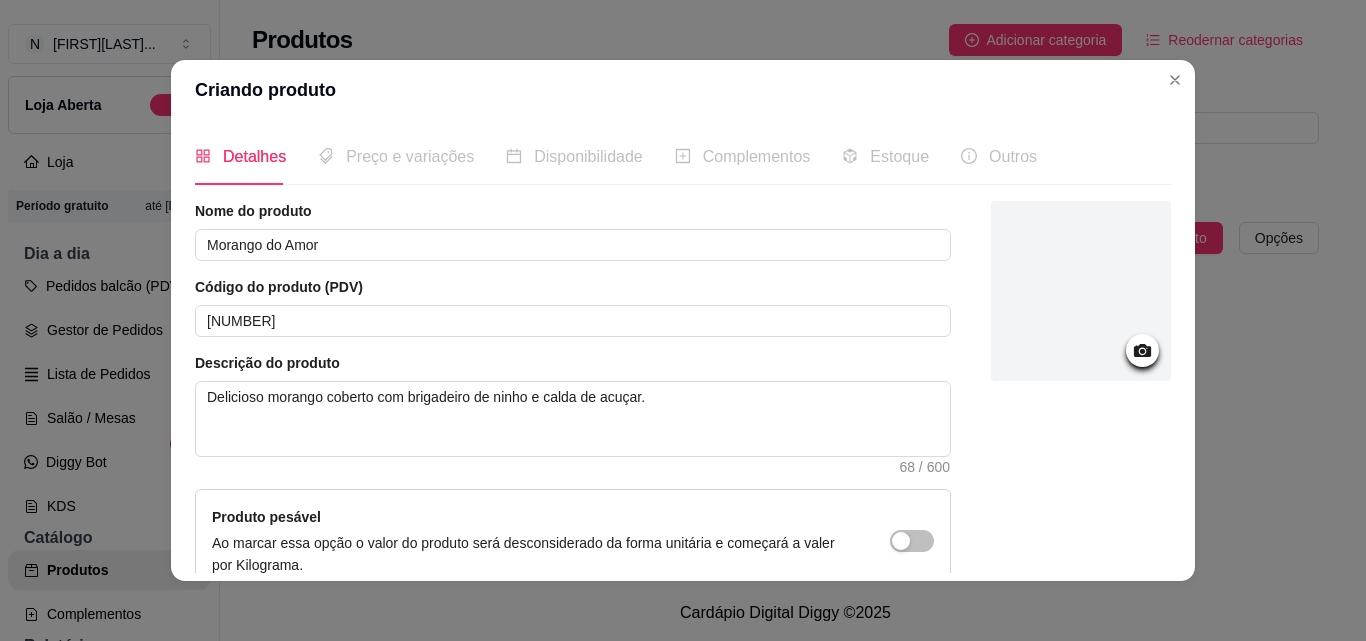 drag, startPoint x: 257, startPoint y: 91, endPoint x: 463, endPoint y: 89, distance: 206.0097 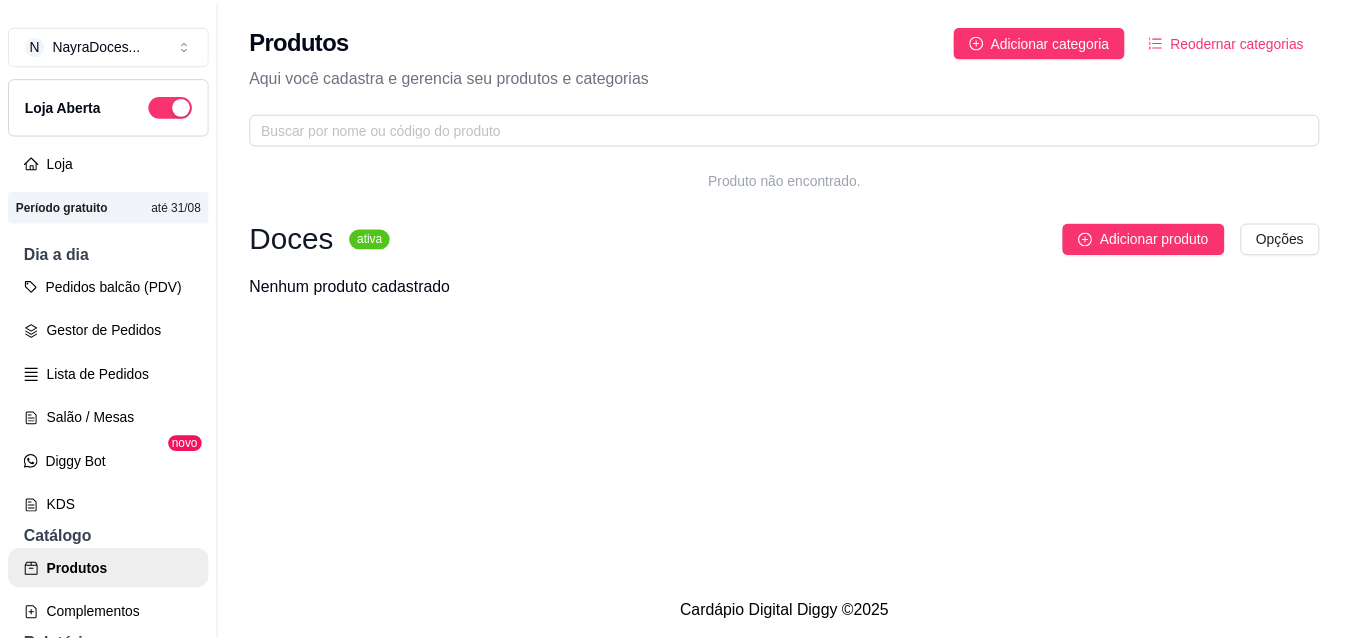 scroll, scrollTop: 0, scrollLeft: 0, axis: both 